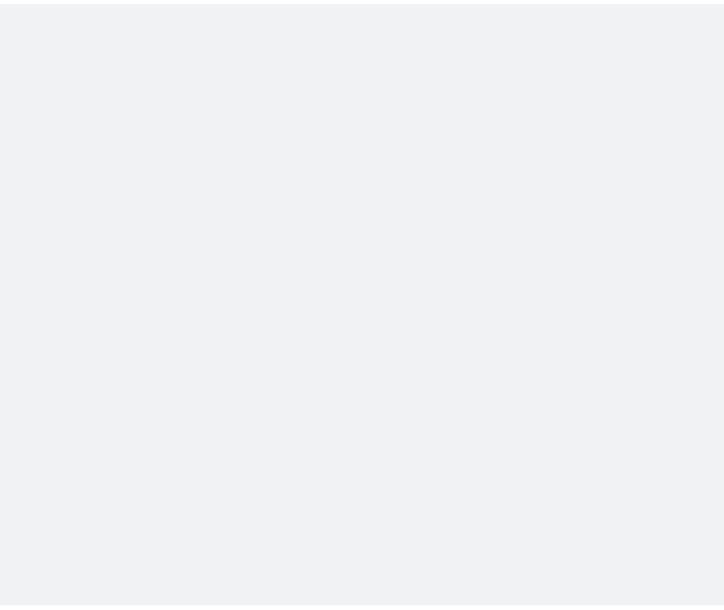 scroll, scrollTop: 0, scrollLeft: 0, axis: both 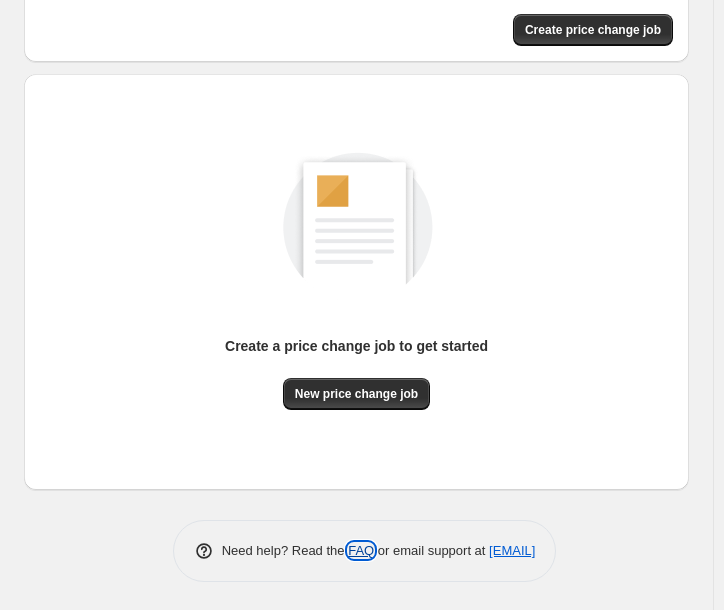 click on "FAQ" at bounding box center [361, 550] 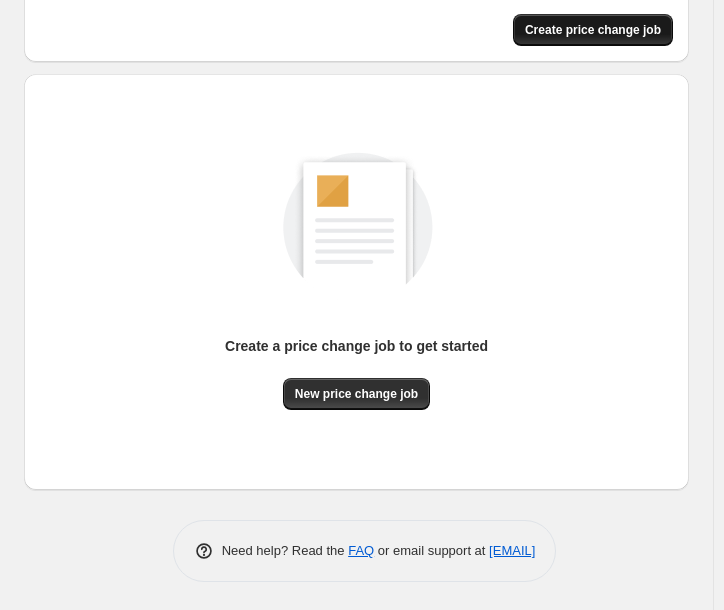 click on "Create price change job" at bounding box center (593, 30) 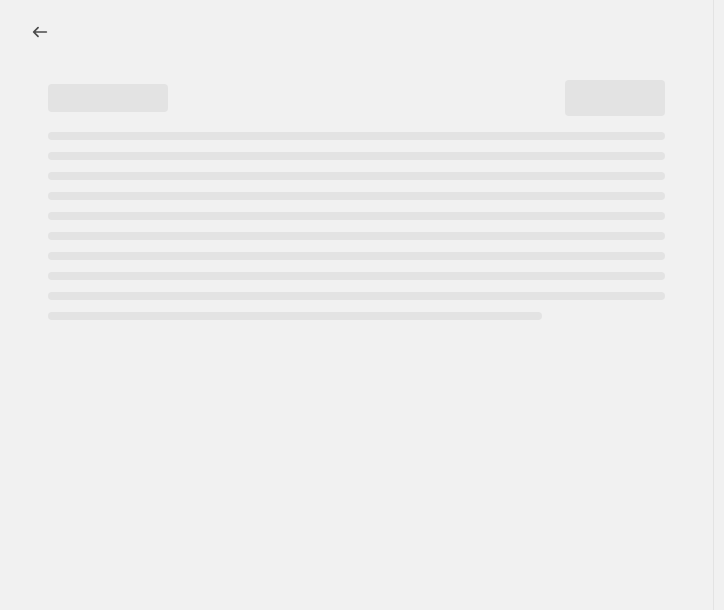scroll, scrollTop: 0, scrollLeft: 0, axis: both 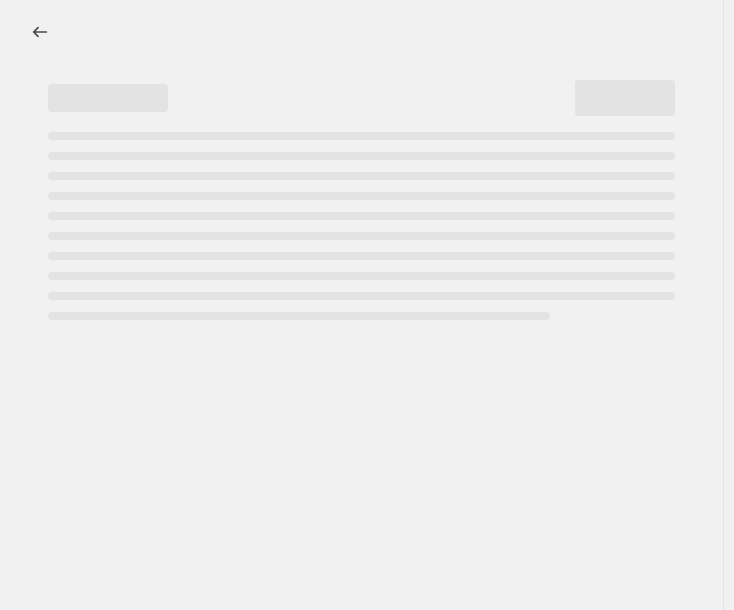 select on "percentage" 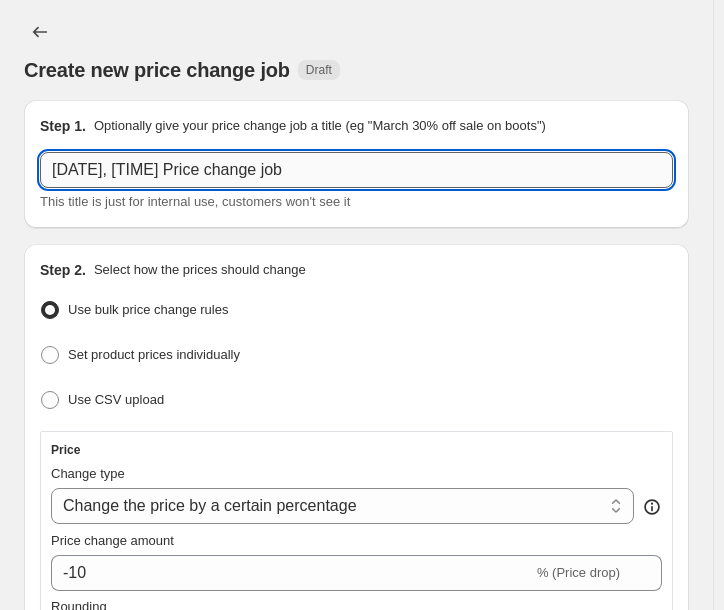 click on "[DATE], [TIME] Price change job" at bounding box center [356, 170] 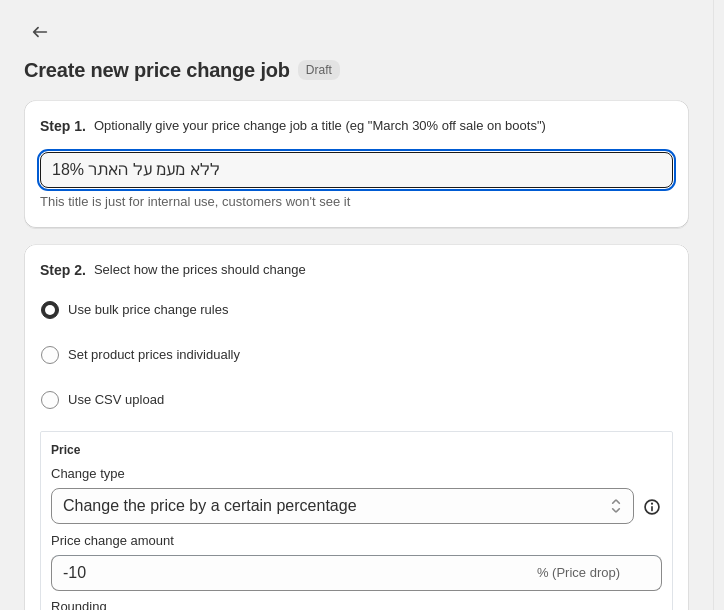 type on "18% ללא מעמ על האתר" 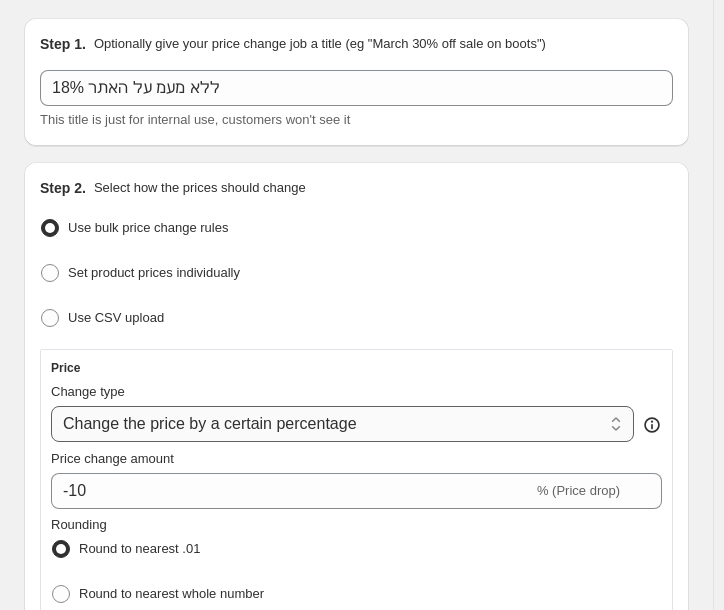 scroll, scrollTop: 84, scrollLeft: 0, axis: vertical 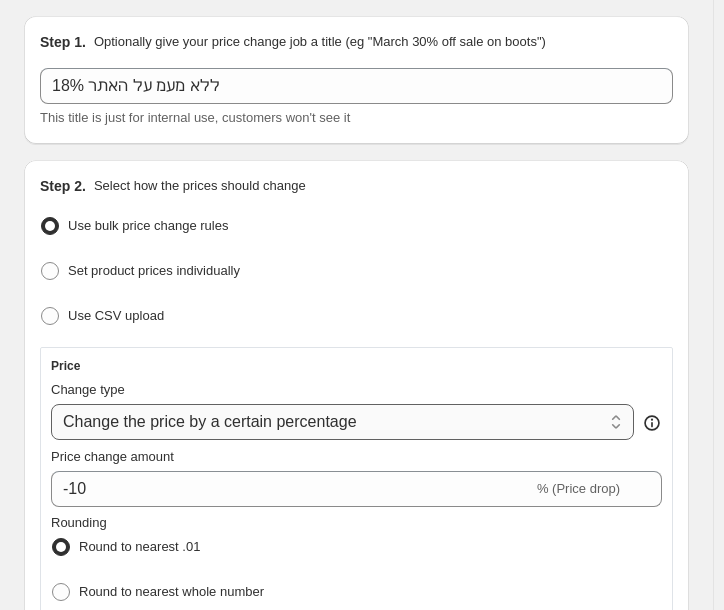 click on "Change the price to a certain amount Change the price by a certain amount Change the price by a certain percentage Change the price to the current compare at price (price before sale) Change the price by a certain amount relative to the compare at price Change the price by a certain percentage relative to the compare at price Don't change the price Change the price by a certain percentage relative to the cost per item Change price to certain cost margin" at bounding box center [342, 422] 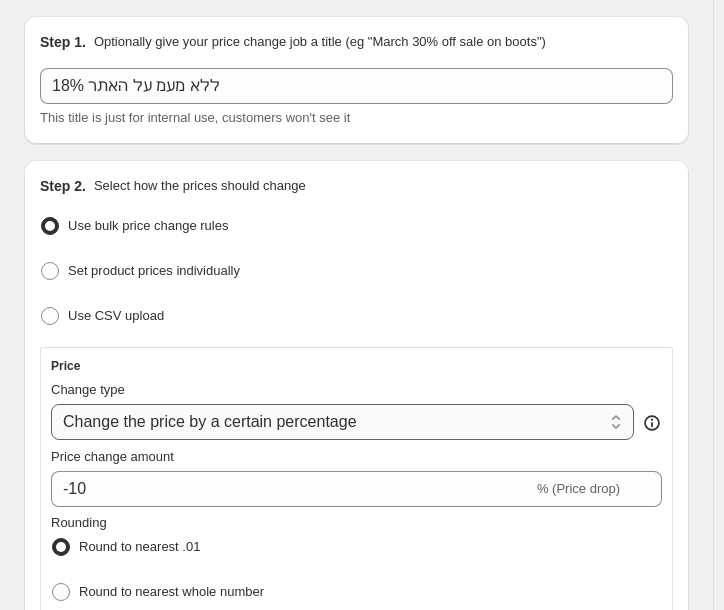 click on "Change the price to a certain amount Change the price by a certain amount Change the price by a certain percentage Change the price to the current compare at price (price before sale) Change the price by a certain amount relative to the compare at price Change the price by a certain percentage relative to the compare at price Don't change the price Change the price by a certain percentage relative to the cost per item Change price to certain cost margin" at bounding box center (342, 422) 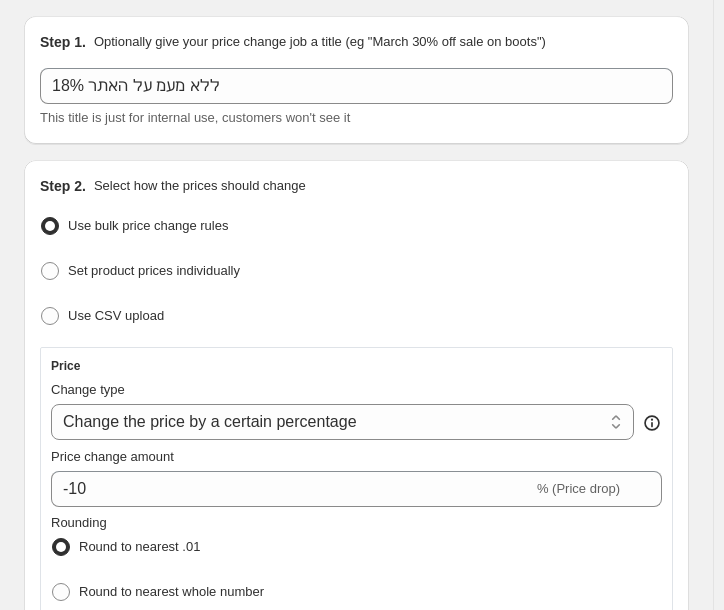 click on "Price" at bounding box center [356, 366] 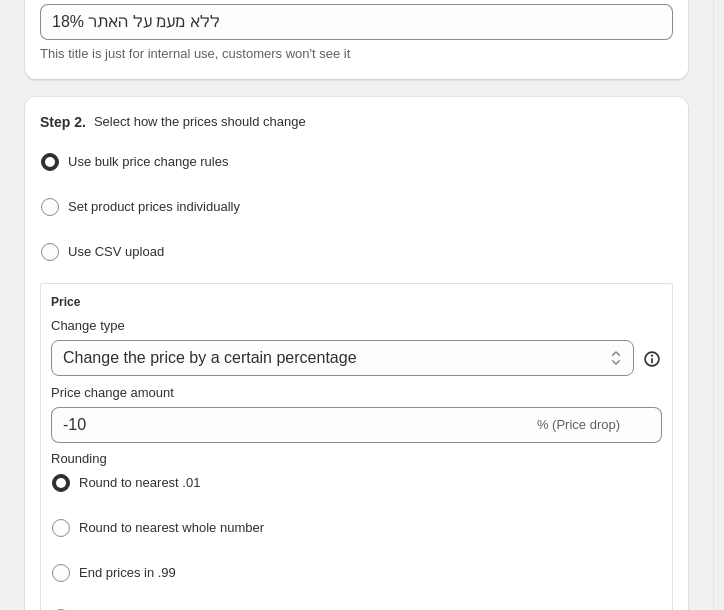 scroll, scrollTop: 148, scrollLeft: 0, axis: vertical 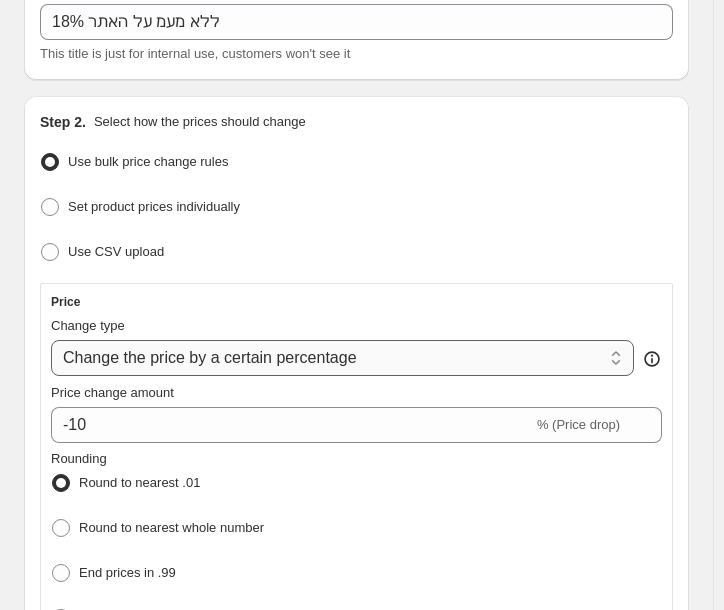 click on "Change the price to a certain amount Change the price by a certain amount Change the price by a certain percentage Change the price to the current compare at price (price before sale) Change the price by a certain amount relative to the compare at price Change the price by a certain percentage relative to the compare at price Don't change the price Change the price by a certain percentage relative to the cost per item Change price to certain cost margin" at bounding box center [342, 358] 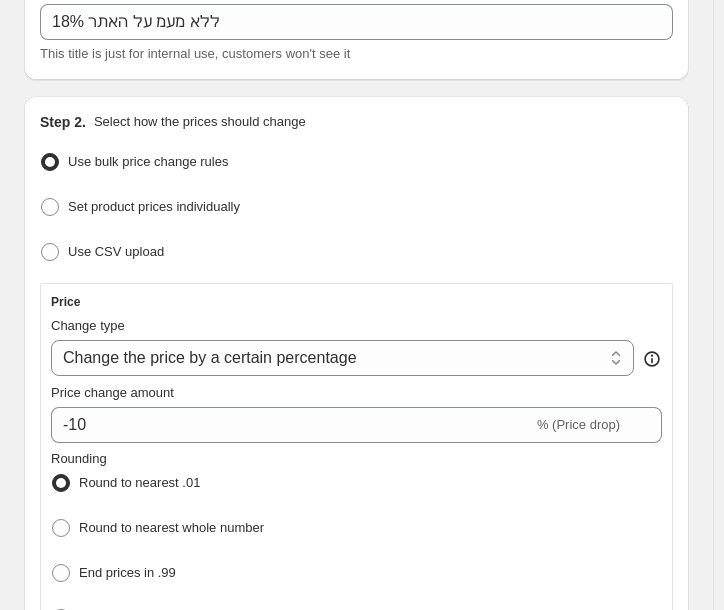 click on "Step 1. Optionally give your price change job a title (eg "March 30% off sale on boots") 18% ללא מעמ על האתר This title is just for internal use, customers won't see it" at bounding box center [356, 16] 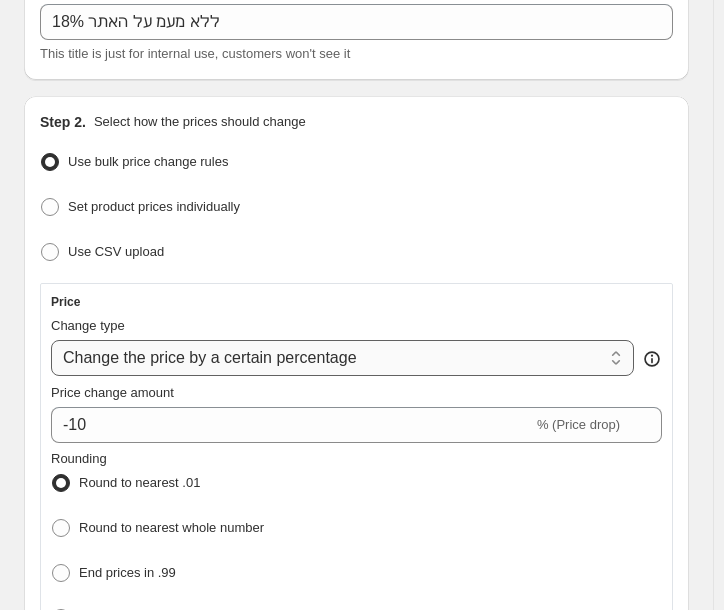 click on "Change the price to a certain amount Change the price by a certain amount Change the price by a certain percentage Change the price to the current compare at price (price before sale) Change the price by a certain amount relative to the compare at price Change the price by a certain percentage relative to the compare at price Don't change the price Change the price by a certain percentage relative to the cost per item Change price to certain cost margin" at bounding box center [342, 358] 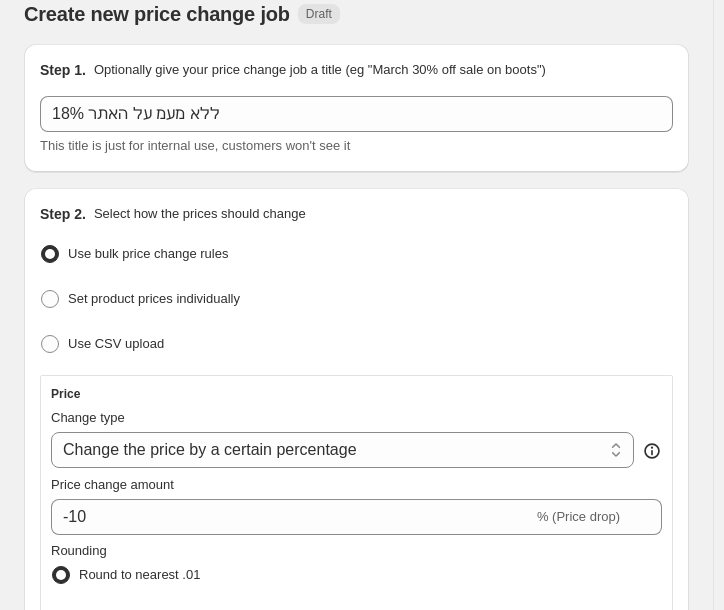 scroll, scrollTop: 0, scrollLeft: 0, axis: both 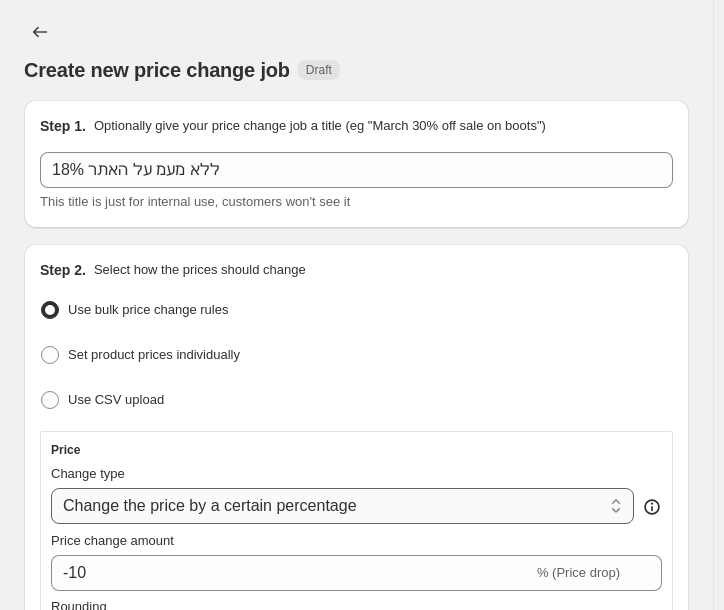 click on "Change the price to a certain amount Change the price by a certain amount Change the price by a certain percentage Change the price to the current compare at price (price before sale) Change the price by a certain amount relative to the compare at price Change the price by a certain percentage relative to the compare at price Don't change the price Change the price by a certain percentage relative to the cost per item Change price to certain cost margin" at bounding box center [342, 506] 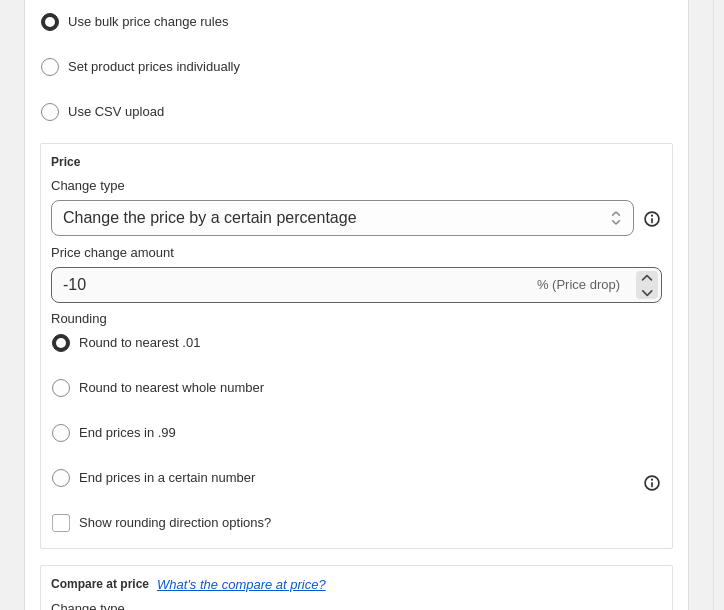 scroll, scrollTop: 300, scrollLeft: 0, axis: vertical 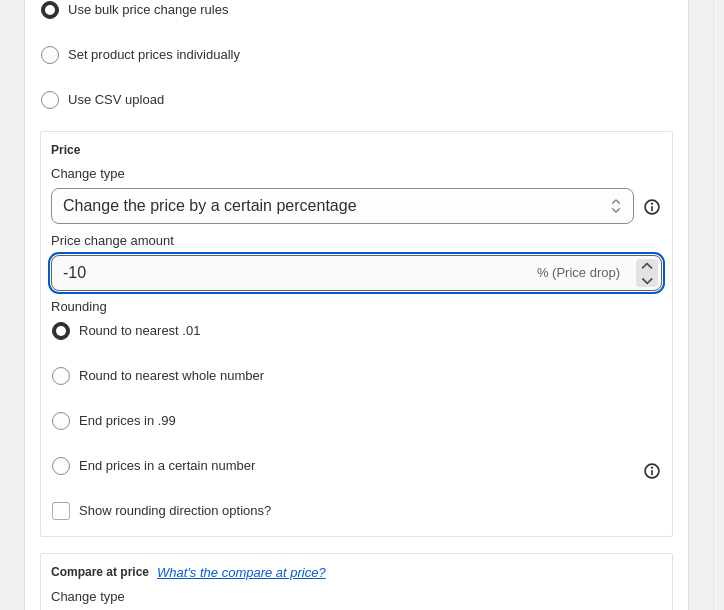 click on "-10" at bounding box center (292, 273) 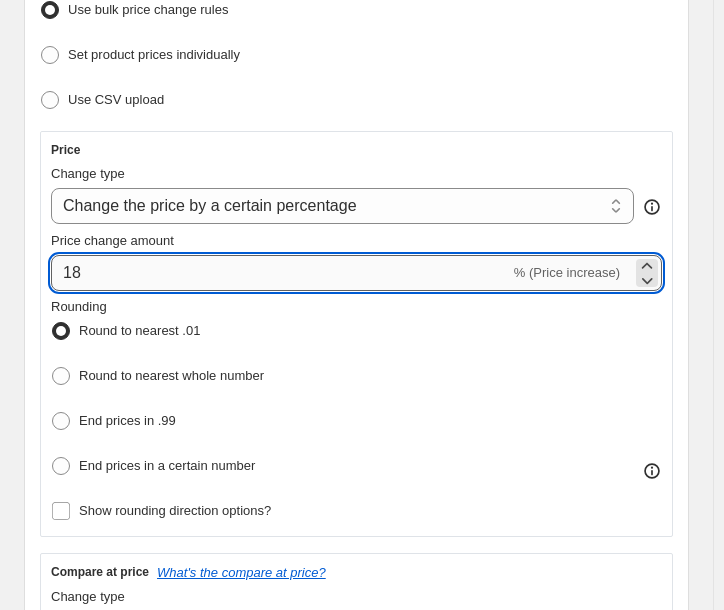click on "18" at bounding box center [280, 273] 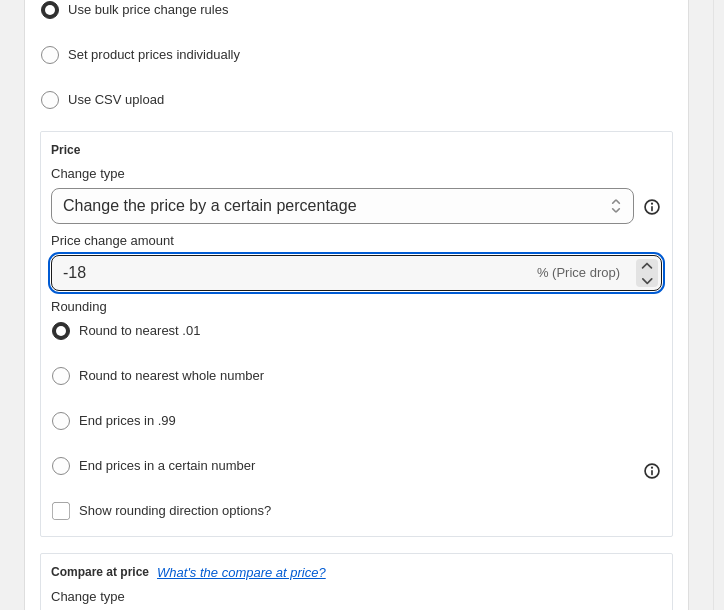 type on "-18" 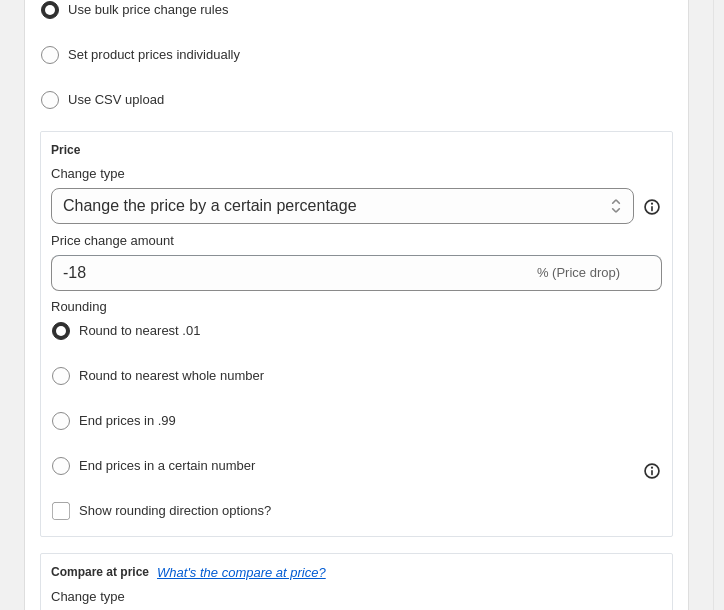 click on "Rounding Round to nearest .01 Round to nearest whole number End prices in .99 End prices in a certain number" at bounding box center (356, 389) 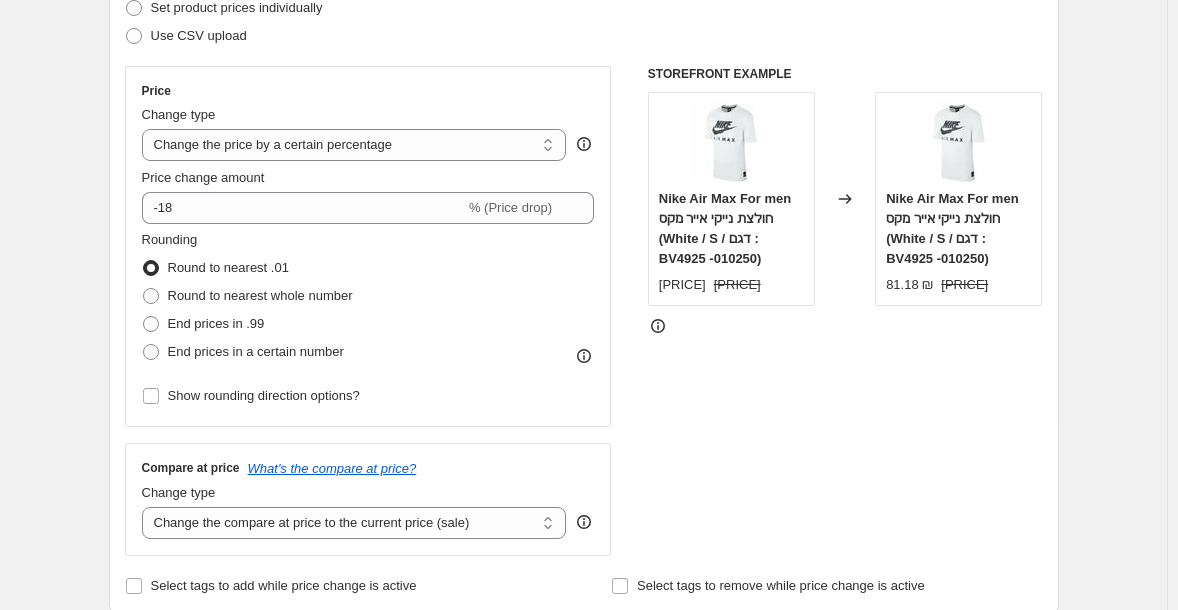scroll, scrollTop: 304, scrollLeft: 0, axis: vertical 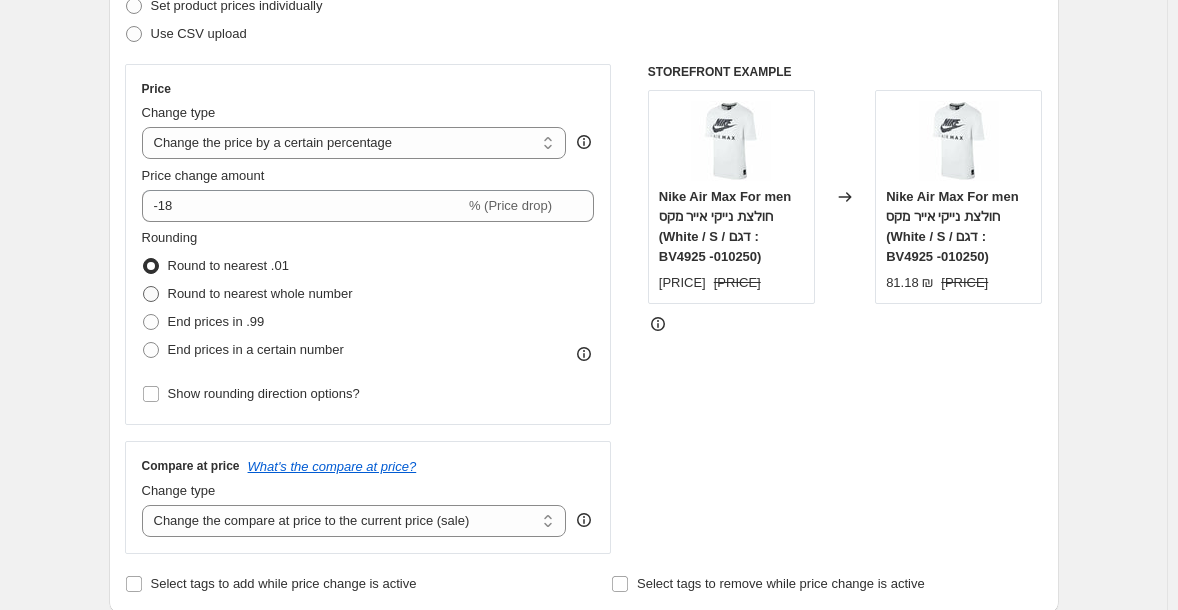 click on "Round to nearest whole number" at bounding box center [260, 293] 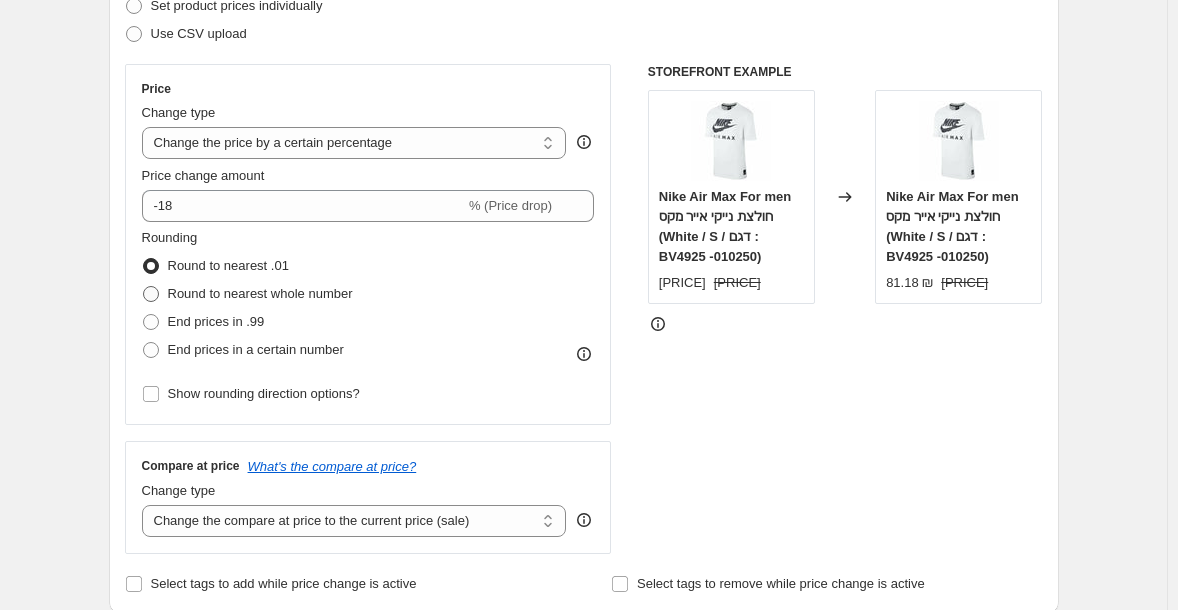 radio on "true" 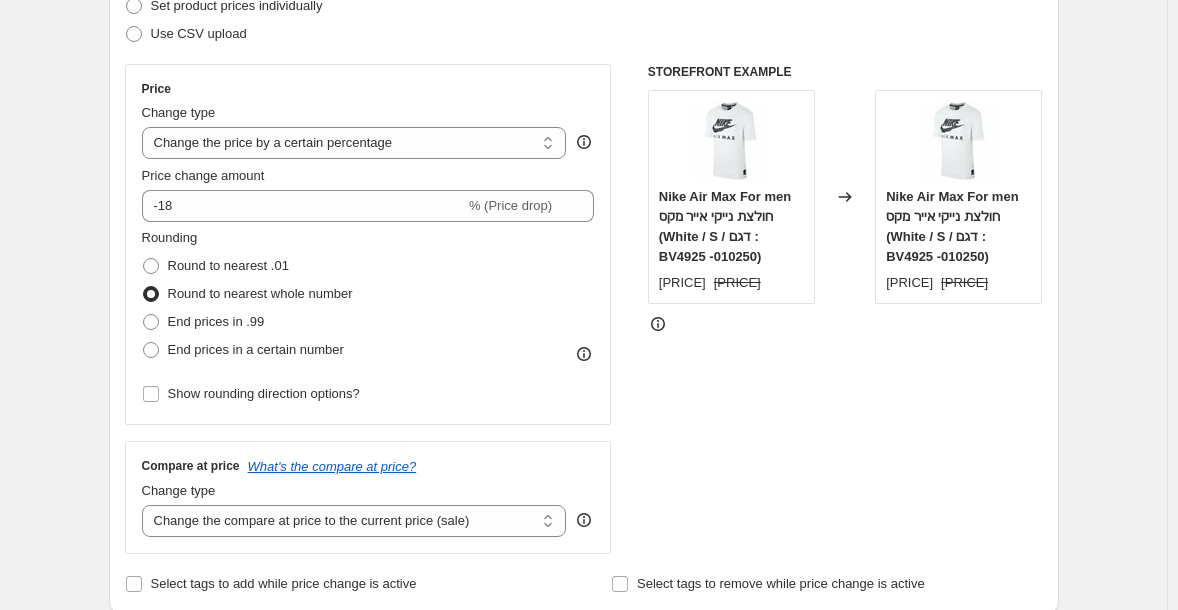 click on "Round to nearest whole number" at bounding box center (247, 294) 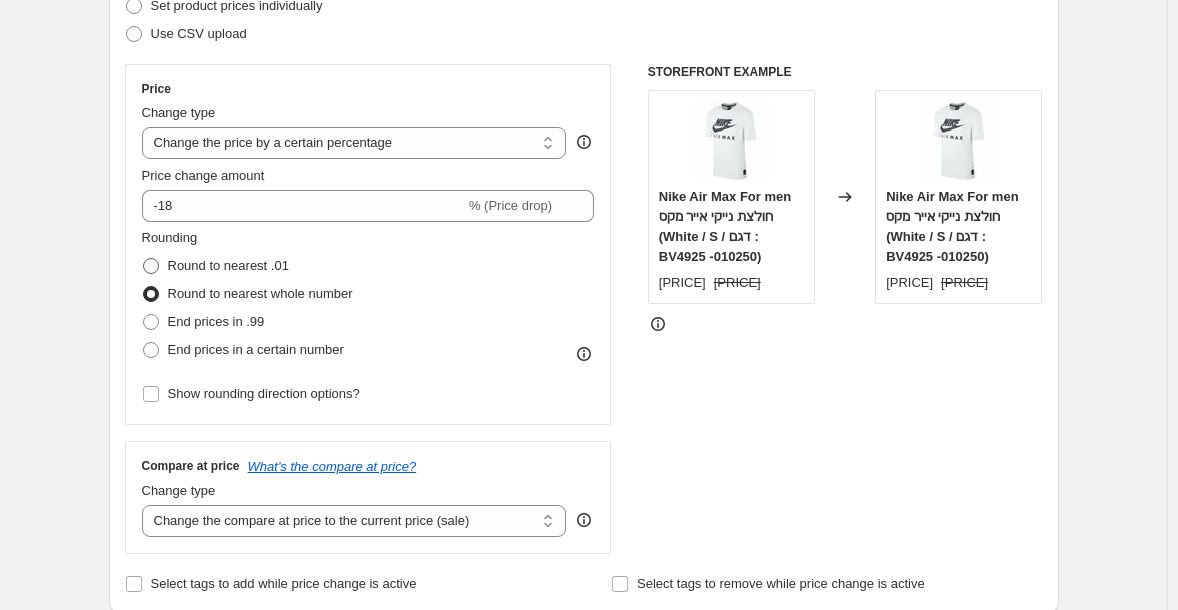 click on "Round to nearest .01" at bounding box center [228, 265] 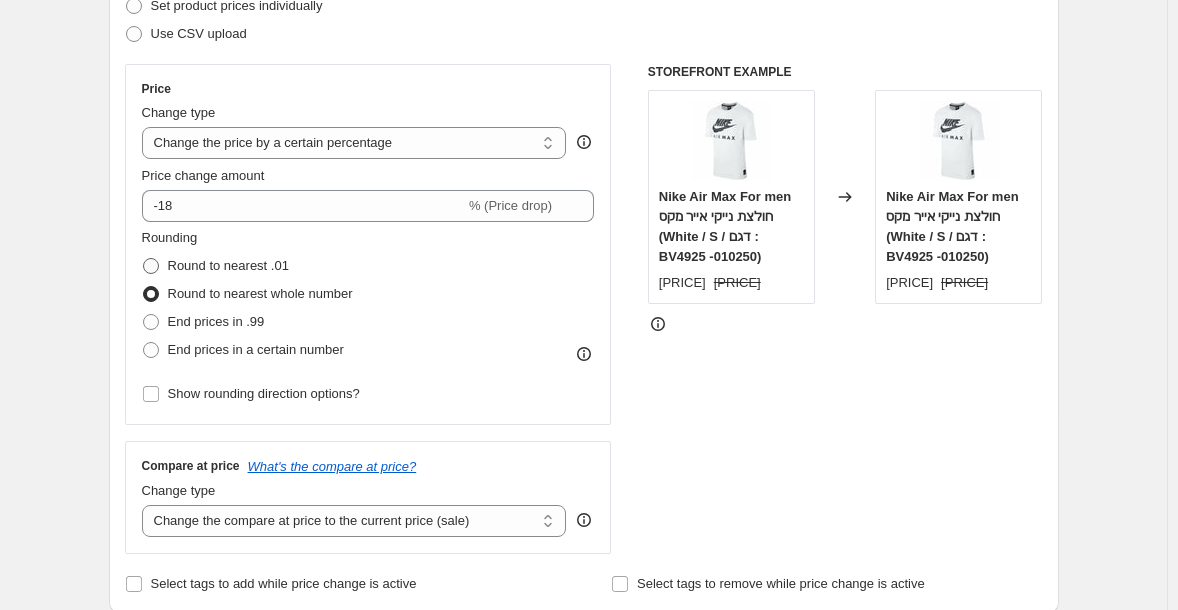 radio on "true" 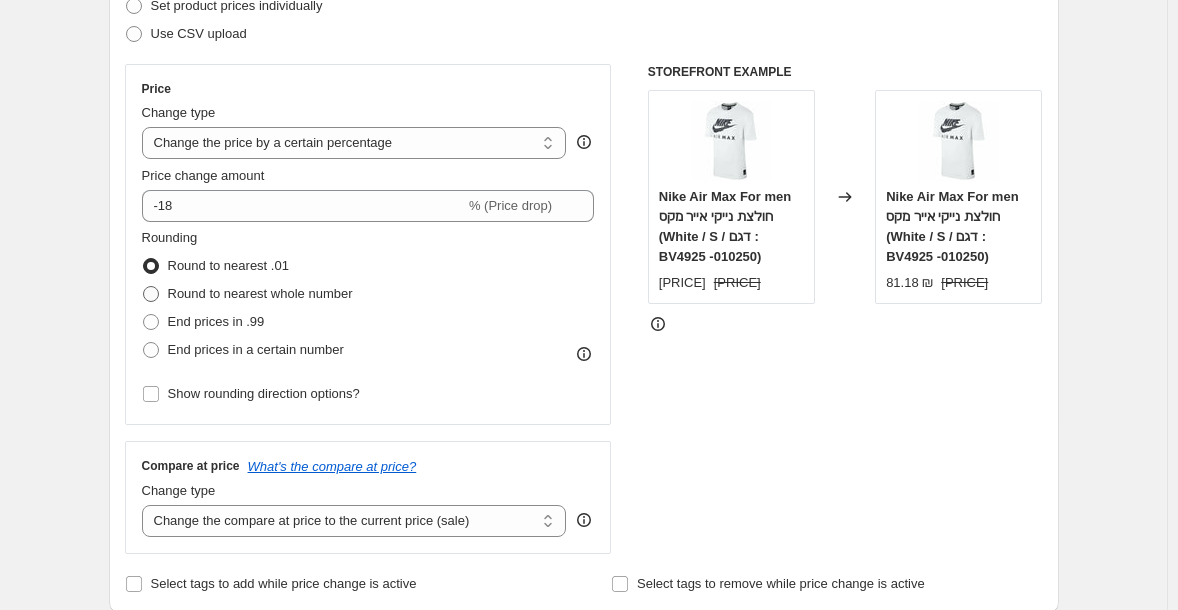 click on "Round to nearest whole number" at bounding box center (260, 293) 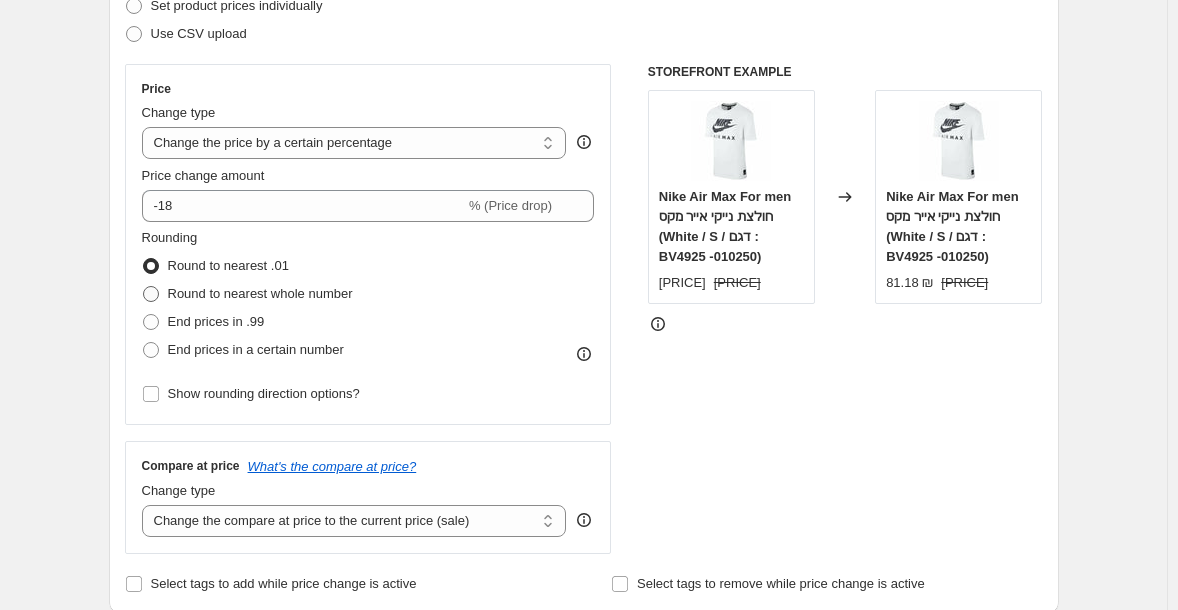 radio on "true" 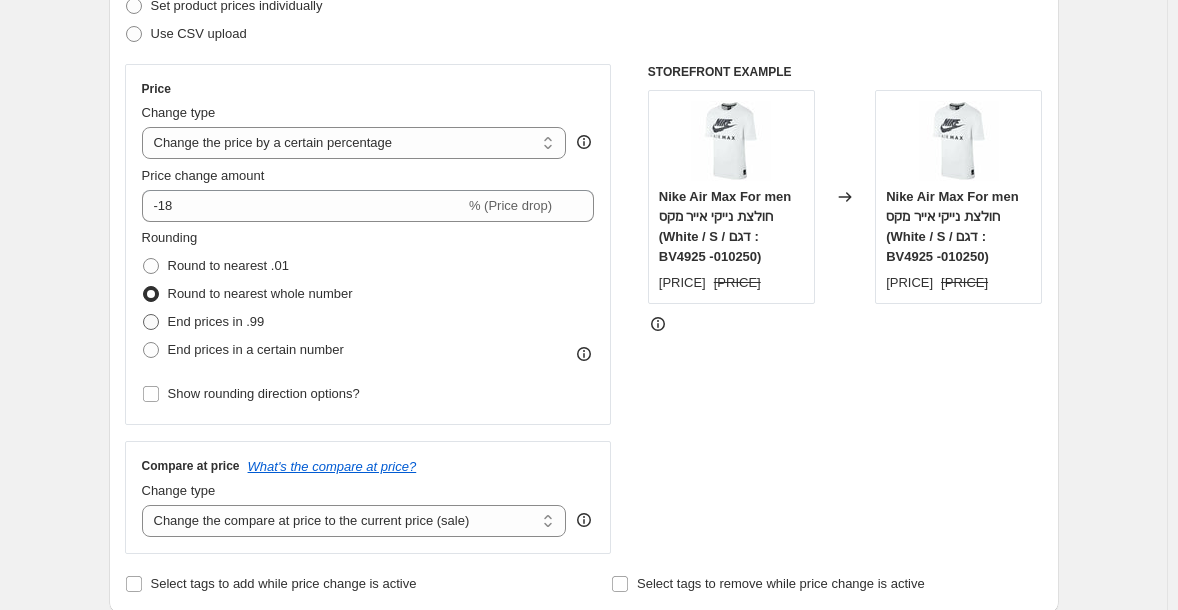 click on "End prices in .99" at bounding box center [216, 321] 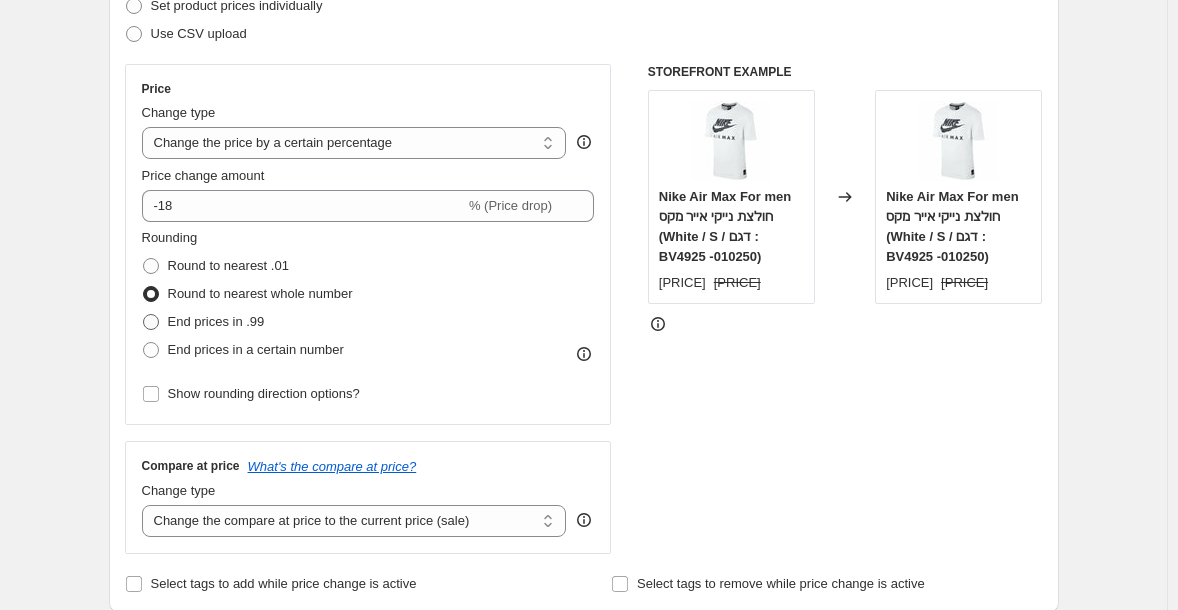 radio on "true" 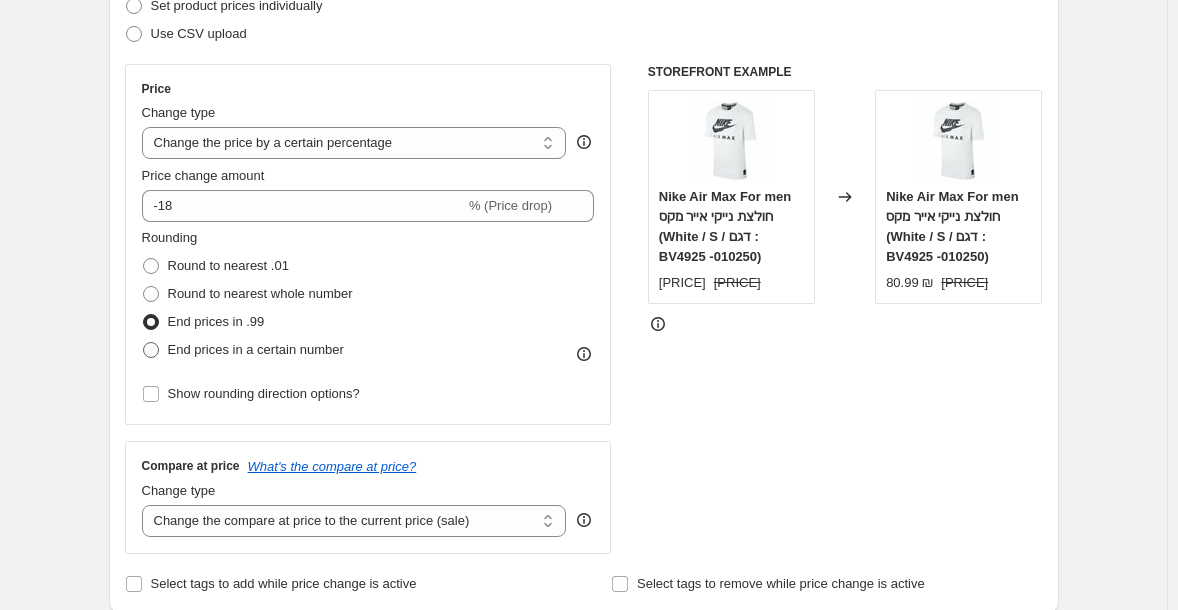 click on "End prices in a certain number" at bounding box center (256, 349) 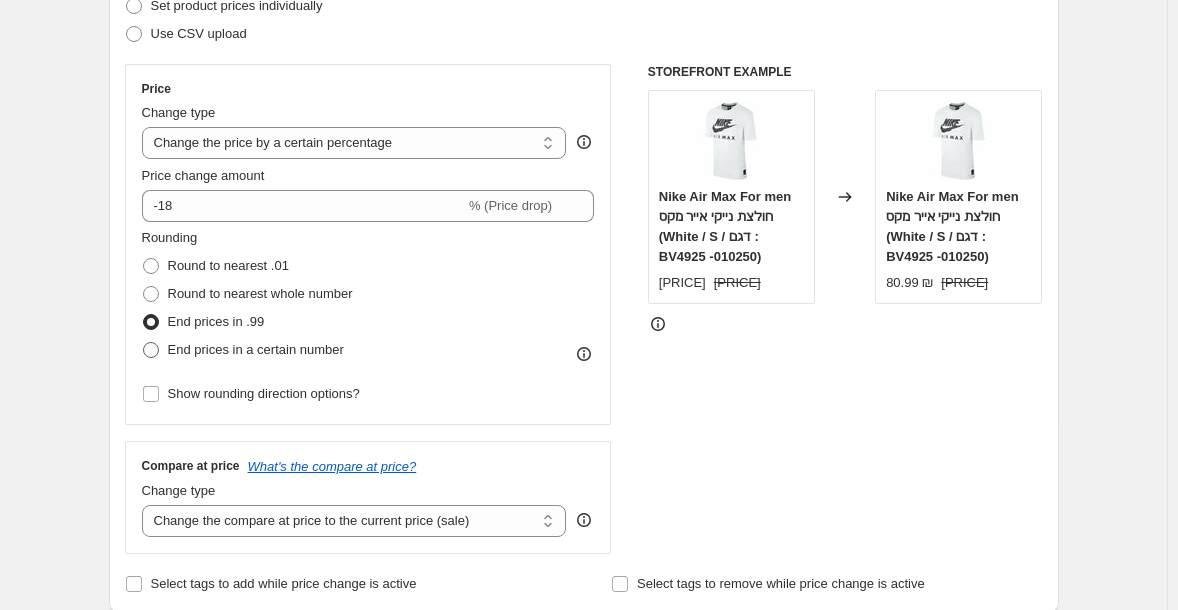 radio on "true" 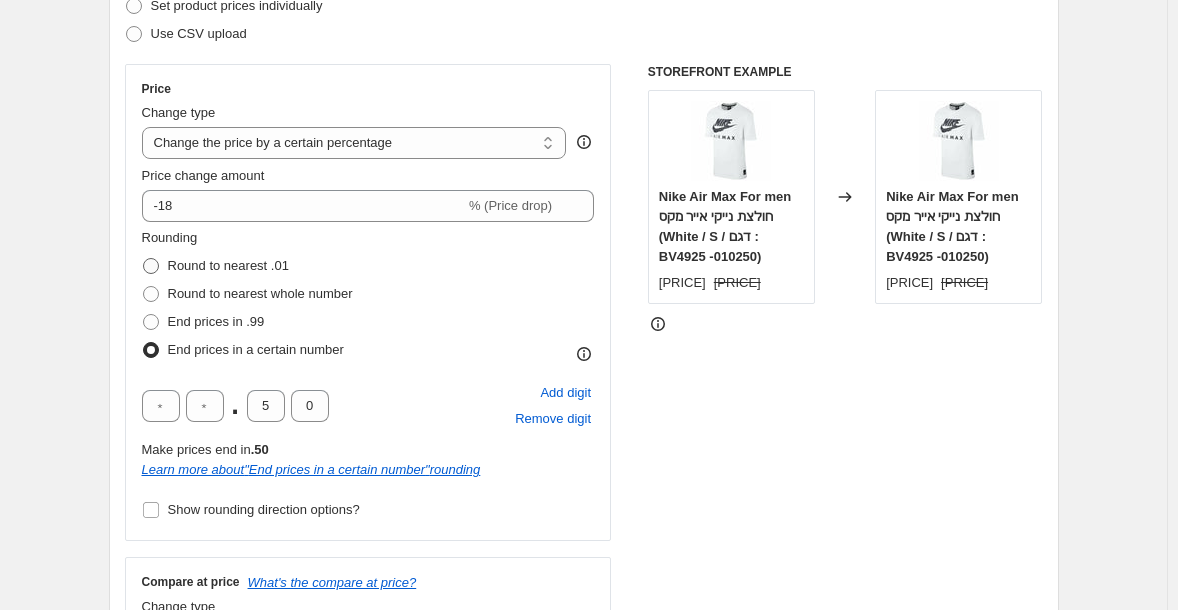 click on "Round to nearest .01" at bounding box center [228, 265] 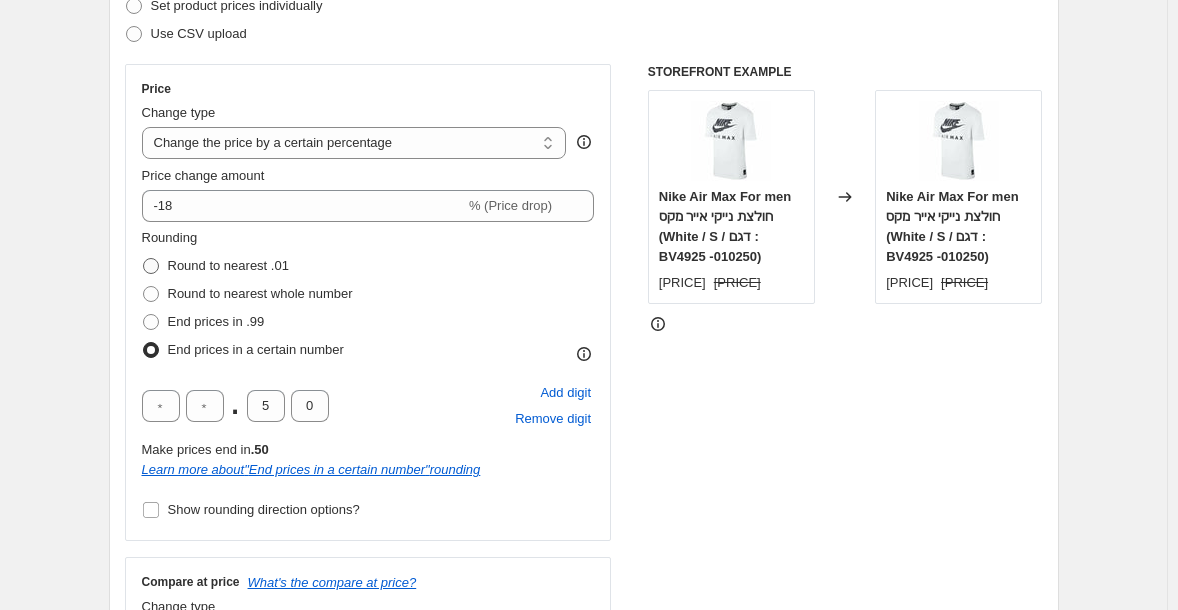 radio on "true" 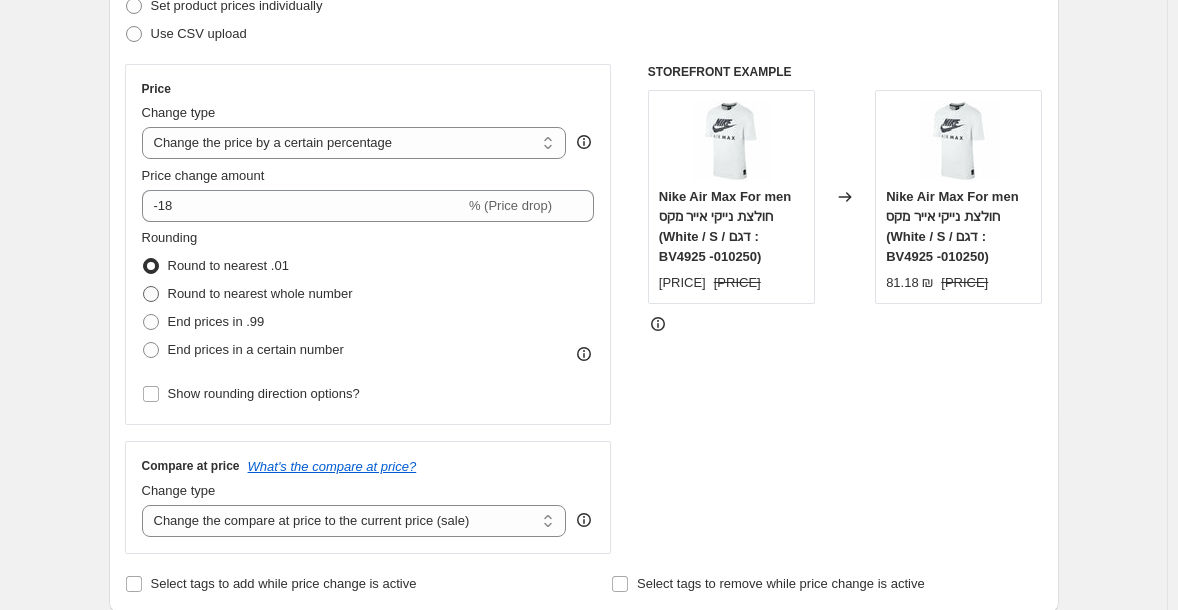 click on "Round to nearest whole number" at bounding box center [260, 293] 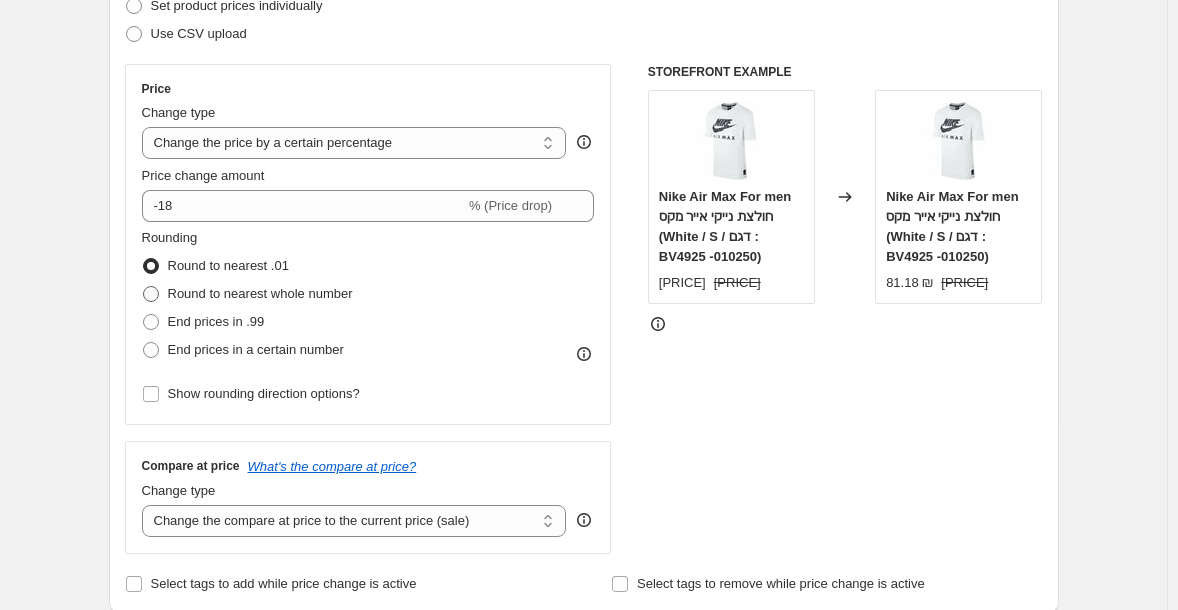 radio on "true" 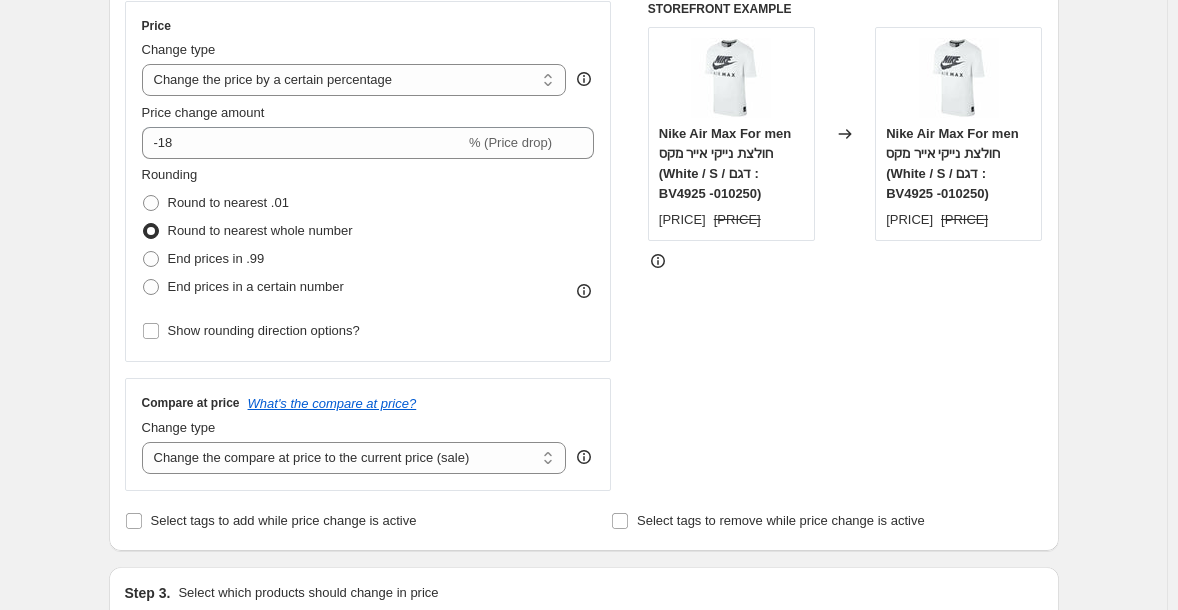 scroll, scrollTop: 368, scrollLeft: 0, axis: vertical 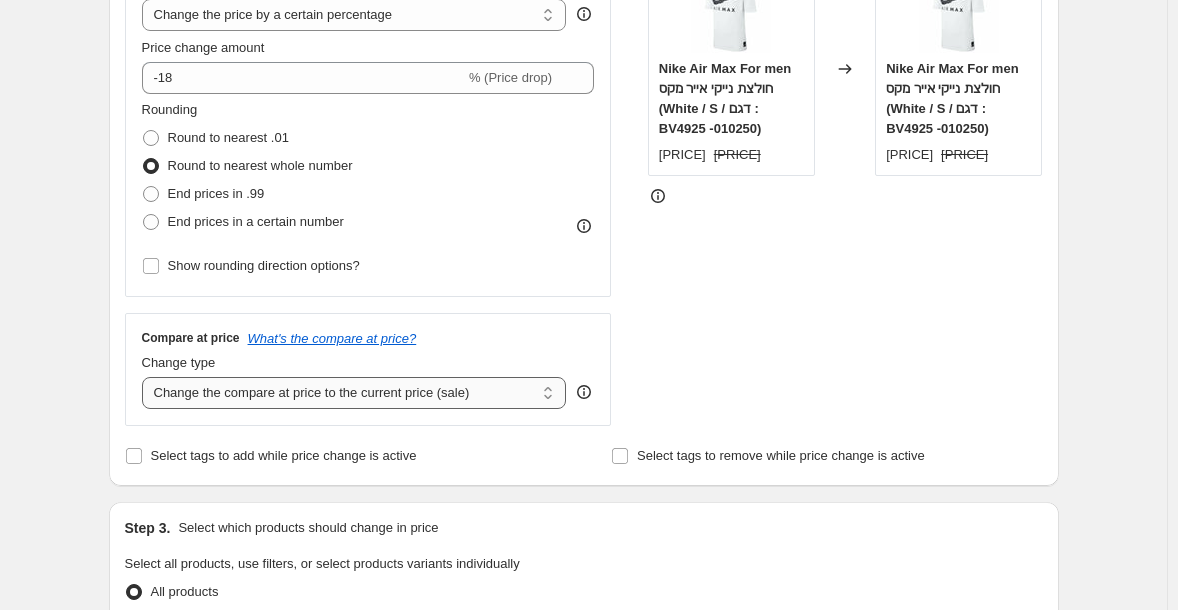 click on "Change the compare at price to the current price (sale) Change the compare at price to a certain amount Change the compare at price by a certain amount Change the compare at price by a certain percentage Change the compare at price by a certain amount relative to the actual price Change the compare at price by a certain percentage relative to the actual price Don't change the compare at price Remove the compare at price" at bounding box center (354, 393) 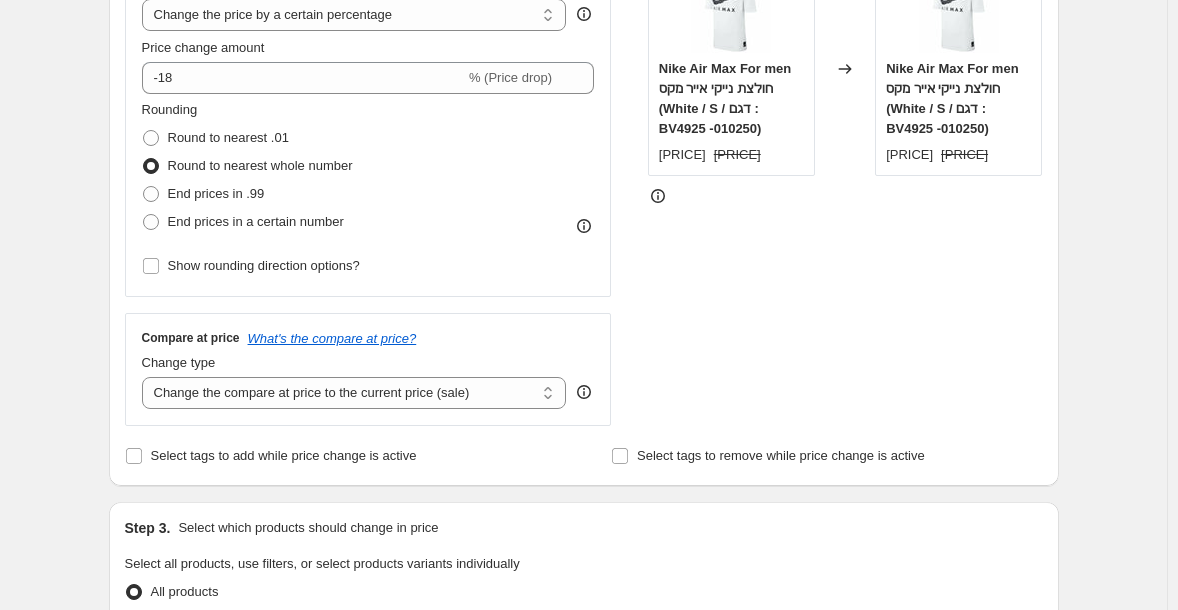 click on "Change type" at bounding box center [354, 363] 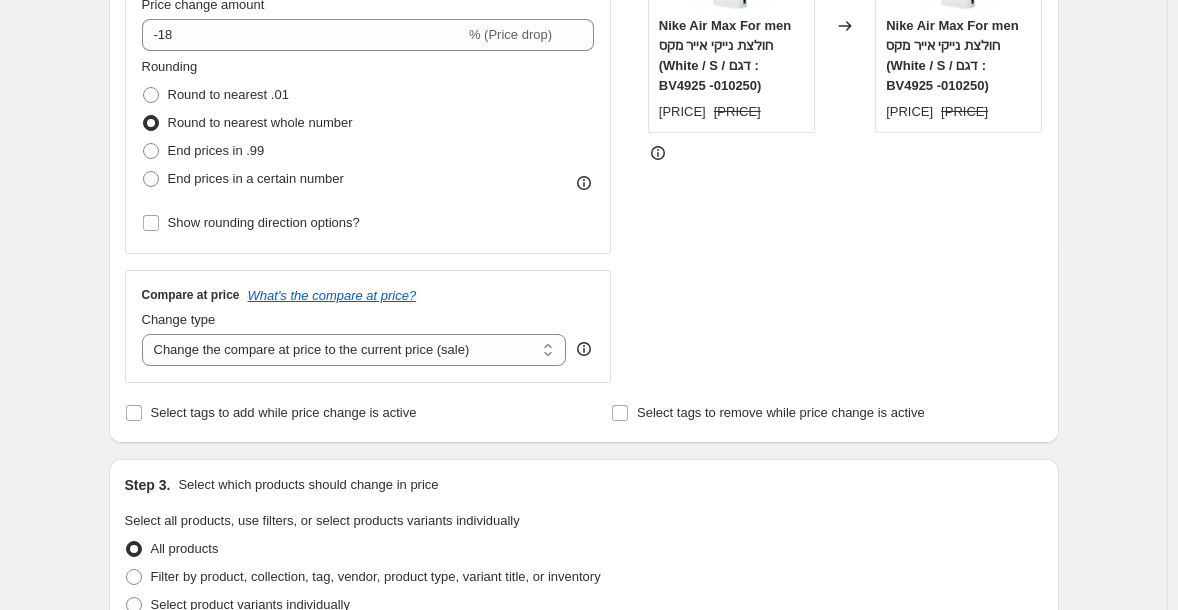 scroll, scrollTop: 476, scrollLeft: 0, axis: vertical 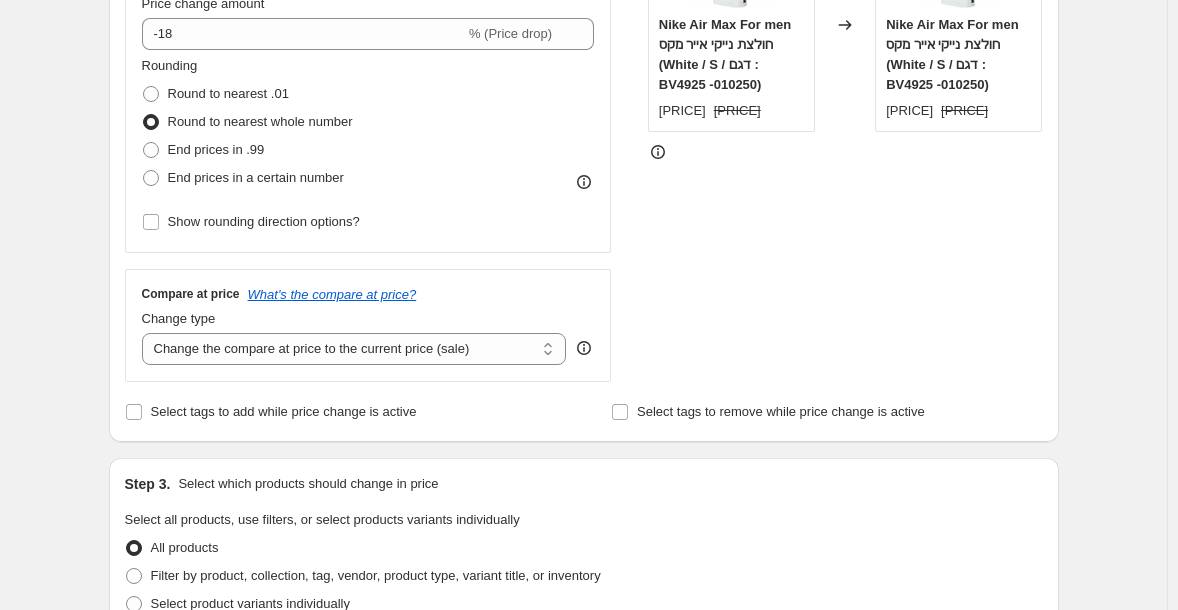click on "Compare at price What's the compare at price? Change type Change the compare at price to the current price (sale) Change the compare at price to a certain amount Change the compare at price by a certain amount Change the compare at price by a certain percentage Change the compare at price by a certain amount relative to the actual price Change the compare at price by a certain percentage relative to the actual price Don't change the compare at price Remove the compare at price Change the compare at price to the current price (sale)" at bounding box center (368, 325) 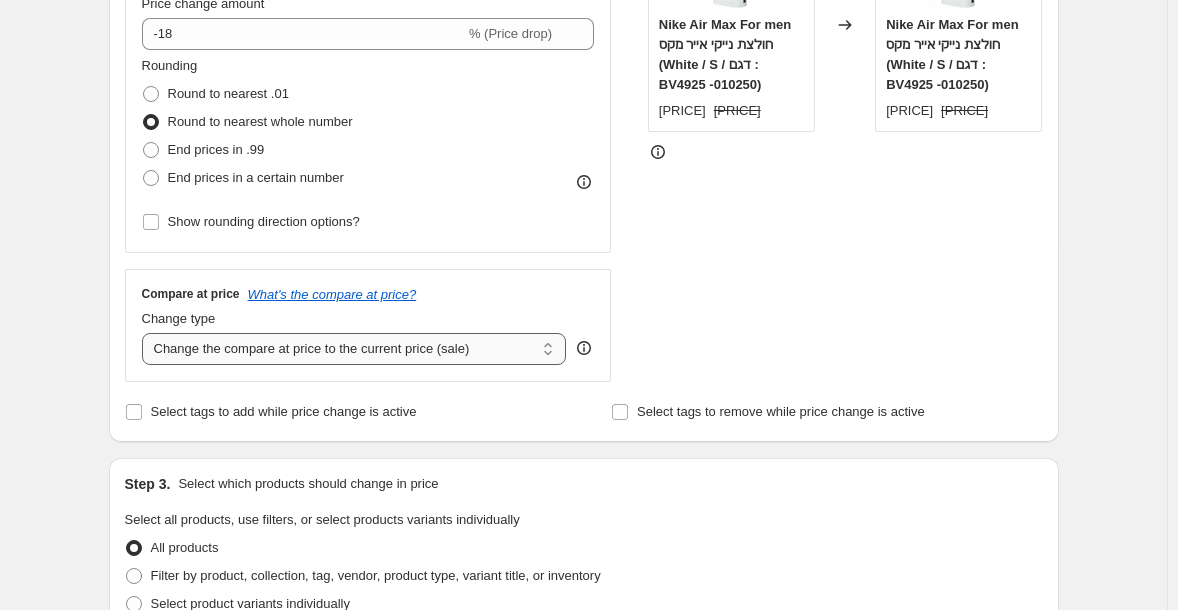 click on "Change the compare at price to the current price (sale) Change the compare at price to a certain amount Change the compare at price by a certain amount Change the compare at price by a certain percentage Change the compare at price by a certain amount relative to the actual price Change the compare at price by a certain percentage relative to the actual price Don't change the compare at price Remove the compare at price" at bounding box center [354, 349] 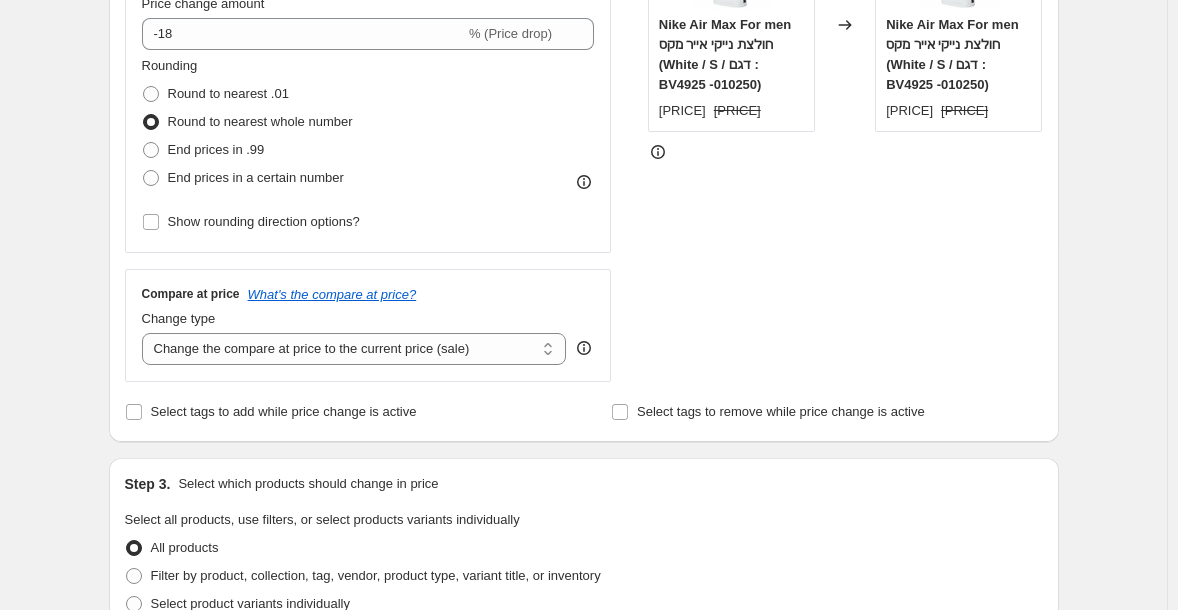 click on "Compare at price What's the compare at price? Change type Change the compare at price to the current price (sale) Change the compare at price to a certain amount Change the compare at price by a certain amount Change the compare at price by a certain percentage Change the compare at price by a certain amount relative to the actual price Change the compare at price by a certain percentage relative to the actual price Don't change the compare at price Remove the compare at price Change the compare at price to the current price (sale)" at bounding box center [368, 325] 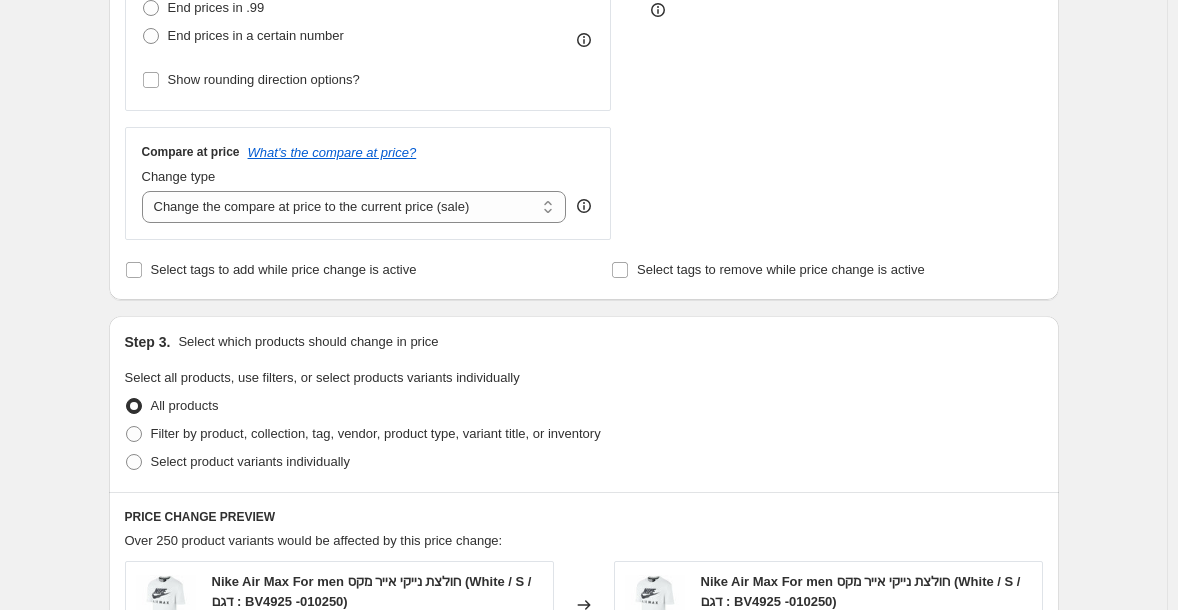 scroll, scrollTop: 624, scrollLeft: 0, axis: vertical 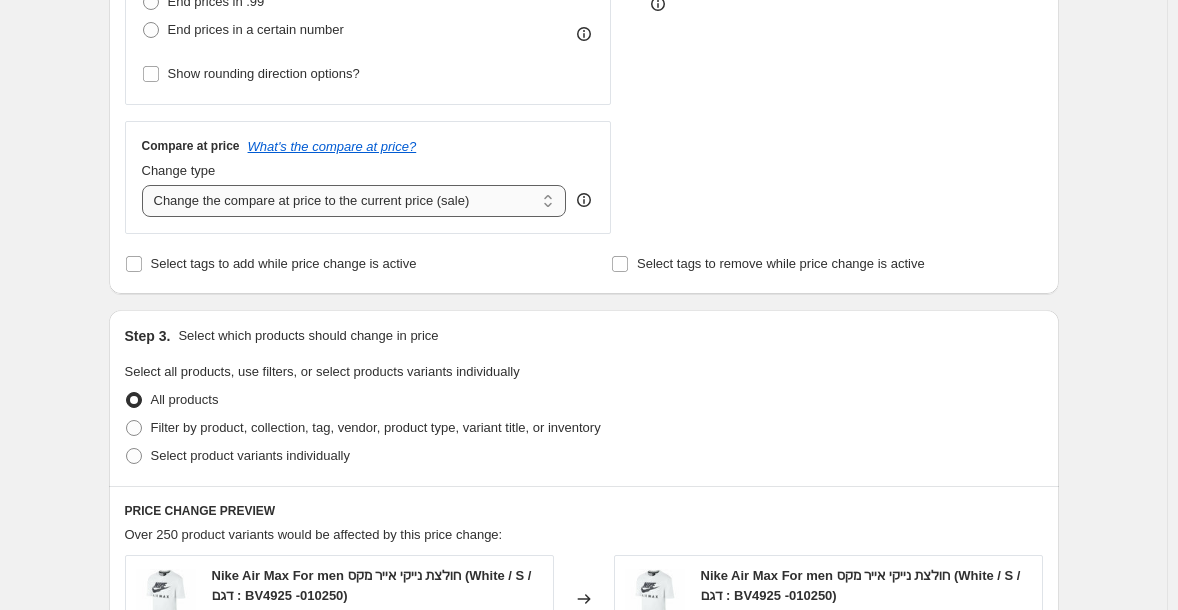 click on "Change the compare at price to the current price (sale) Change the compare at price to a certain amount Change the compare at price by a certain amount Change the compare at price by a certain percentage Change the compare at price by a certain amount relative to the actual price Change the compare at price by a certain percentage relative to the actual price Don't change the compare at price Remove the compare at price" at bounding box center (354, 201) 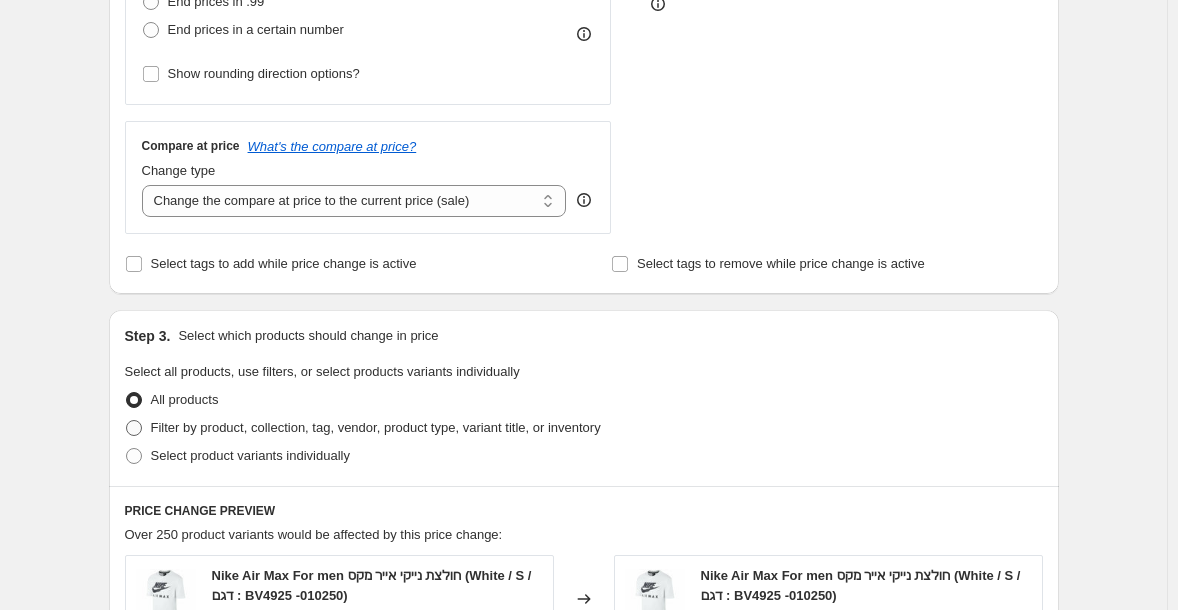 click on "Change the compare at price to the current price (sale) Change the compare at price to a certain amount Change the compare at price by a certain amount Change the compare at price by a certain percentage Change the compare at price by a certain amount relative to the actual price Change the compare at price by a certain percentage relative to the actual price Don't change the compare at price Remove the compare at price" at bounding box center [354, 201] 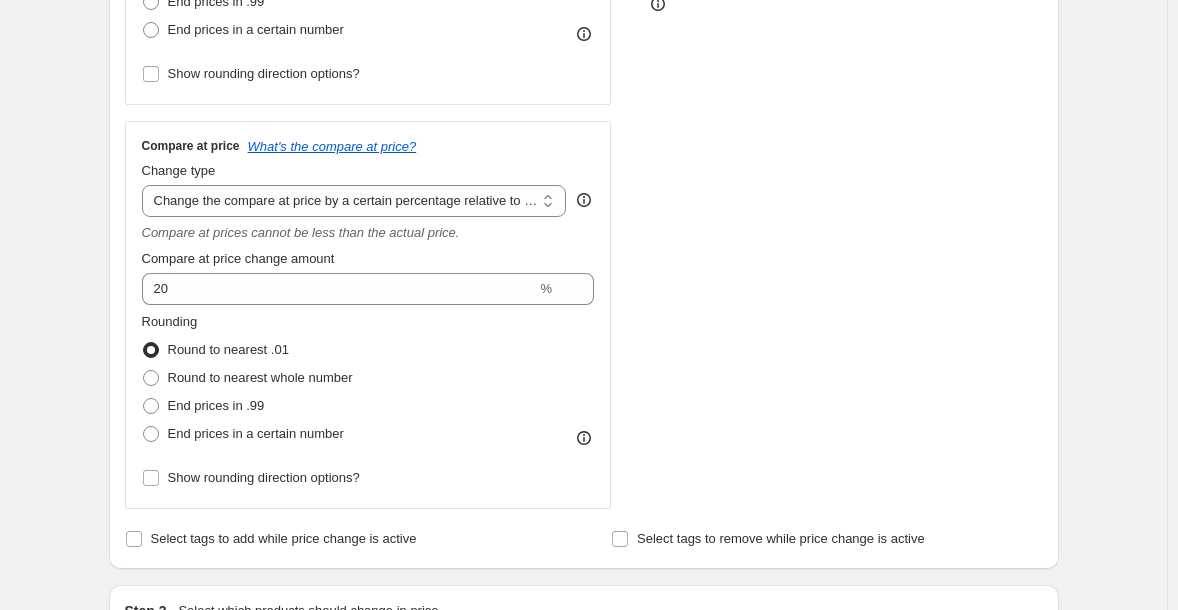 select on "no_change" 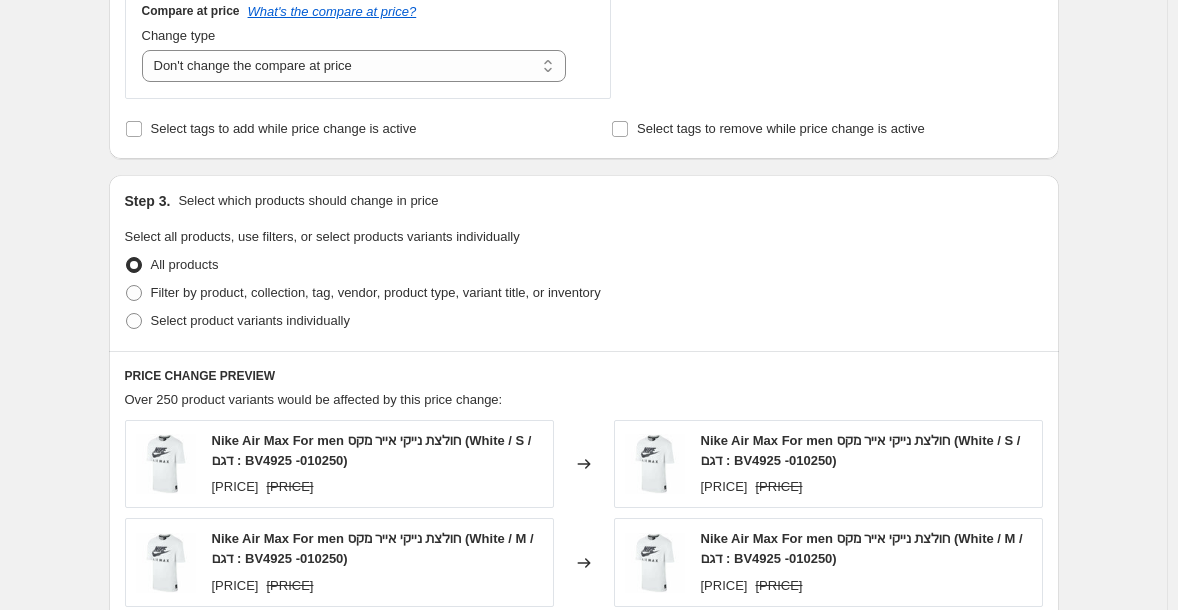 scroll, scrollTop: 764, scrollLeft: 0, axis: vertical 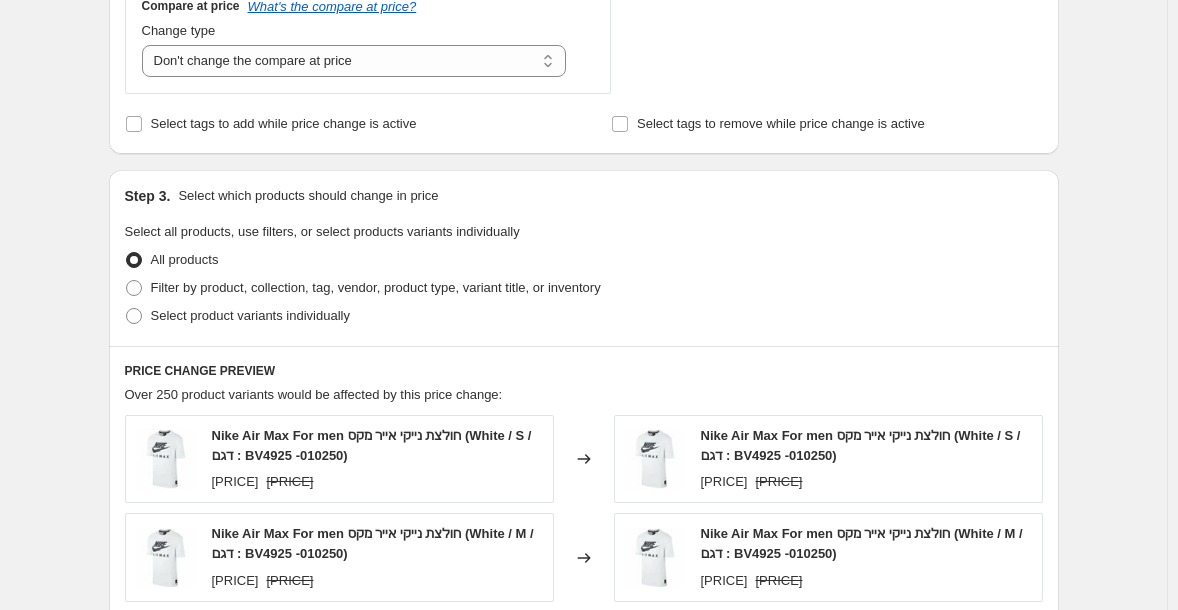 click on "Step 3. Select which products should change in price Select all products, use filters, or select products variants individually All products Filter by product, collection, tag, vendor, product type, variant title, or inventory Select product variants individually" at bounding box center [584, 258] 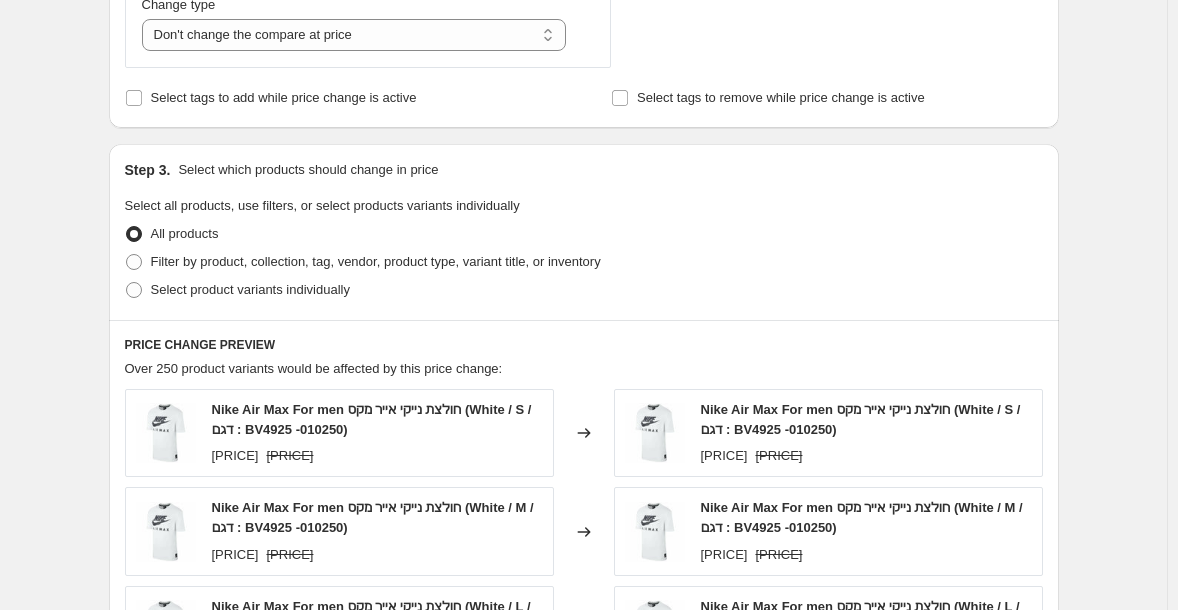 scroll, scrollTop: 830, scrollLeft: 0, axis: vertical 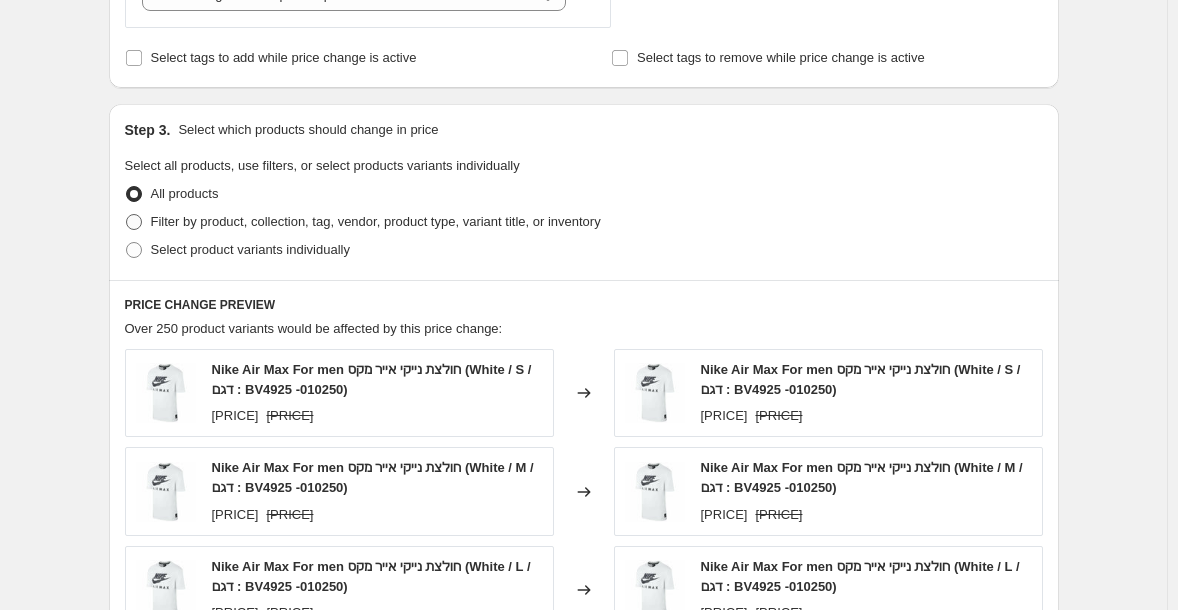 click on "Filter by product, collection, tag, vendor, product type, variant title, or inventory" at bounding box center (376, 221) 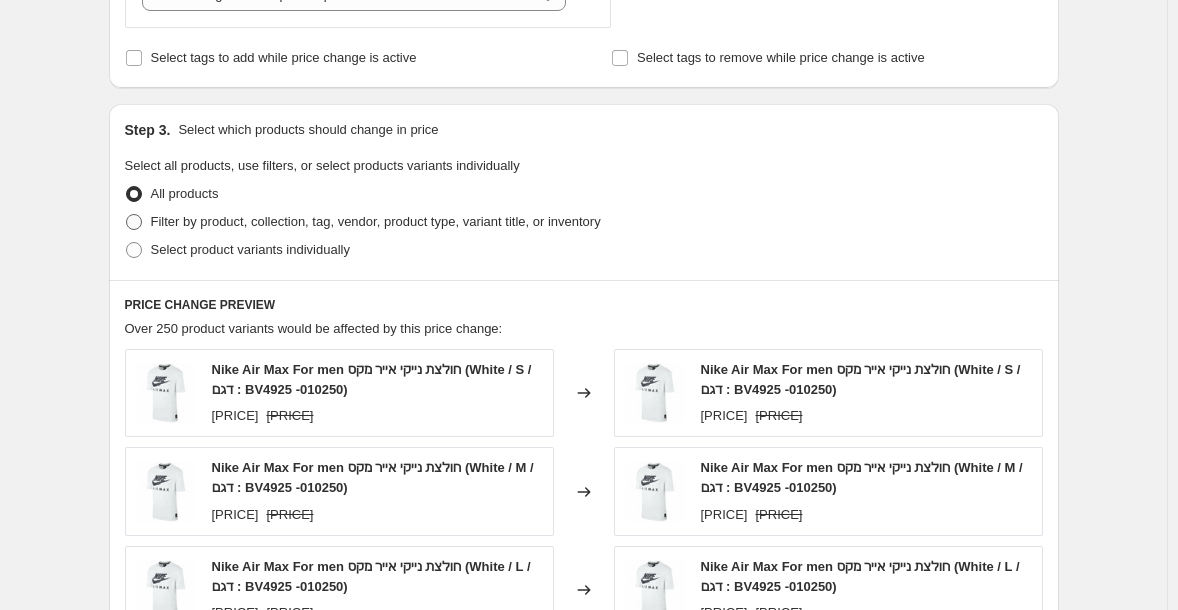 radio on "true" 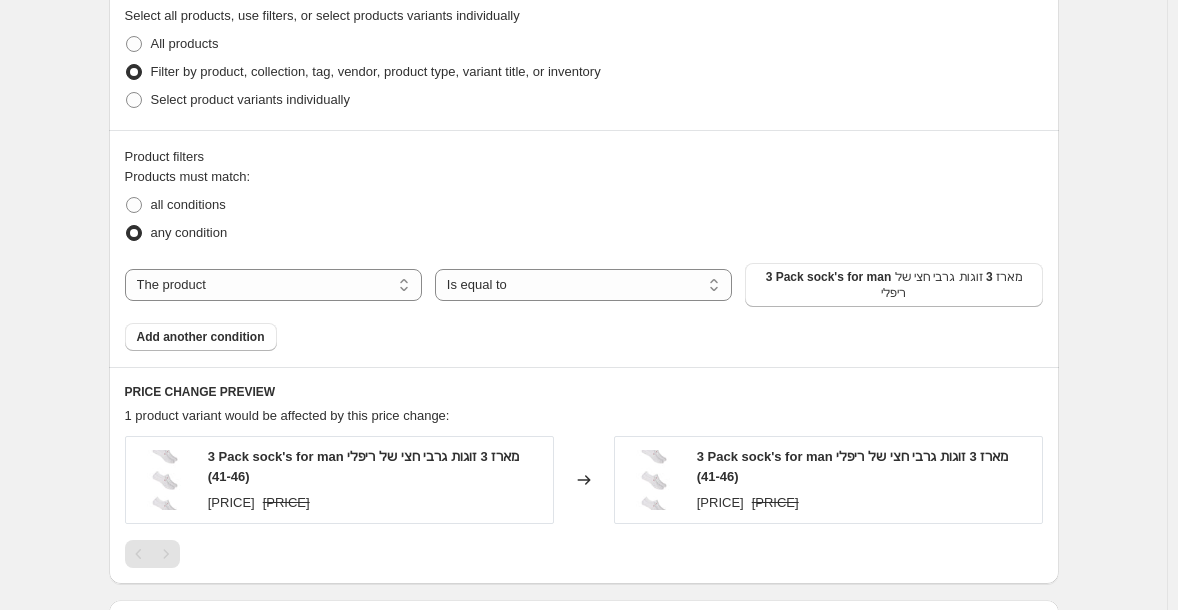 scroll, scrollTop: 1030, scrollLeft: 0, axis: vertical 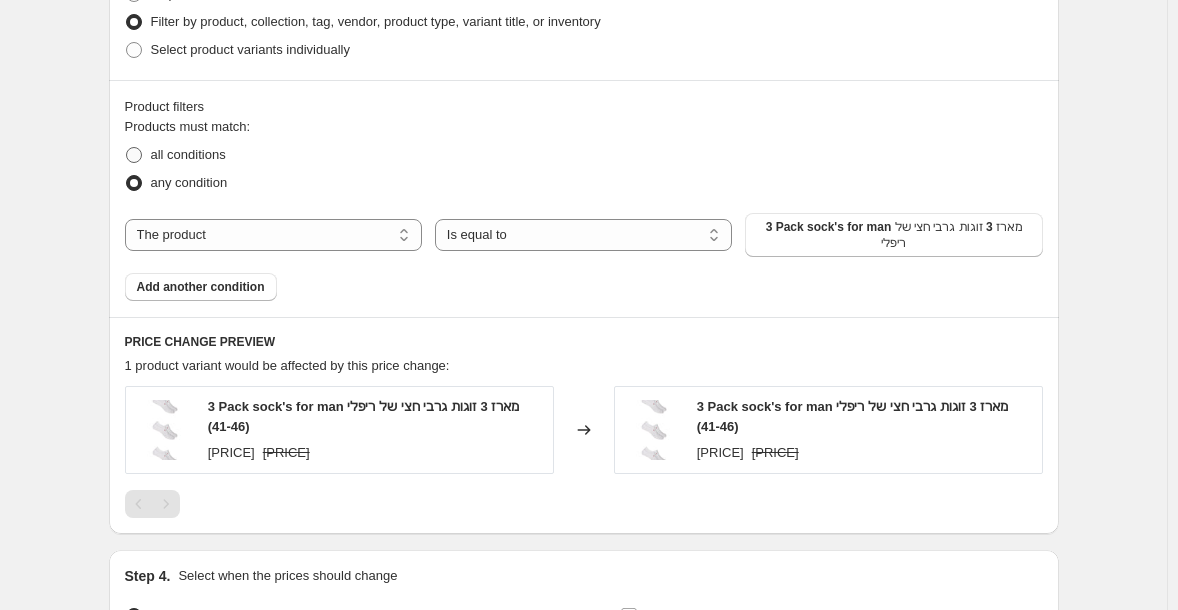 click on "all conditions" at bounding box center [188, 154] 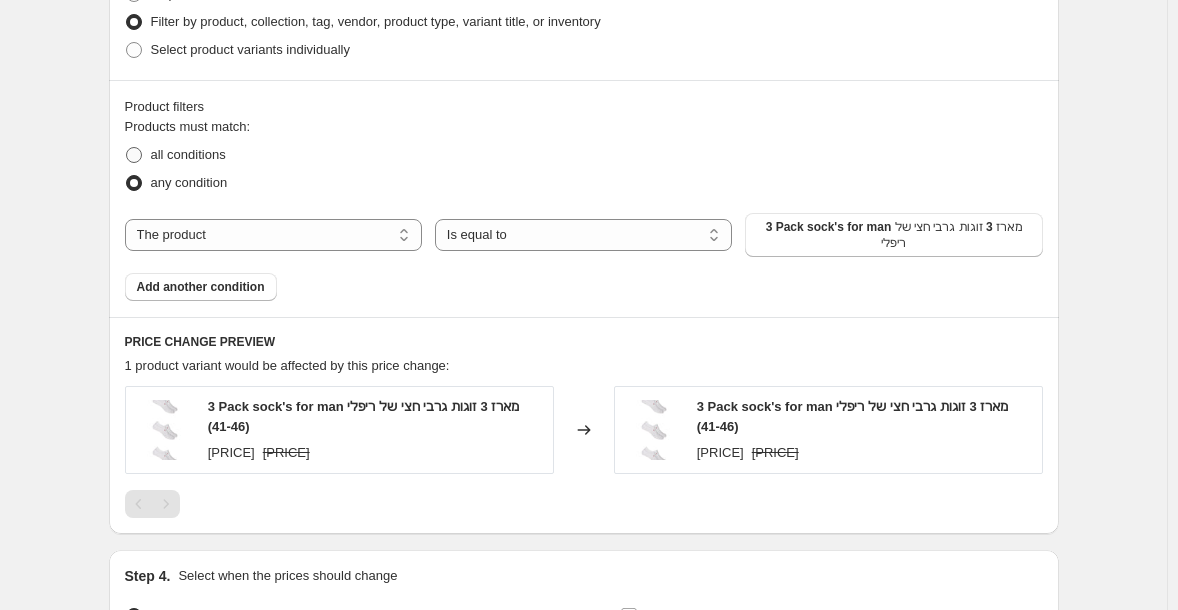 radio on "true" 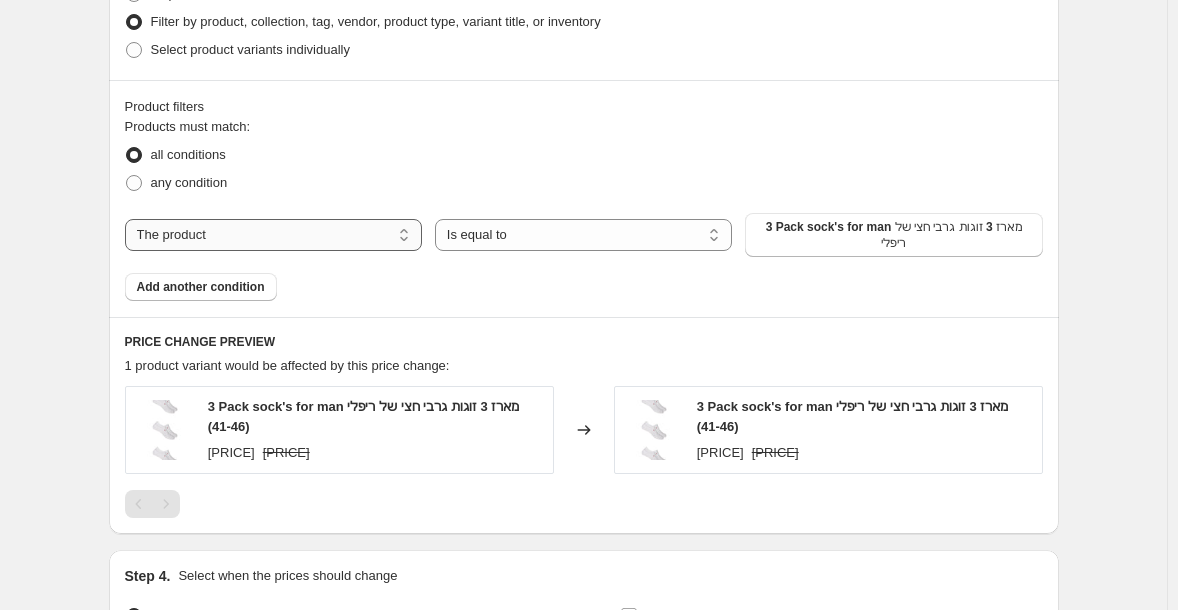 click on "The product The product's collection The product's tag The product's vendor The product's status The variant's title Inventory quantity" at bounding box center (273, 235) 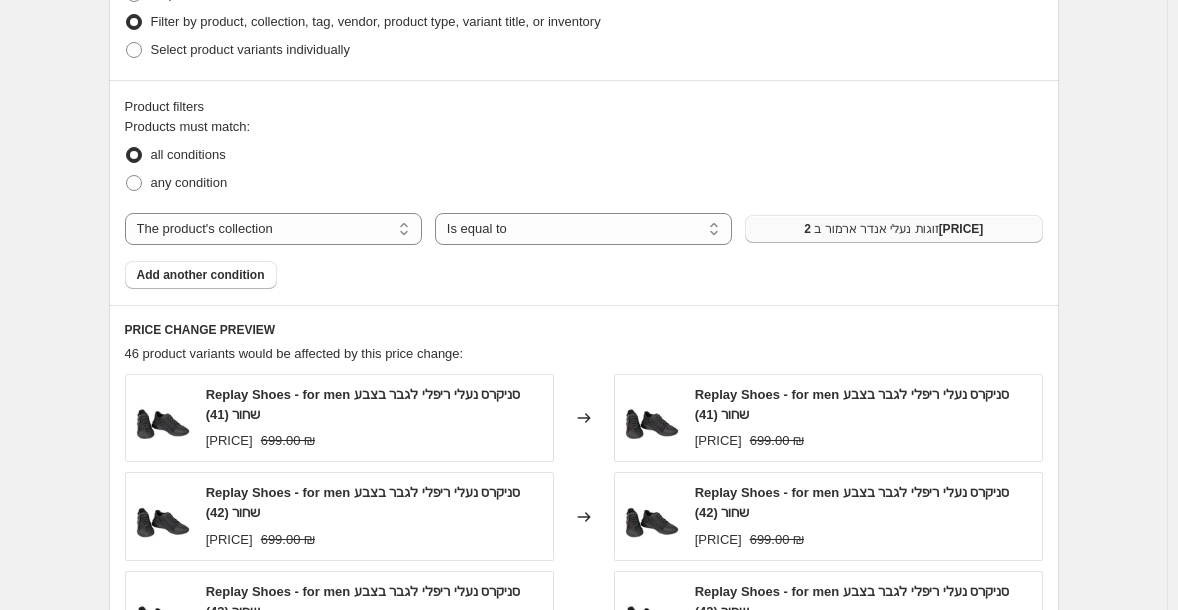 click on "2 זוגות נעלי אנדר ארמור ב[PRICE]" at bounding box center (893, 229) 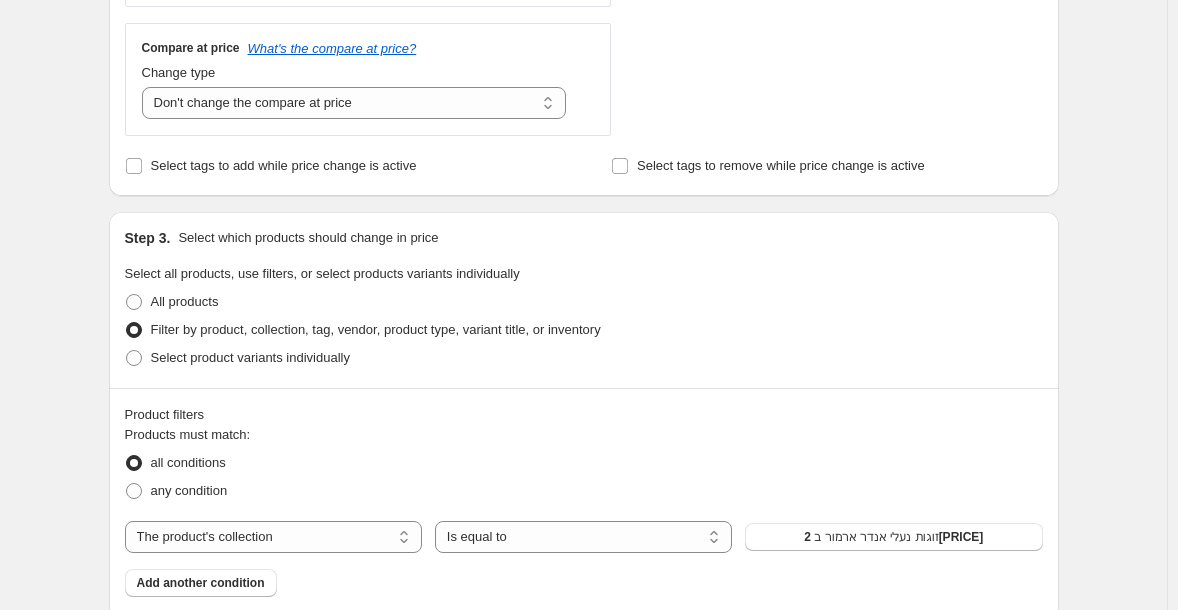 scroll, scrollTop: 723, scrollLeft: 0, axis: vertical 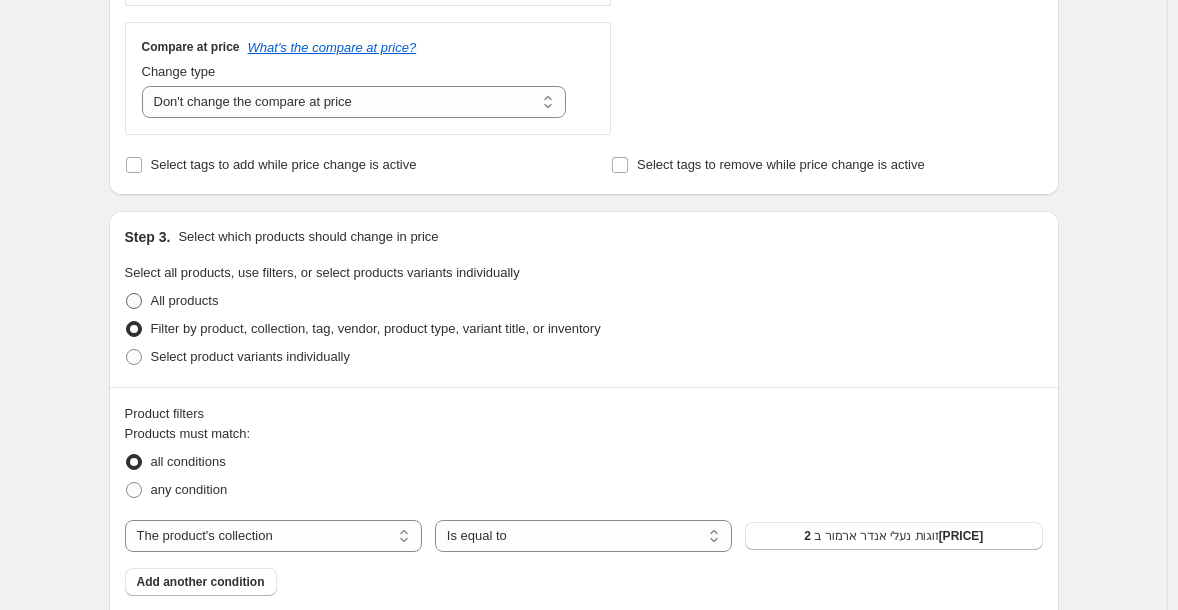 click on "All products" at bounding box center (172, 301) 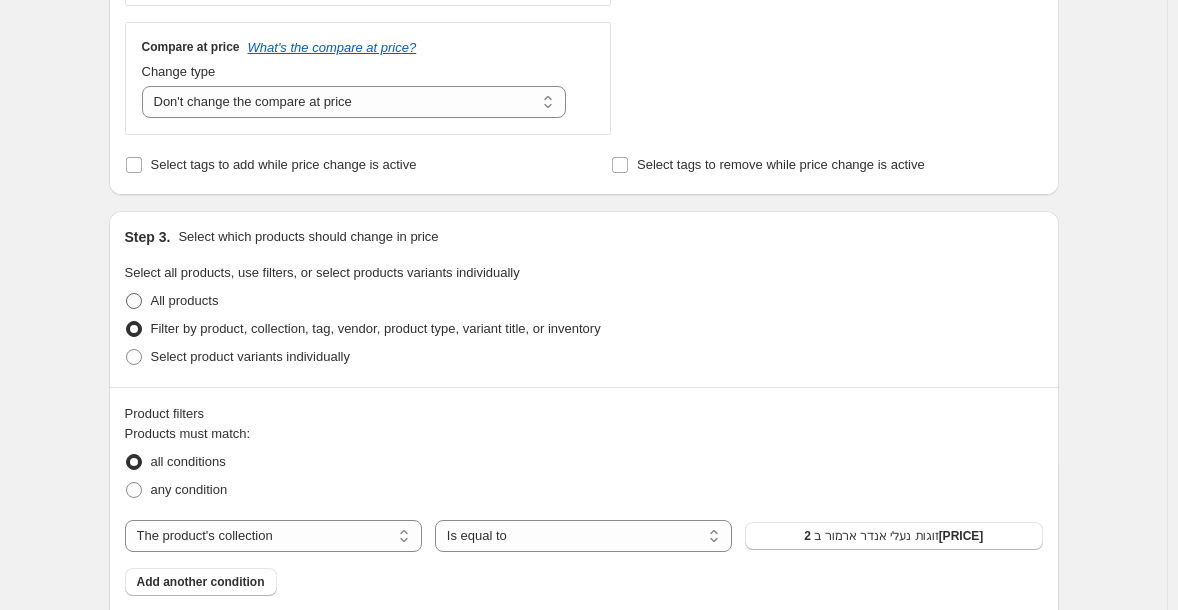 radio on "true" 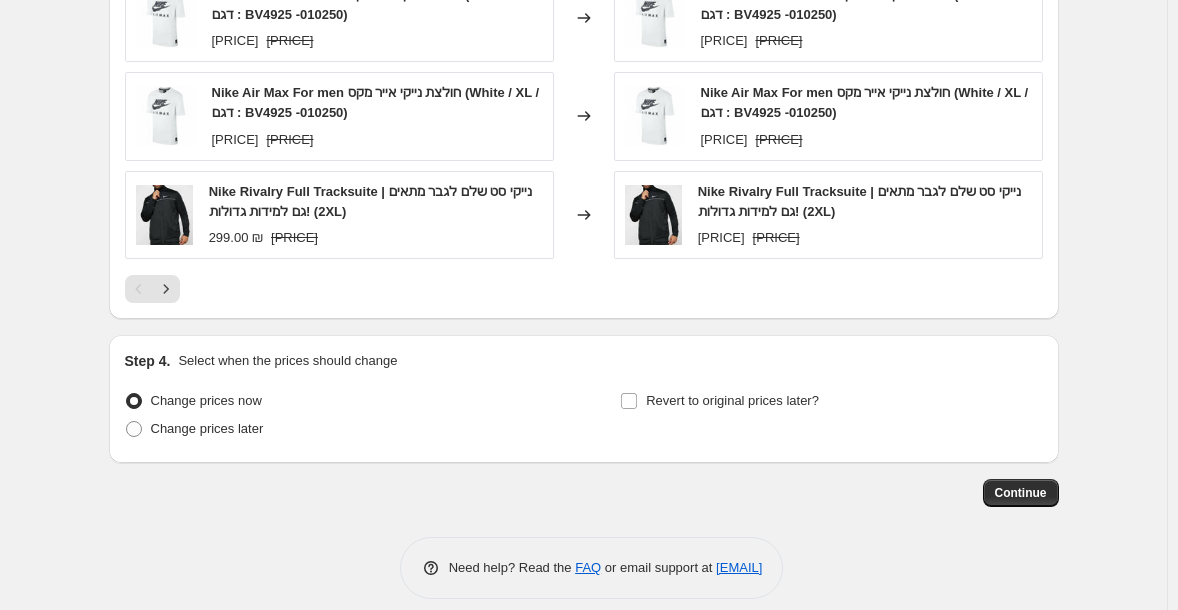 scroll, scrollTop: 1419, scrollLeft: 0, axis: vertical 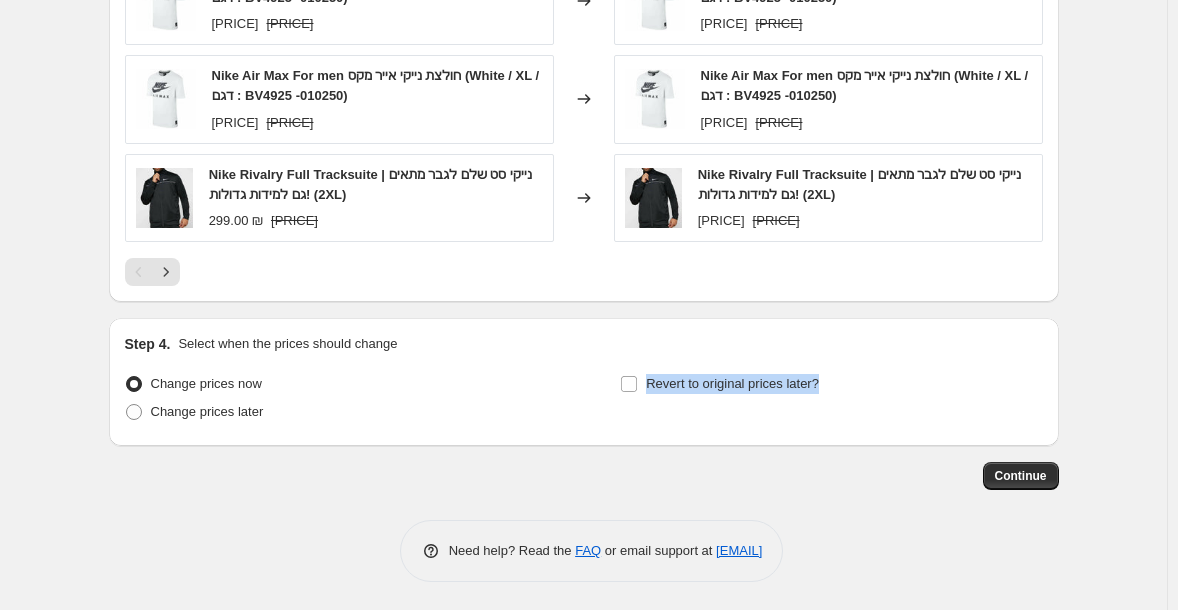drag, startPoint x: 866, startPoint y: 389, endPoint x: 612, endPoint y: 379, distance: 254.19678 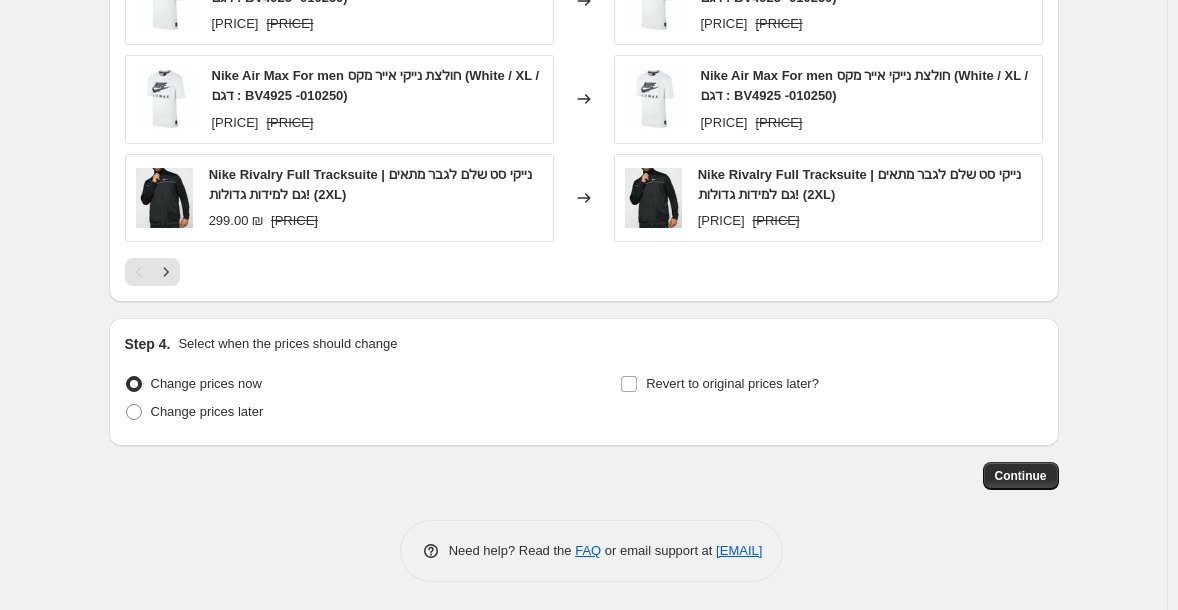 click on "Step 4. Select when the prices should change Change prices now Change prices later Revert to original prices later?" at bounding box center [584, 382] 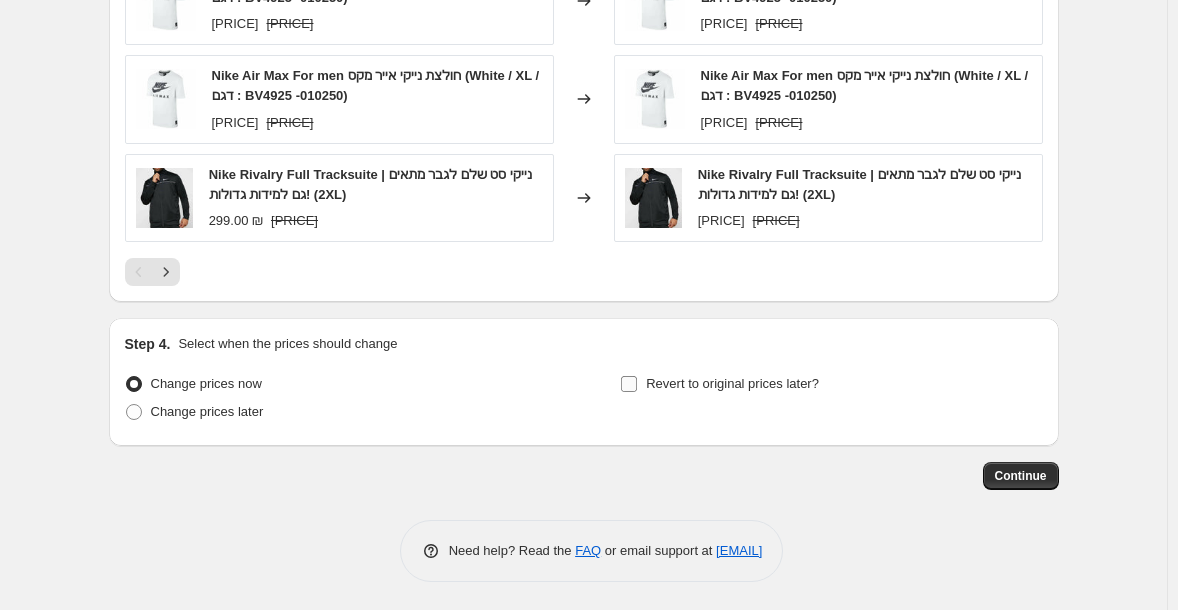 drag, startPoint x: 703, startPoint y: 409, endPoint x: 729, endPoint y: 389, distance: 32.80244 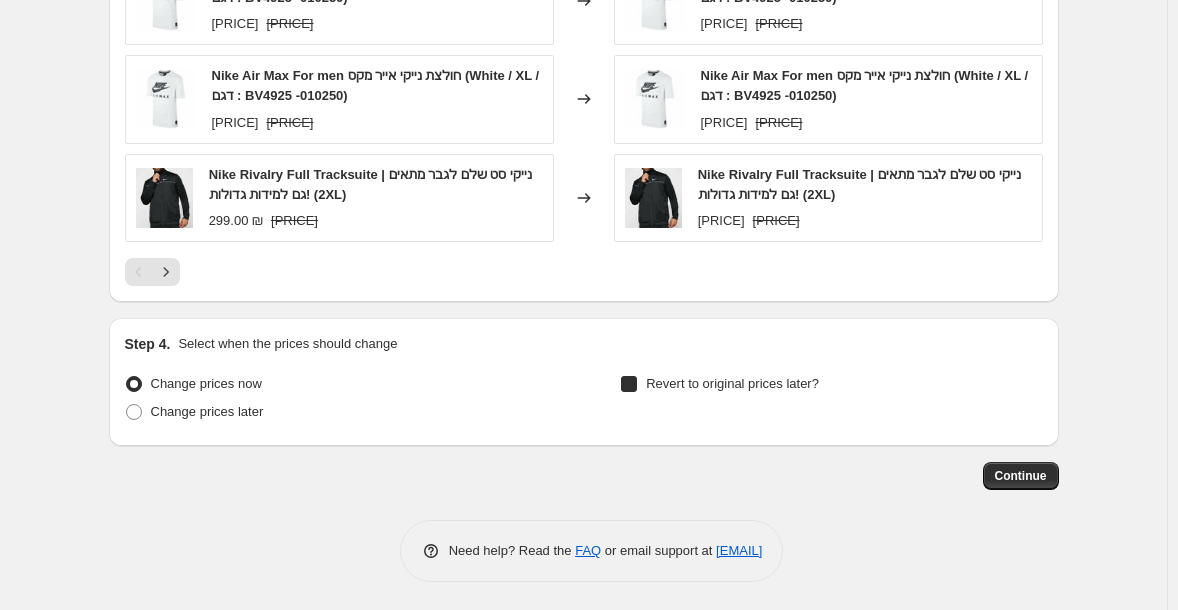 checkbox on "true" 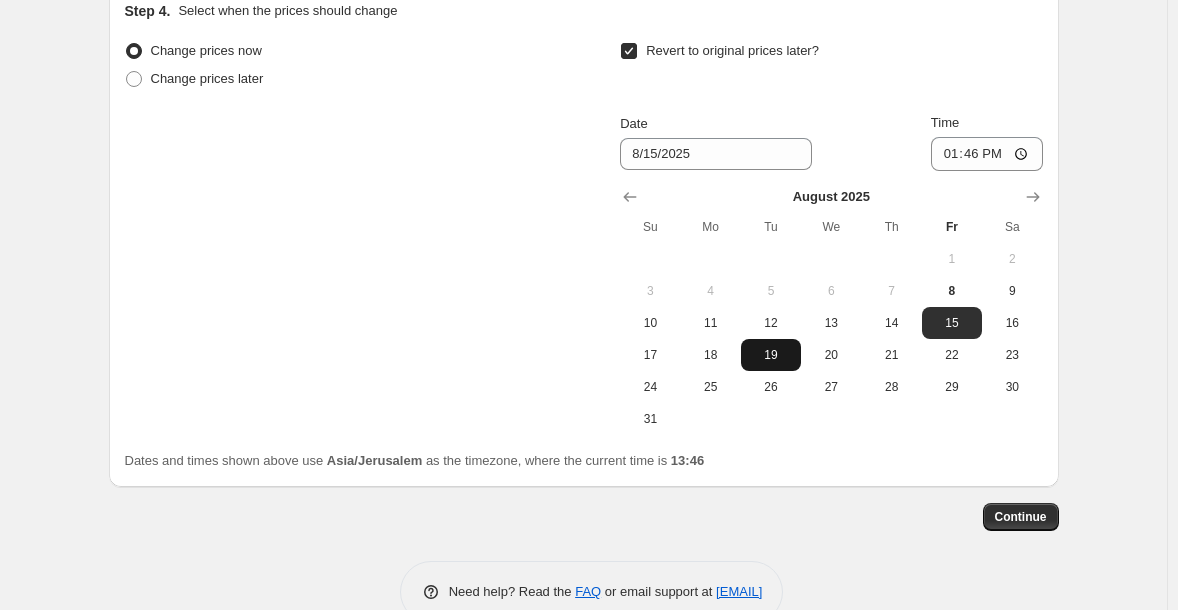 scroll, scrollTop: 1752, scrollLeft: 0, axis: vertical 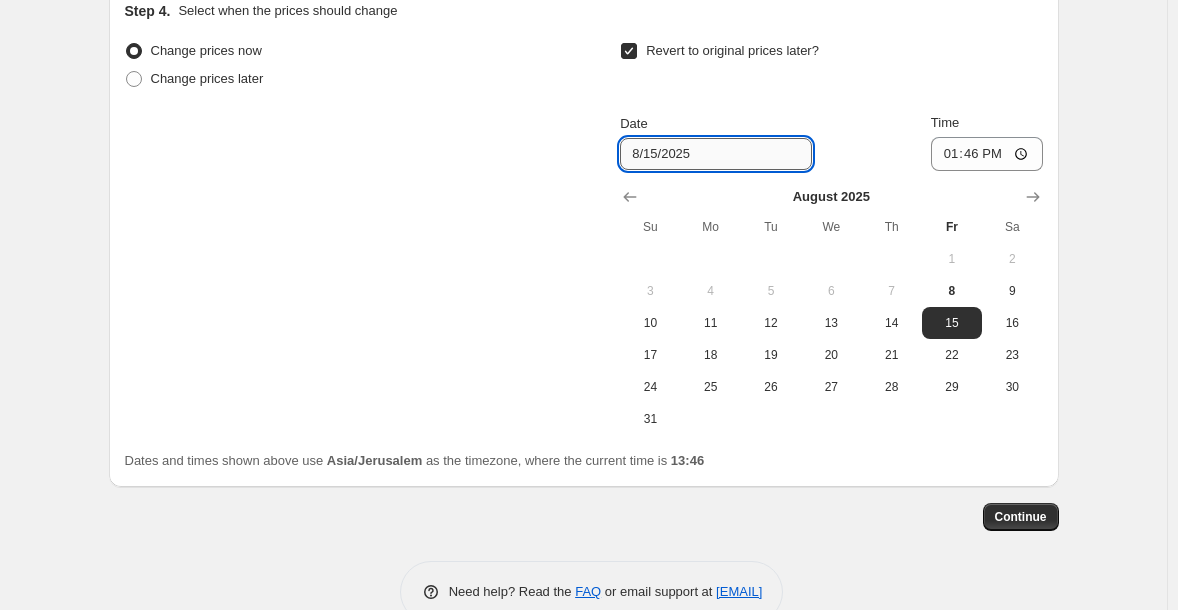 click on "8/15/2025" at bounding box center [716, 154] 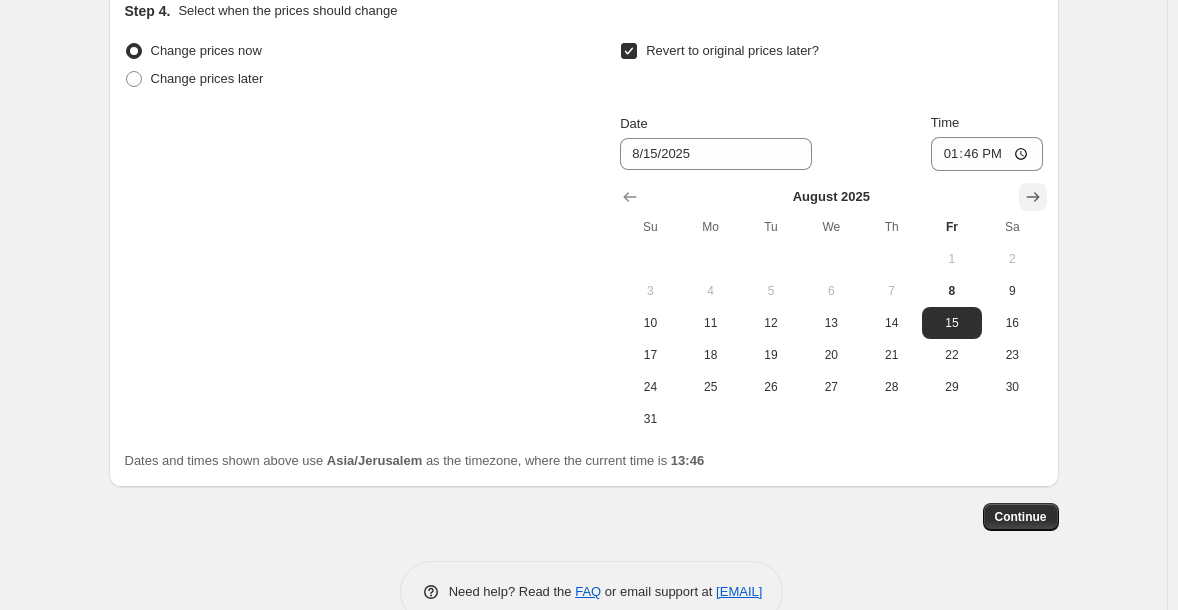 click 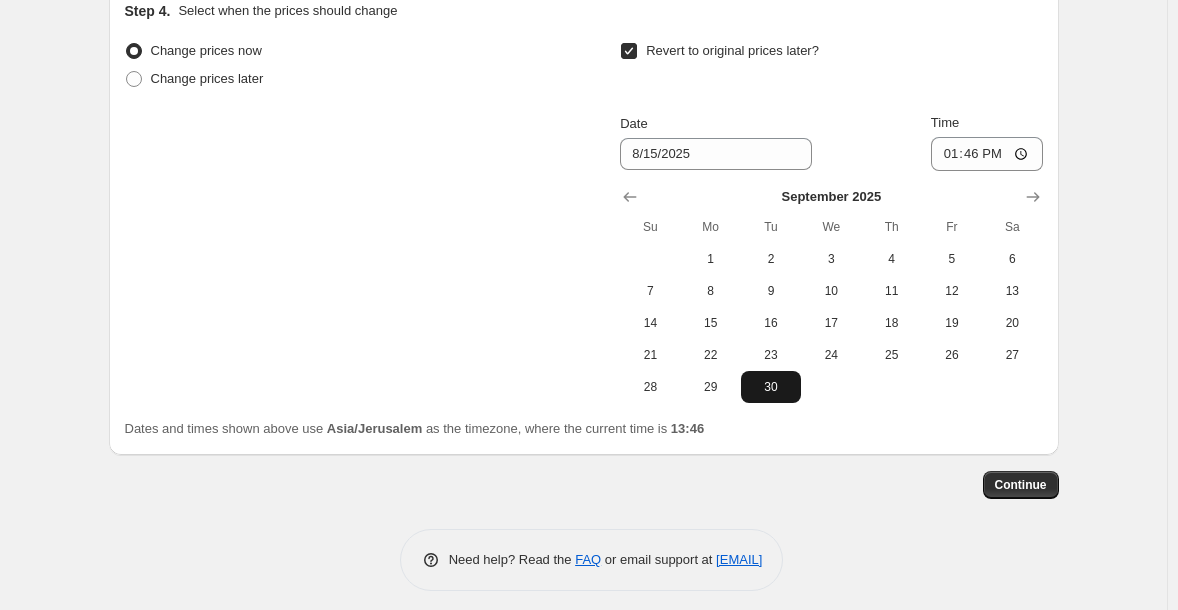 click on "30" at bounding box center (771, 387) 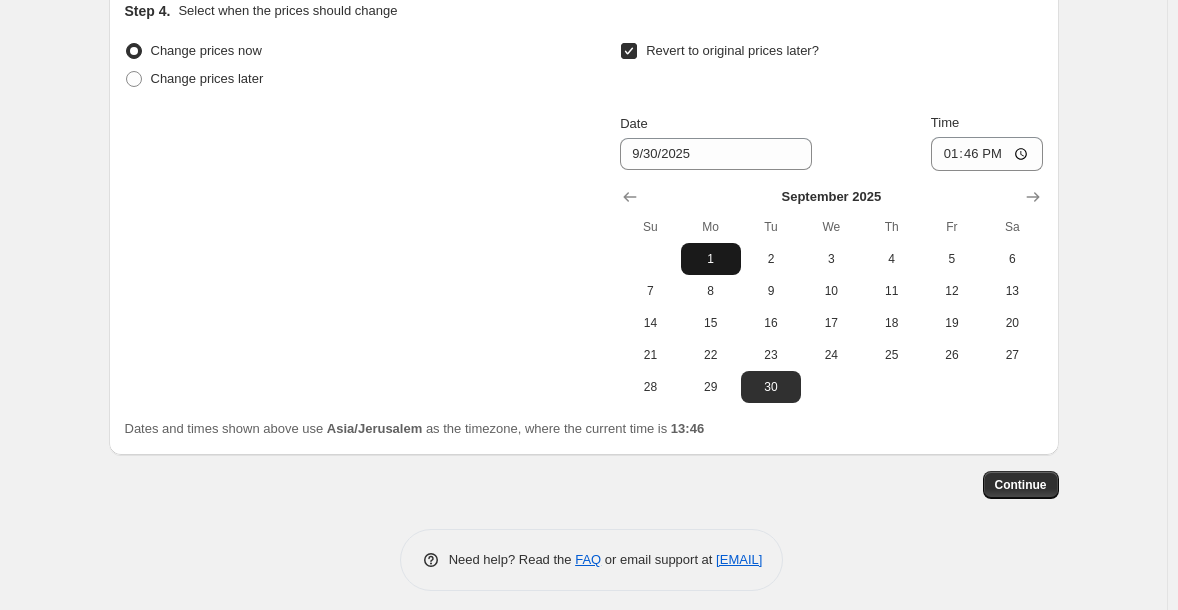 click on "1" at bounding box center (711, 259) 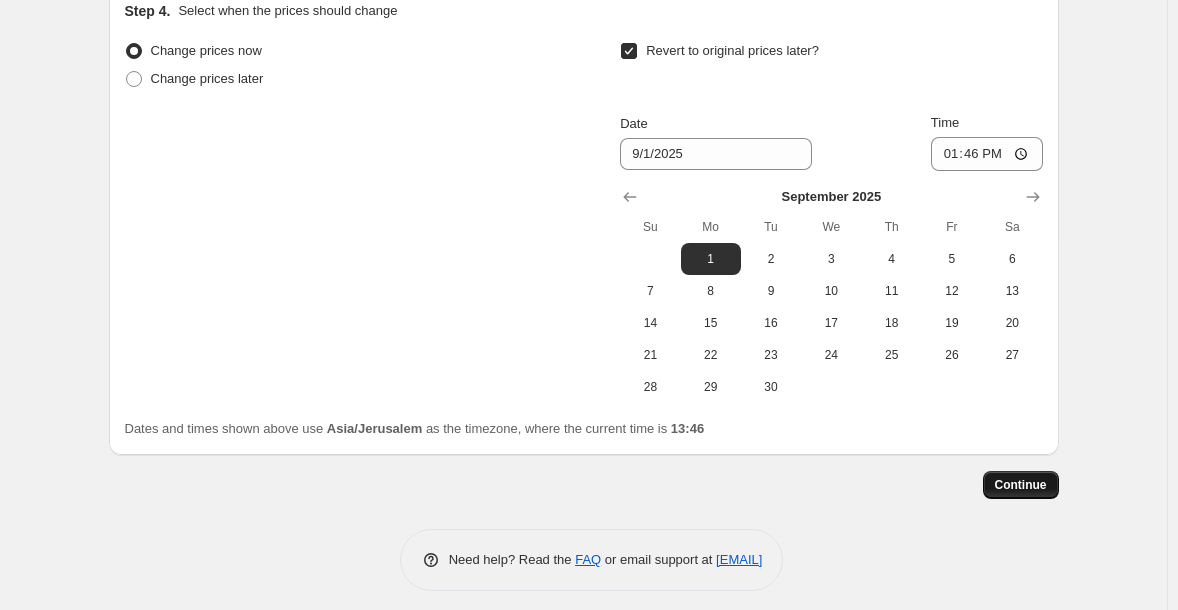 click on "Continue" at bounding box center [1021, 485] 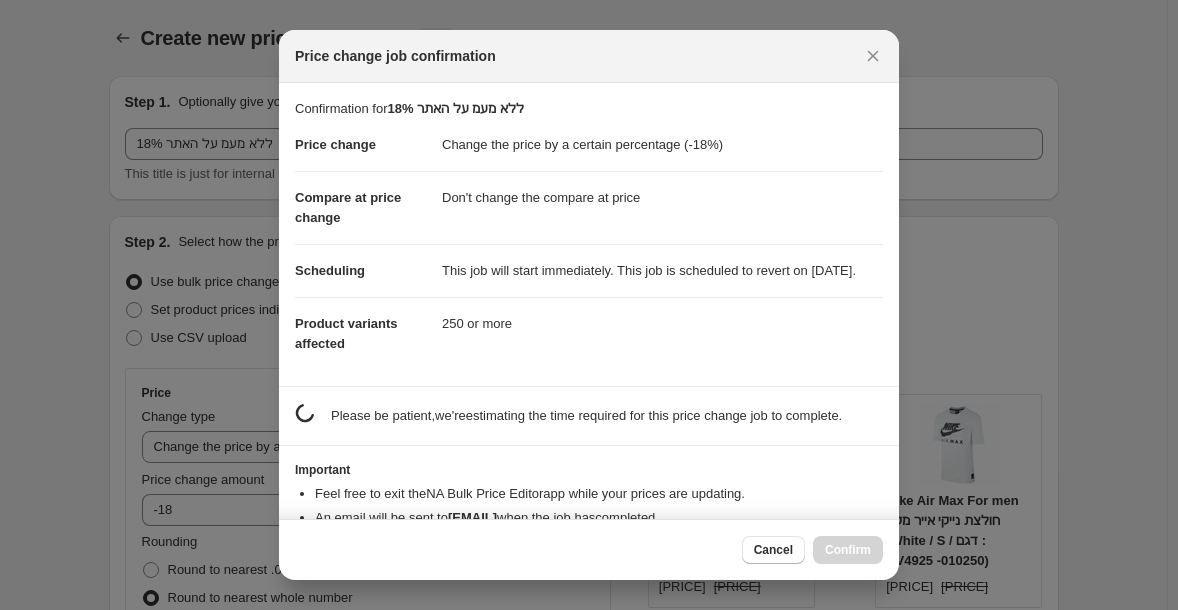 scroll, scrollTop: 1752, scrollLeft: 0, axis: vertical 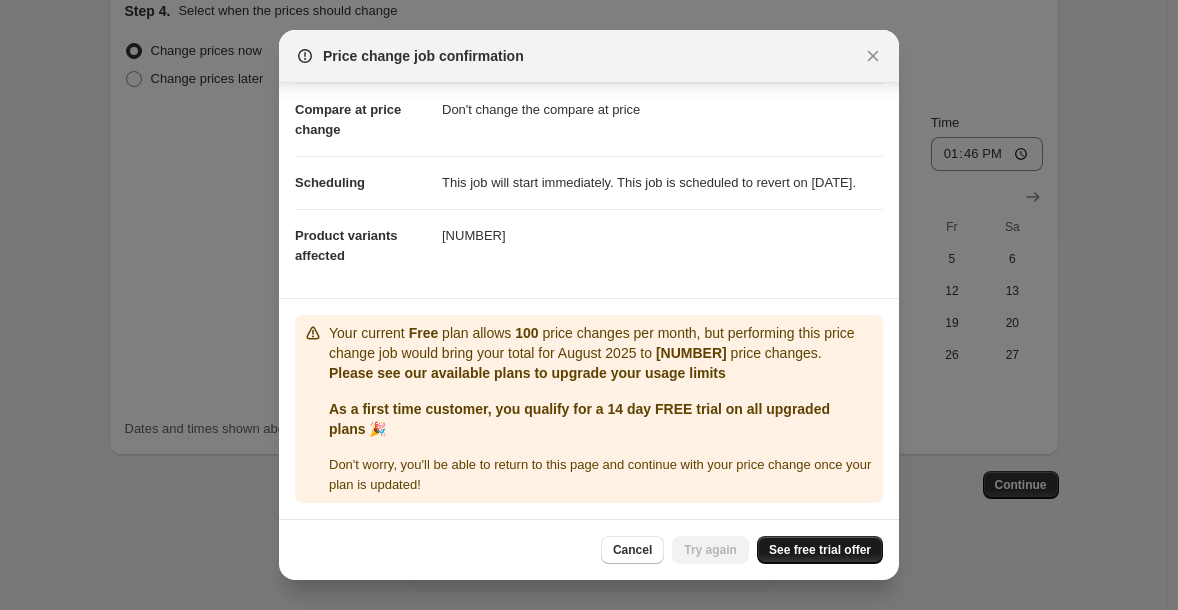 click on "See free trial offer" at bounding box center [820, 550] 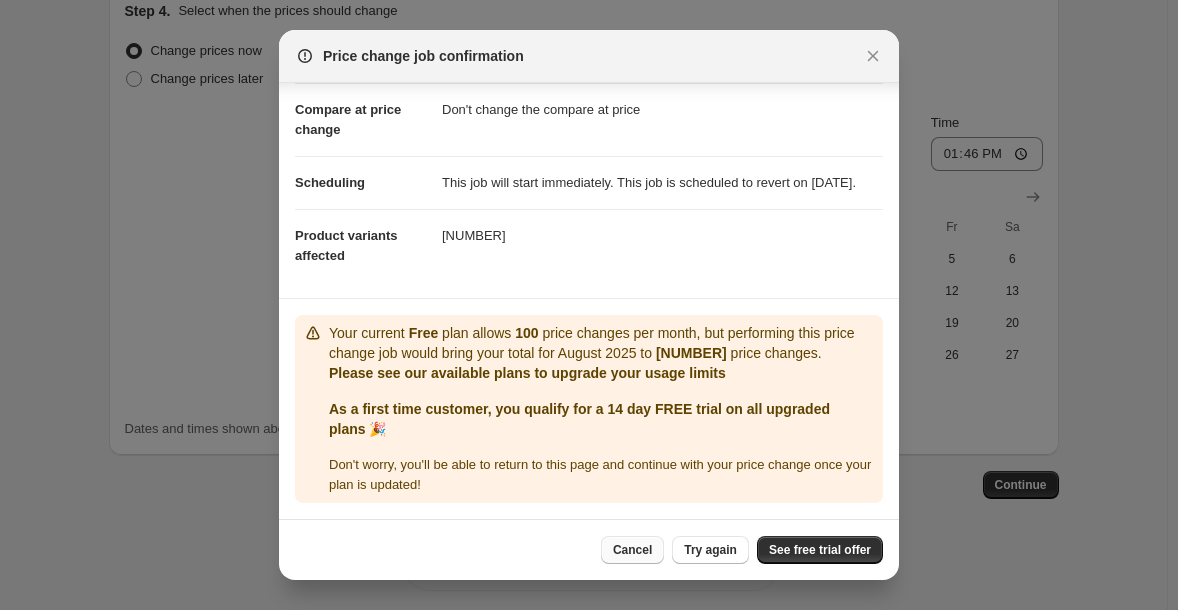 click on "Cancel" at bounding box center (632, 550) 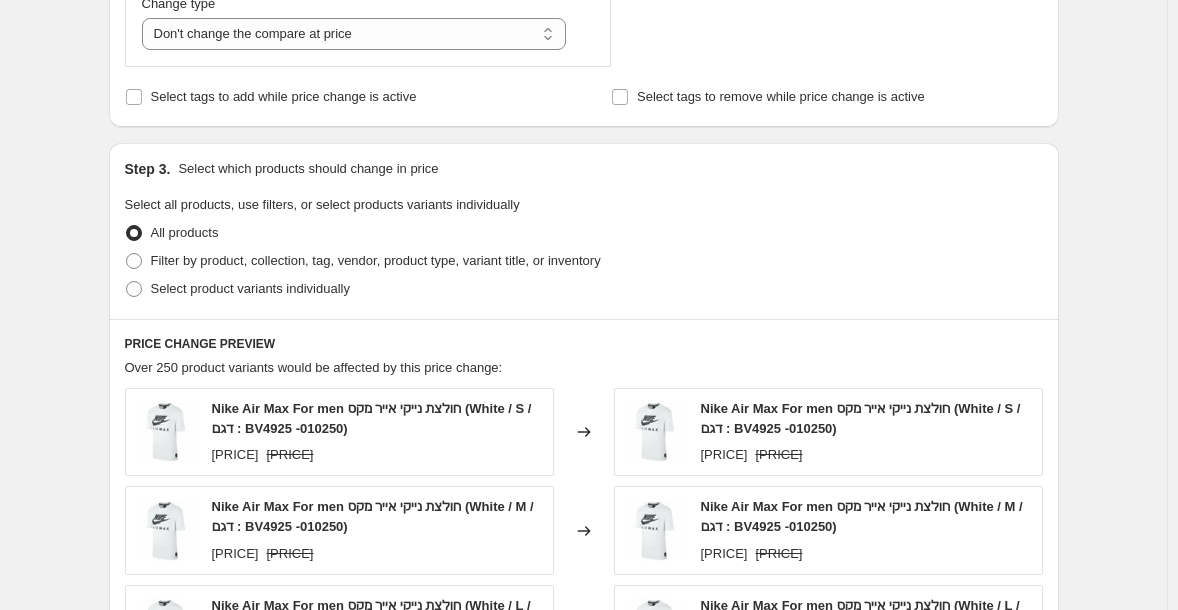 scroll, scrollTop: 794, scrollLeft: 0, axis: vertical 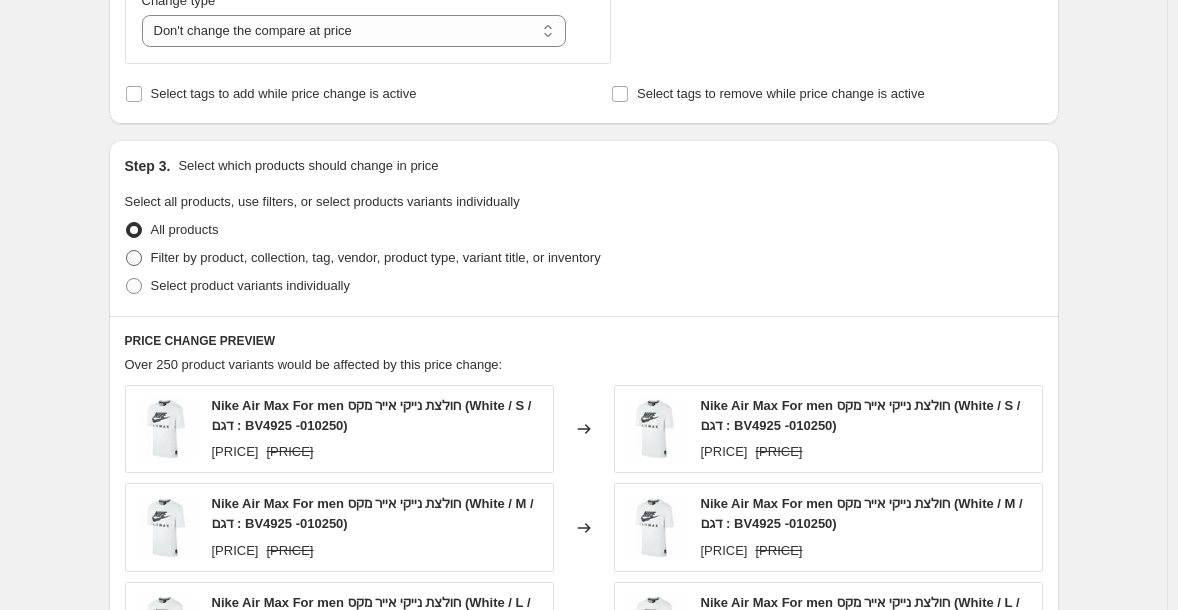 click on "Filter by product, collection, tag, vendor, product type, variant title, or inventory" at bounding box center (376, 257) 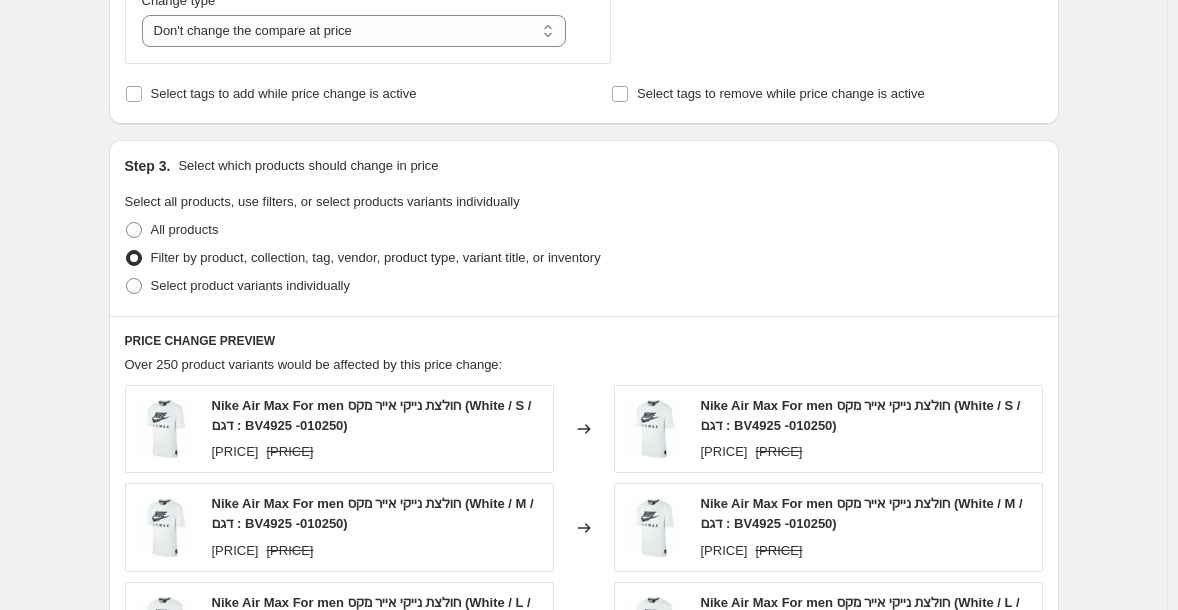 select on "collection" 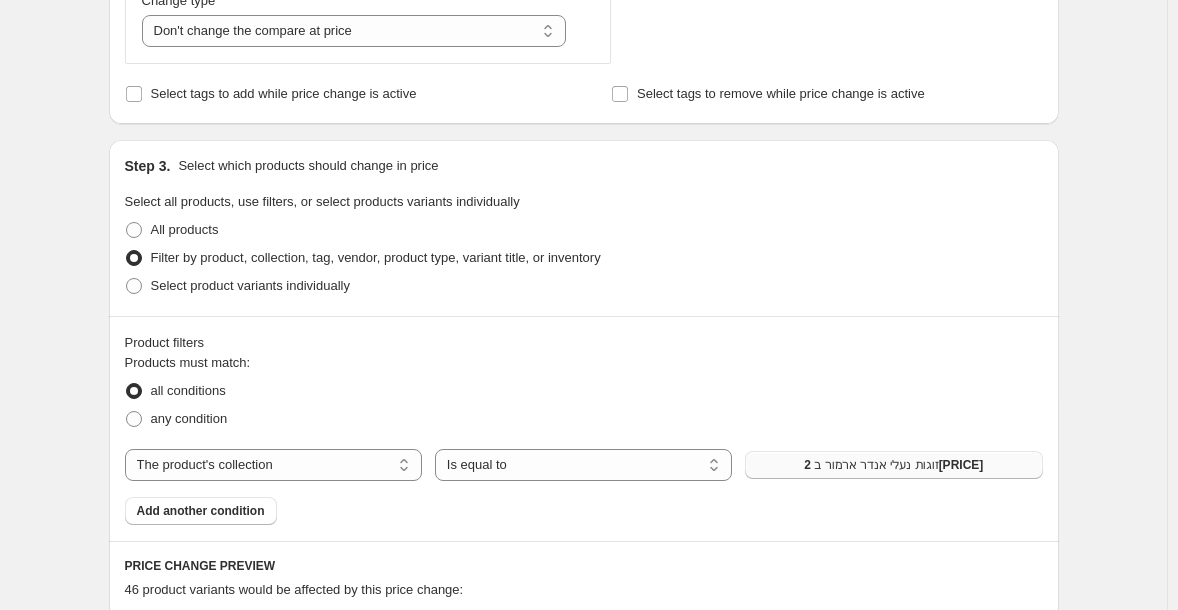 click on "2 זוגות נעלי אנדר ארמור ב[PRICE]" at bounding box center (893, 465) 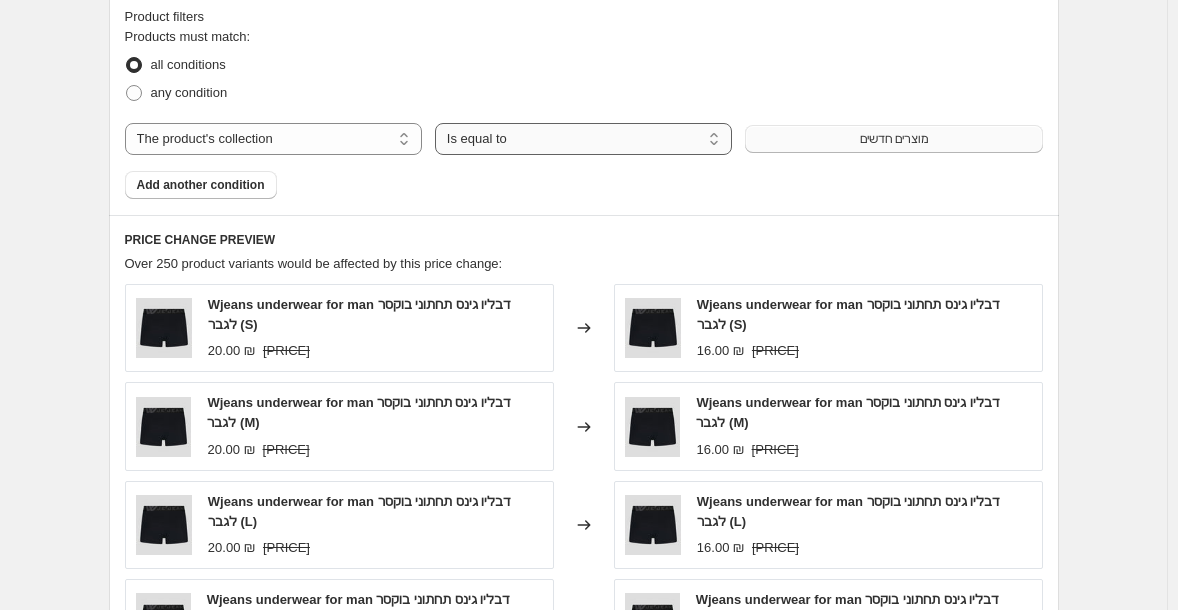 scroll, scrollTop: 1113, scrollLeft: 0, axis: vertical 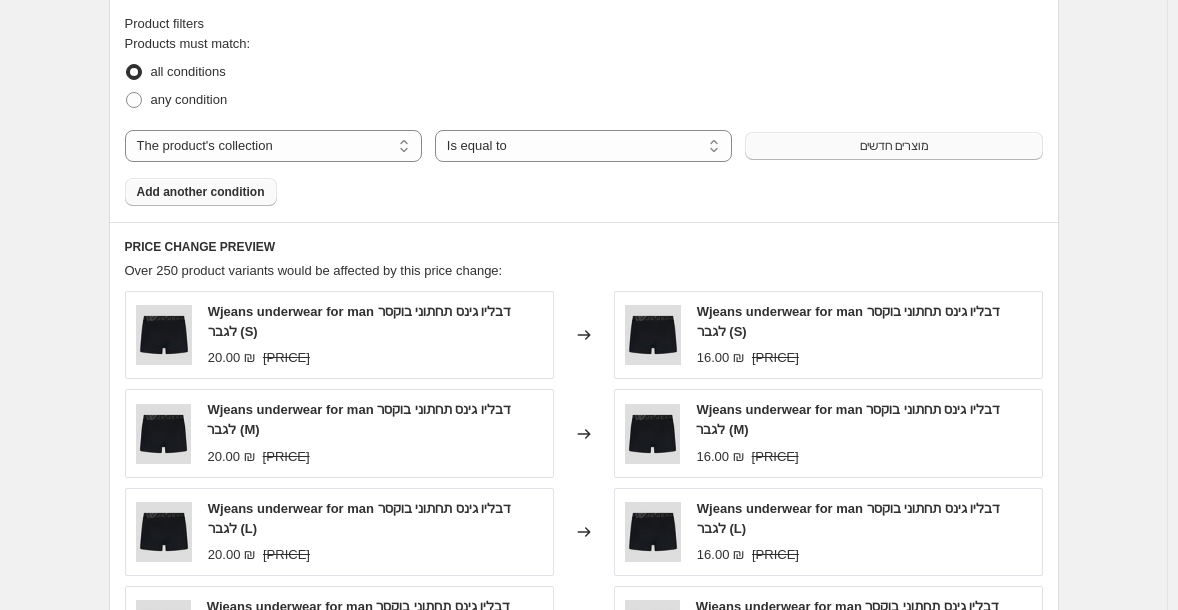 click on "Add another condition" at bounding box center (201, 192) 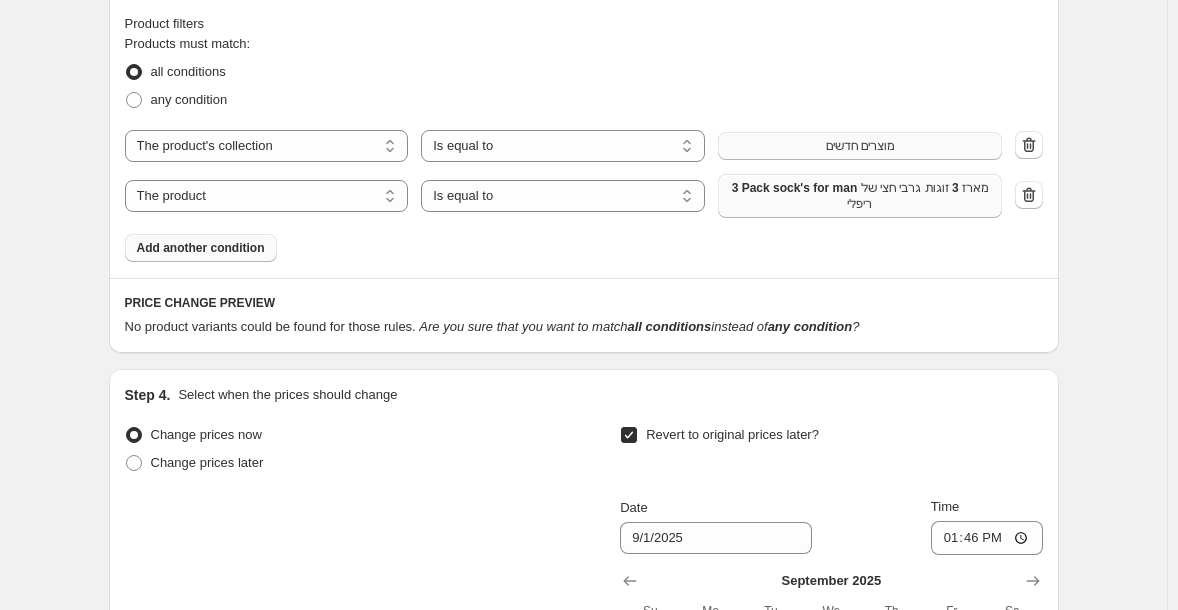 click on "3 Pack sock's for man מארז 3 זוגות גרבי חצי של ריפלי" at bounding box center (860, 196) 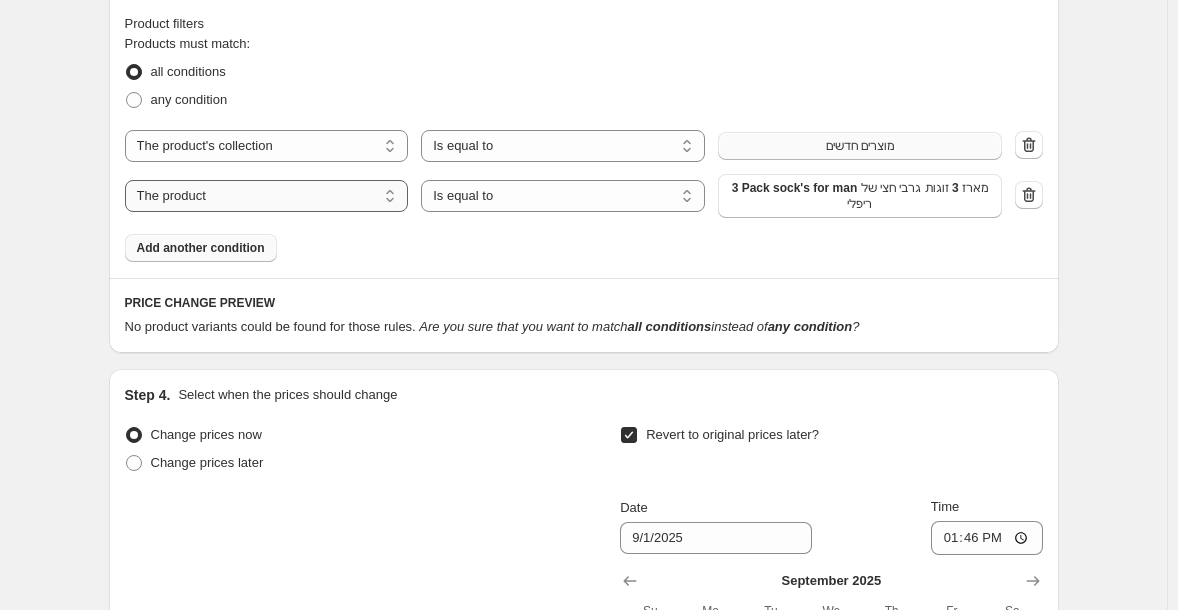click on "The product The product's collection The product's tag The product's vendor The product's status The variant's title Inventory quantity" at bounding box center (267, 196) 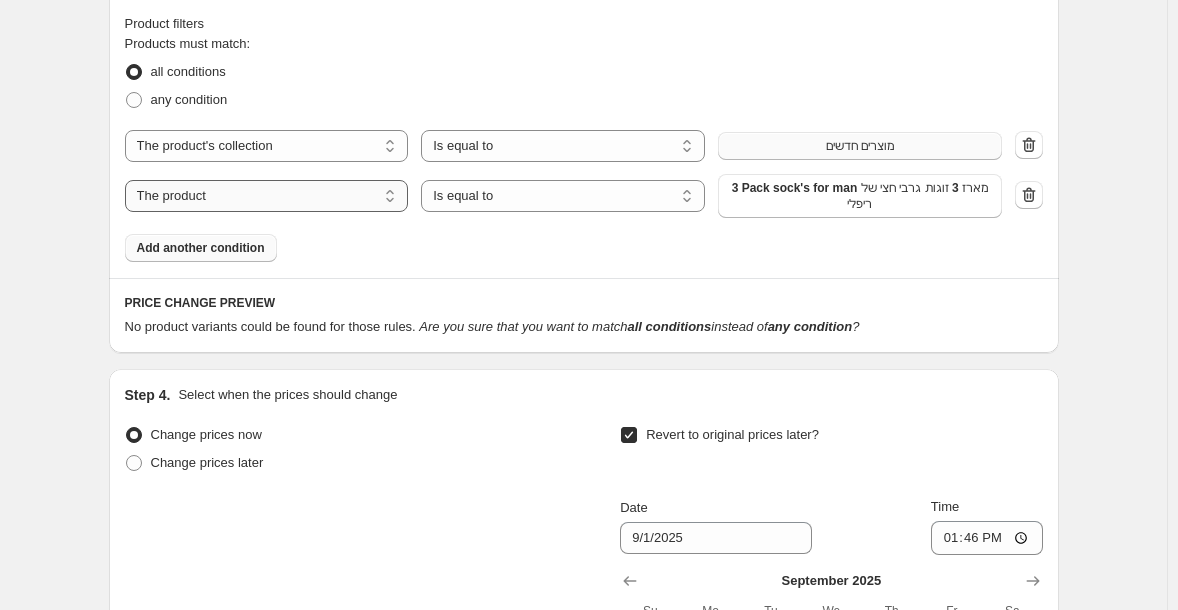 select on "collection" 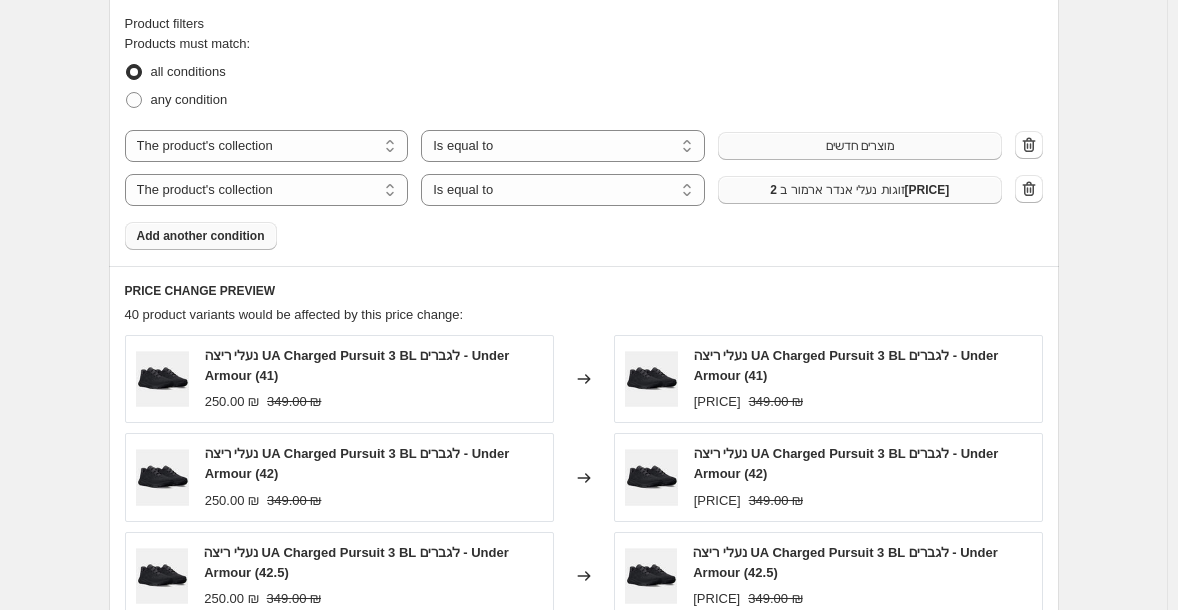 click on "2 זוגות נעלי אנדר ארמור ב[PRICE]" at bounding box center (860, 190) 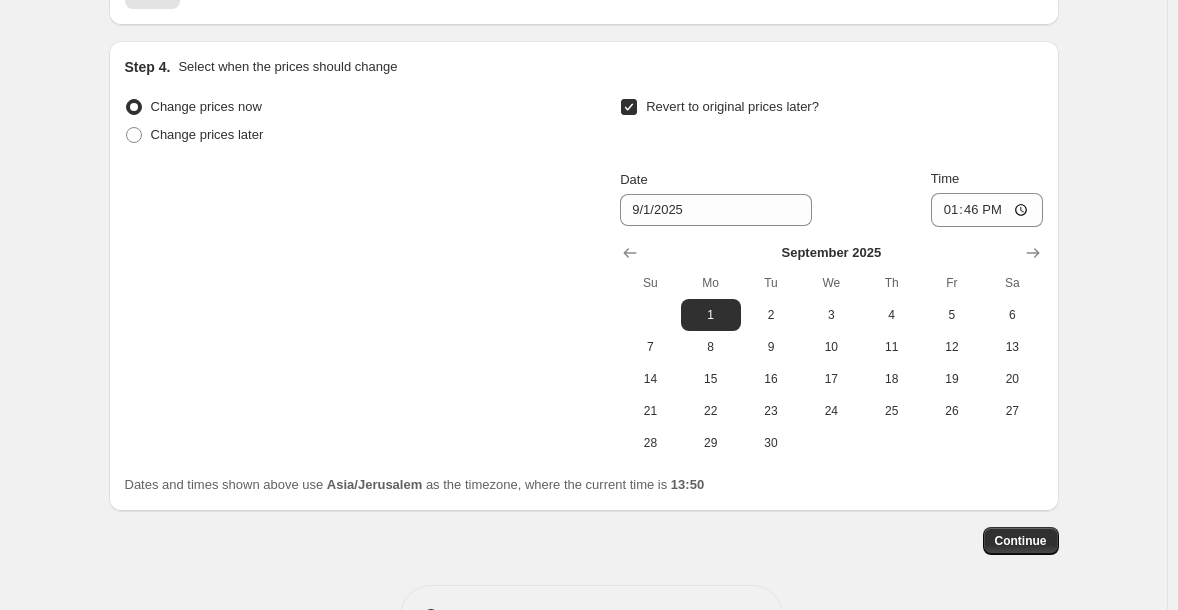 scroll, scrollTop: 1966, scrollLeft: 0, axis: vertical 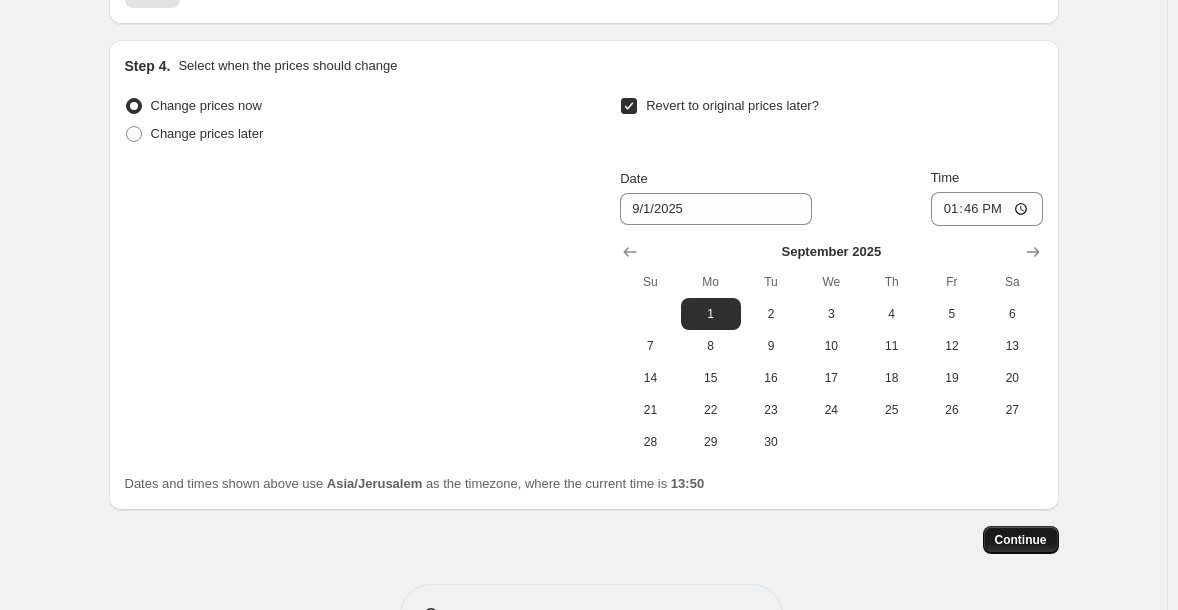 click on "Continue" at bounding box center [1021, 540] 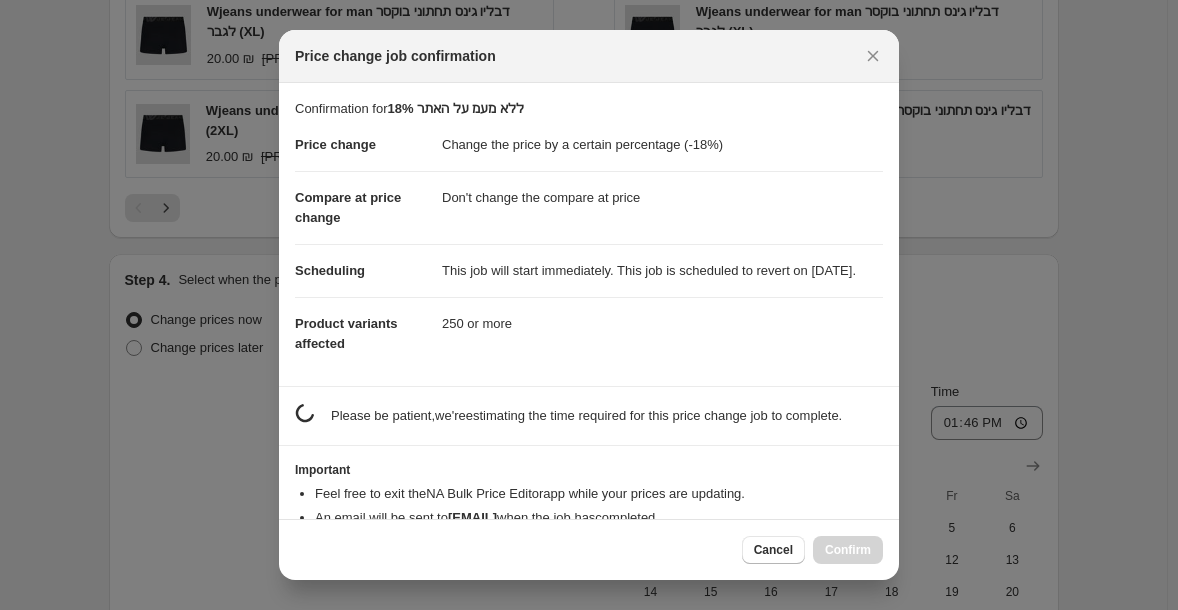 scroll, scrollTop: 0, scrollLeft: 0, axis: both 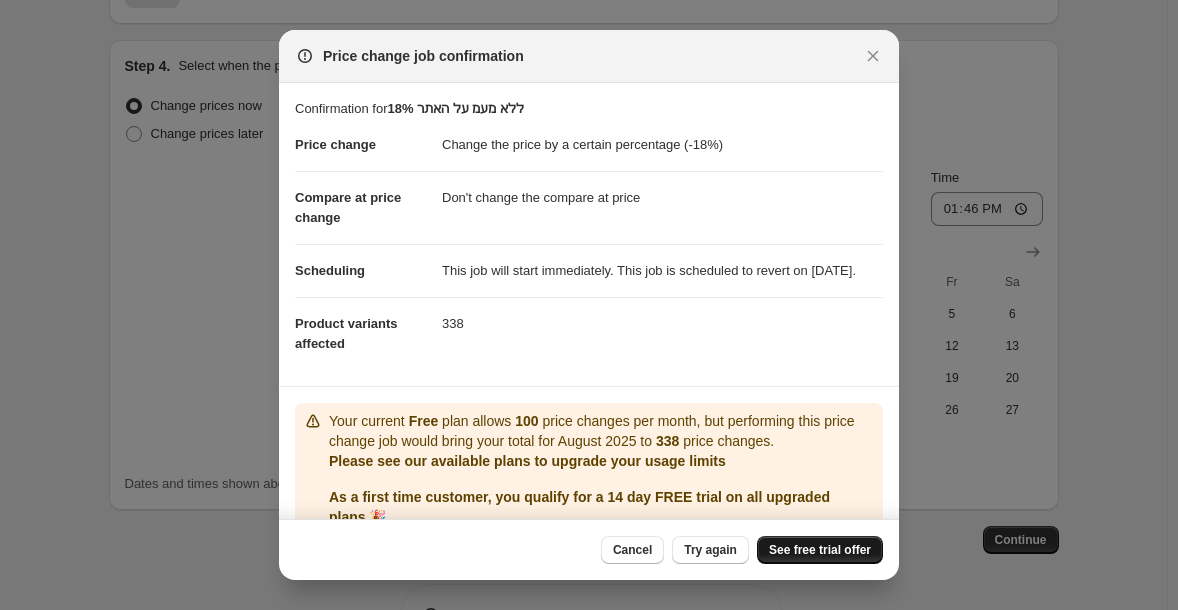 click on "See free trial offer" at bounding box center (820, 550) 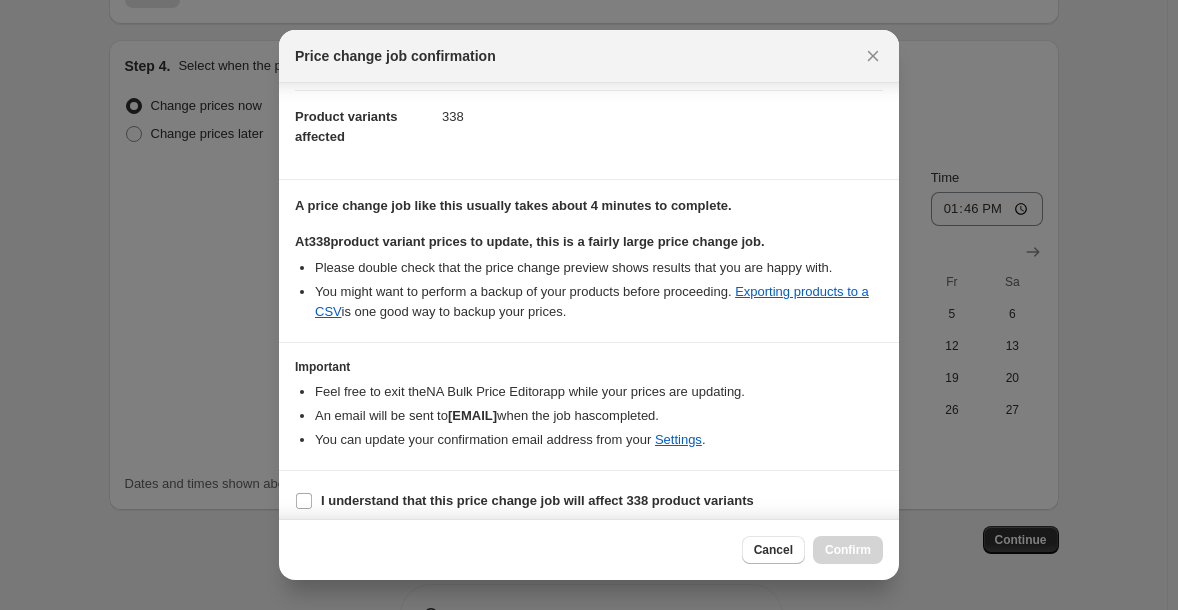 scroll, scrollTop: 236, scrollLeft: 0, axis: vertical 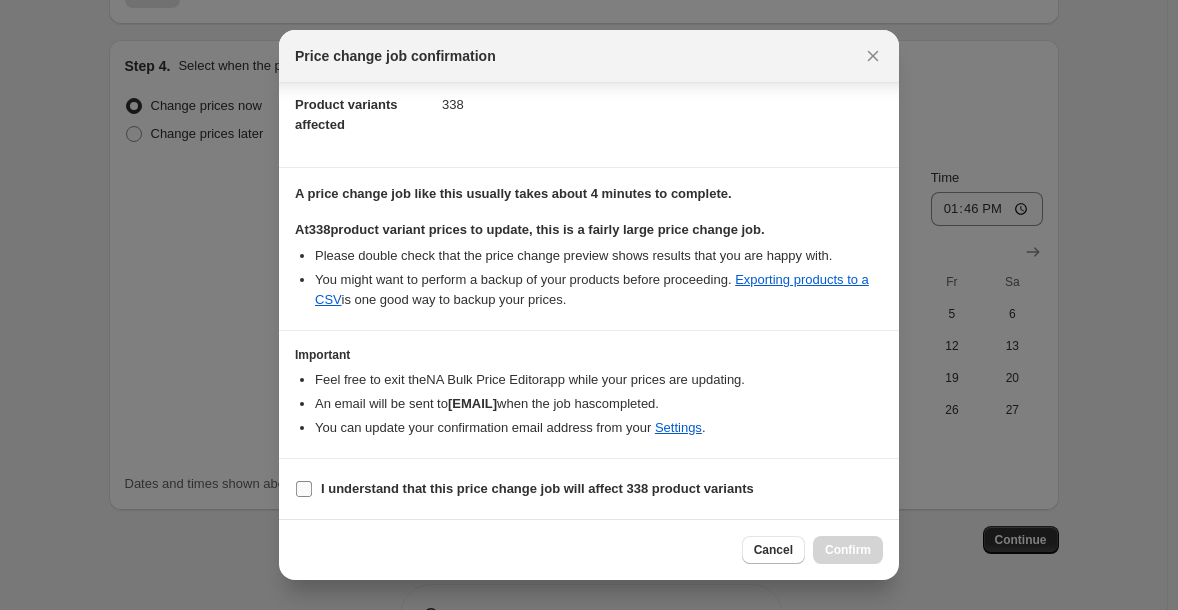 click on "I understand that this price change job will affect 338 product variants" at bounding box center [304, 489] 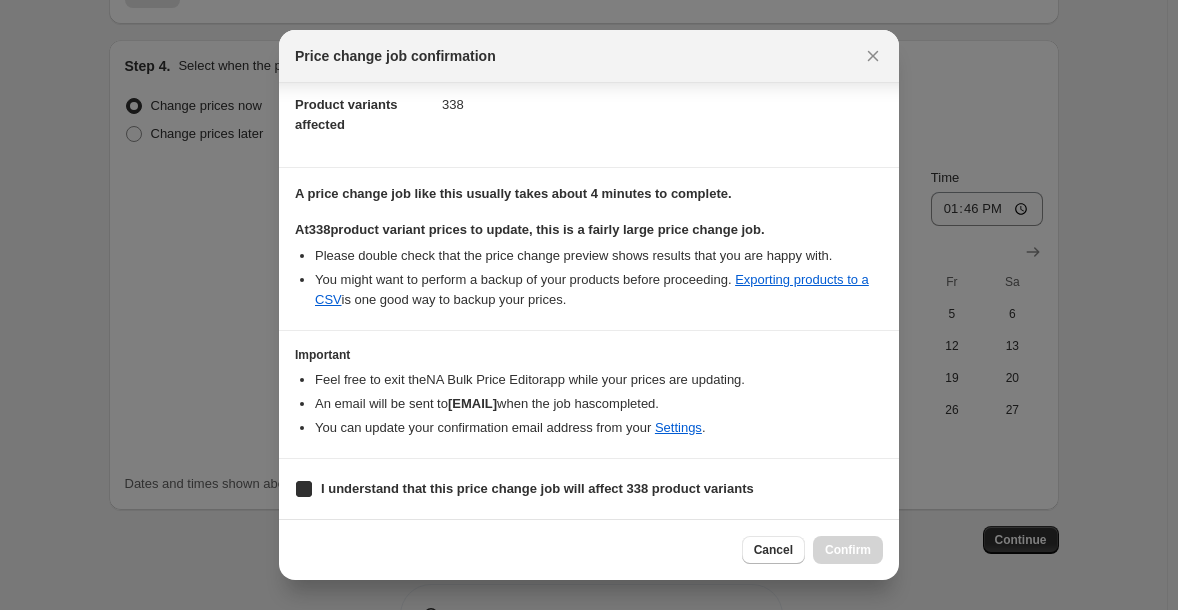 checkbox on "true" 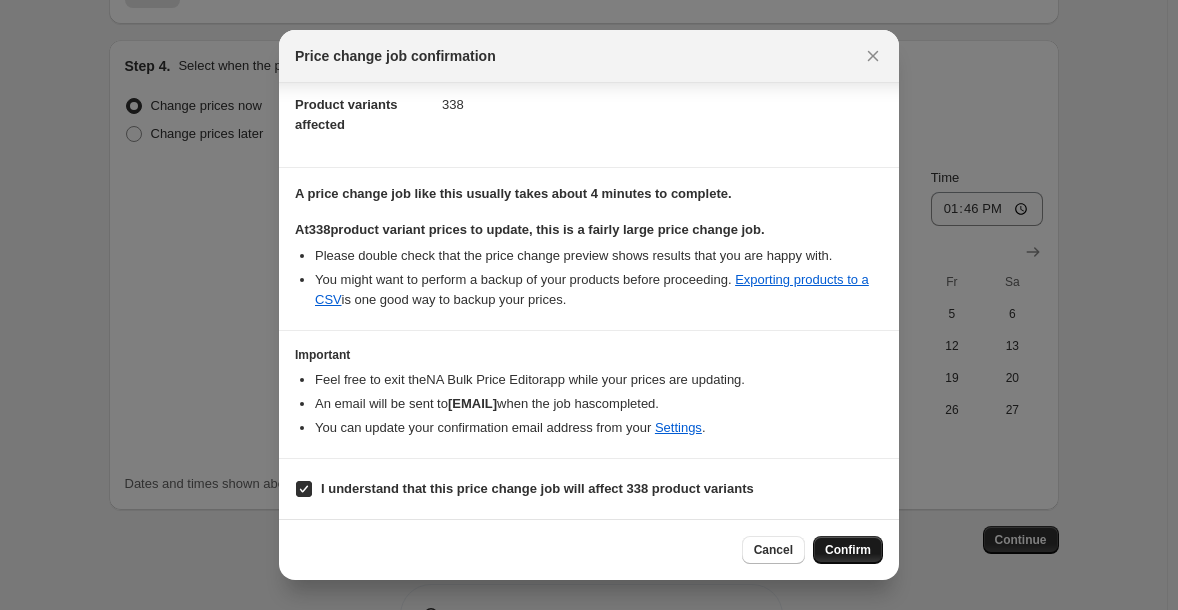 click on "Confirm" at bounding box center [848, 550] 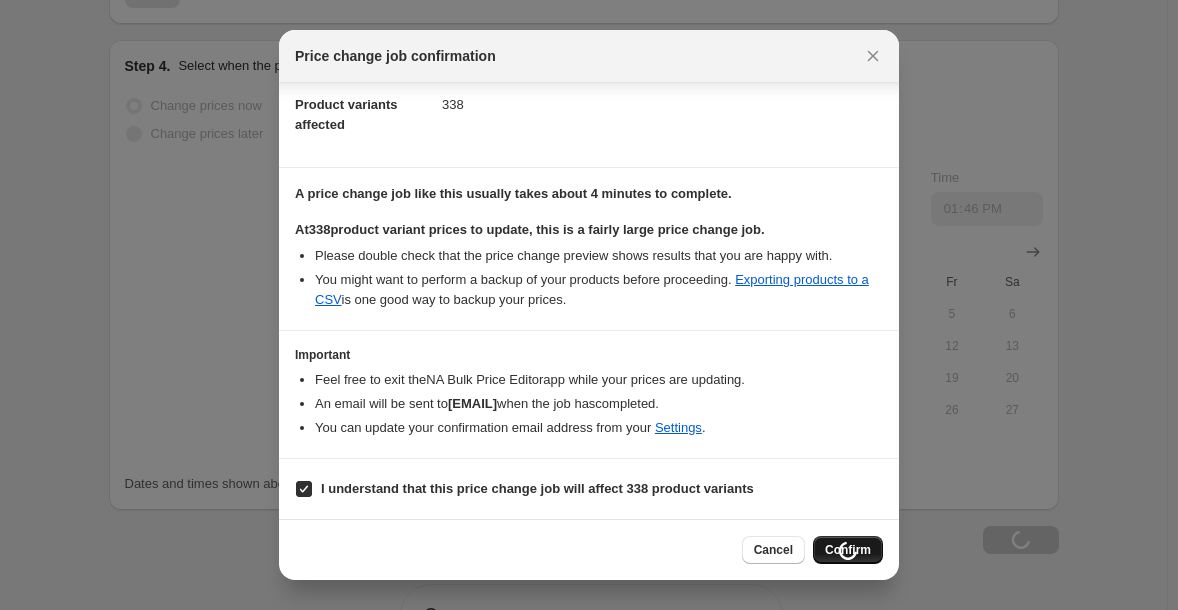 scroll, scrollTop: 2034, scrollLeft: 0, axis: vertical 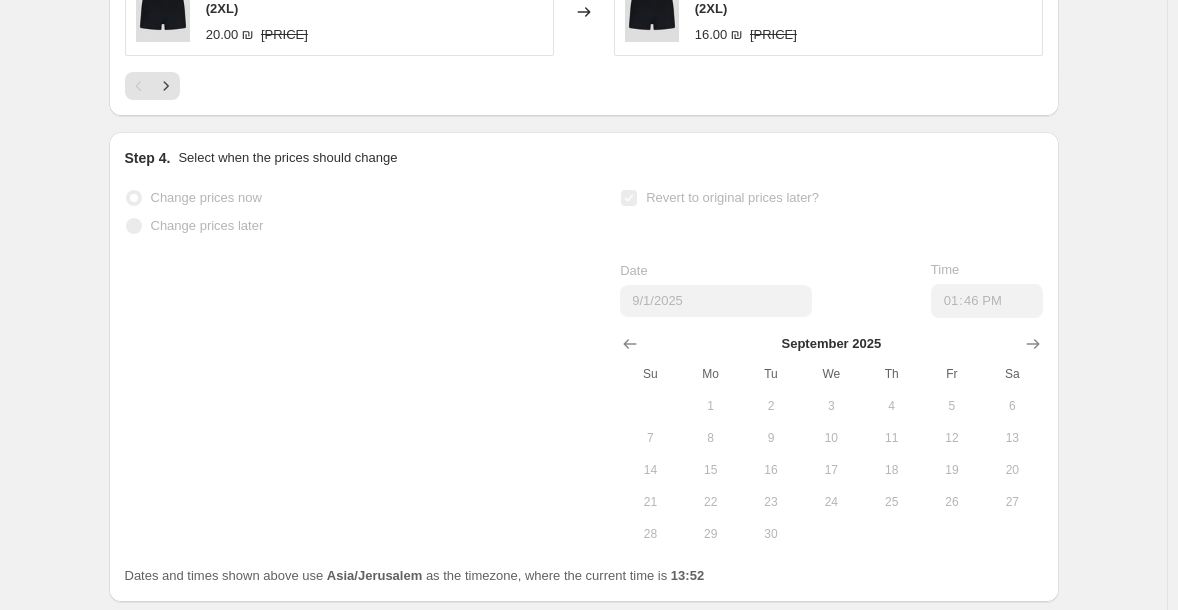 click on "18% ללא מעמ על האתר. This page is ready 18% ללא מעמ על האתר Info Partially complete In progress Price change job in progress... The prices are currently being updated. This job cannot be edited because it is currently in progress. Stop changing prices and revert Step 1. Optionally give your price change job a title (eg "March 30% off sale on boots") 18% ללא מעמ על האתר This title is just for internal use, customers won't see it Step 2. Select how the prices should change Use bulk price change rules Set product prices individually Use CSV upload Price Change type Change the price to a certain amount Change the price by a certain amount Change the price by a certain percentage Change the price to the current compare at price (price before sale) Change the price by a certain amount relative to the compare at price Change the price by a certain percentage relative to the compare at price Don't change the price Change price to certain cost margin Price change amount -18 Rounding" at bounding box center (583, -647) 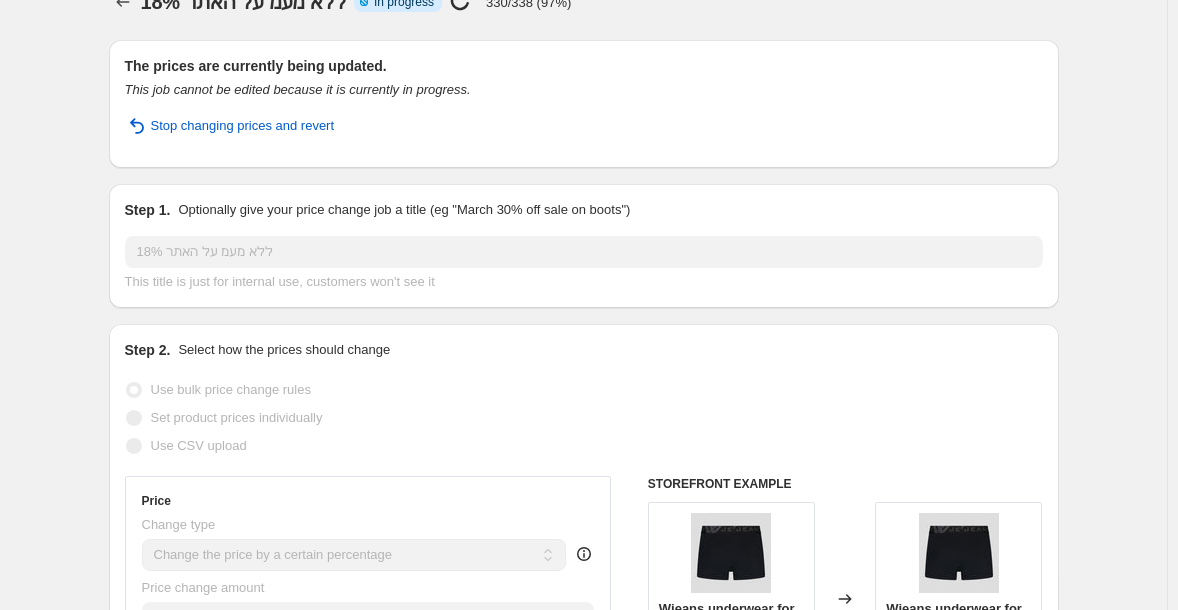 scroll, scrollTop: 0, scrollLeft: 0, axis: both 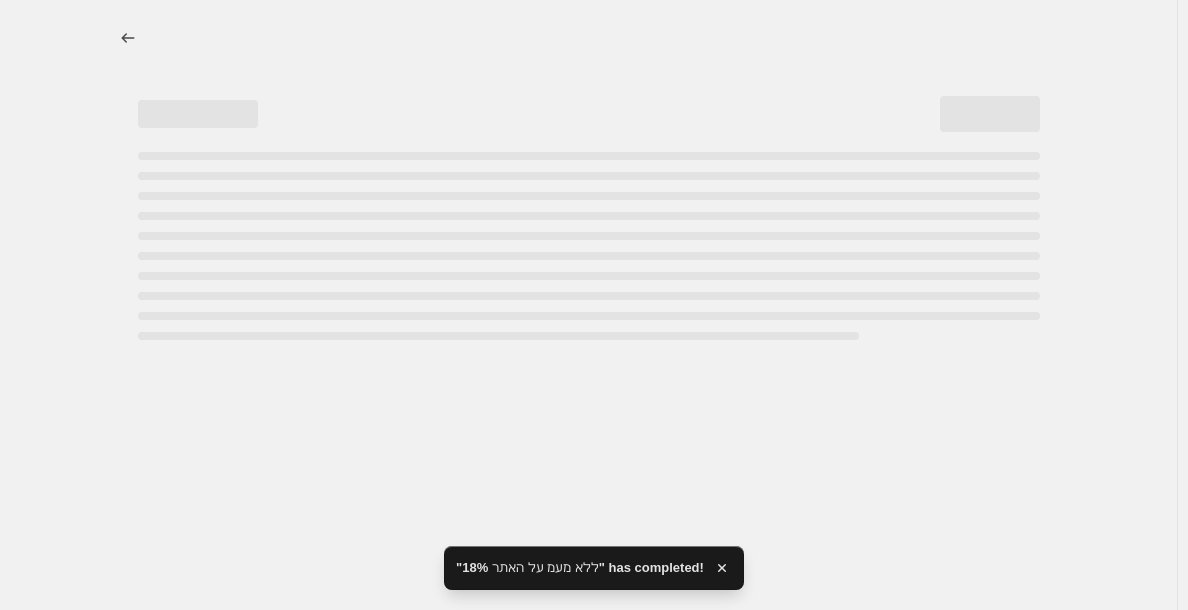 select on "percentage" 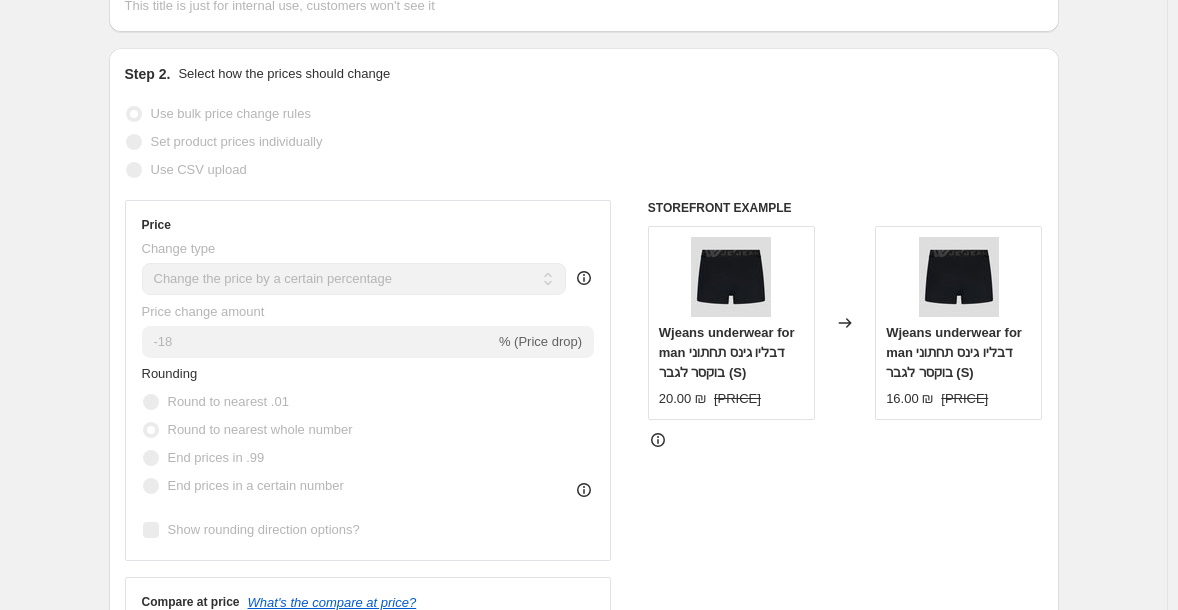 scroll, scrollTop: 0, scrollLeft: 0, axis: both 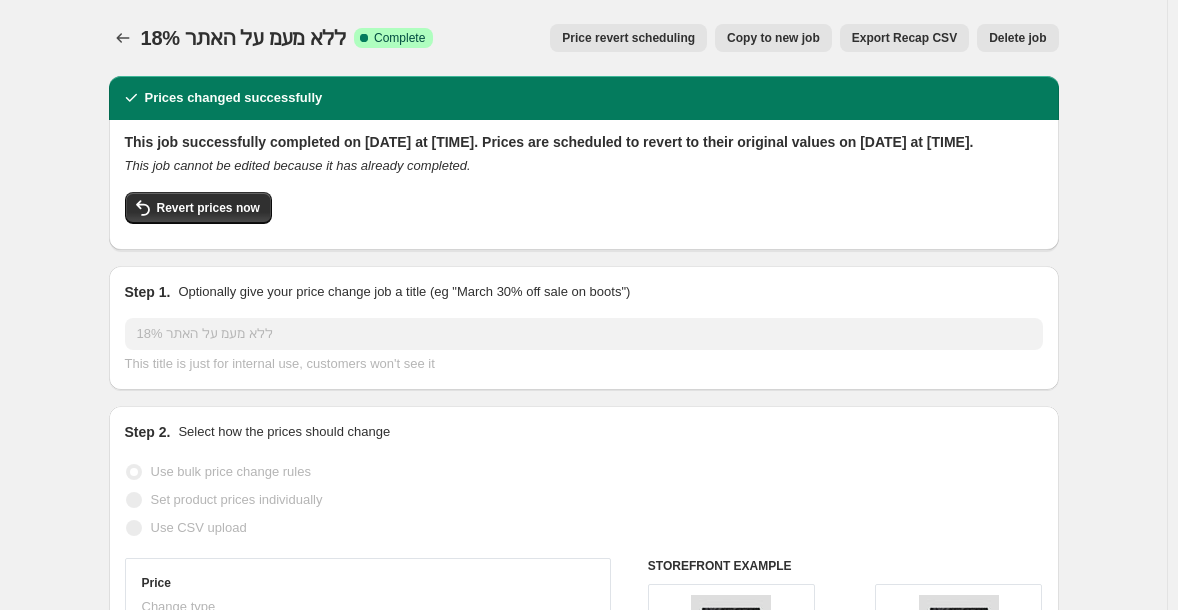 click on "Step 2. Select how the prices should change Use bulk price change rules Set product prices individually Use CSV upload Price Change type Change the price to a certain amount Change the price by a certain amount Change the price by a certain percentage Change the price to the current compare at price (price before sale) Change the price by a certain amount relative to the compare at price Change the price by a certain percentage relative to the compare at price Don't change the price Change the price by a certain amount relative to the cost per item Change price to certain cost margin Change the price by a certain percentage Price change amount -18 % (Price drop) Rounding Round to nearest .01 Round to nearest whole number End prices in .99 End prices in a certain number Show rounding direction options? Compare at price What's the compare at price? Change type Change the compare at price to the current price (sale) Change the compare at price to a certain amount Don't change the compare at price [PRICE]" at bounding box center (584, 757) 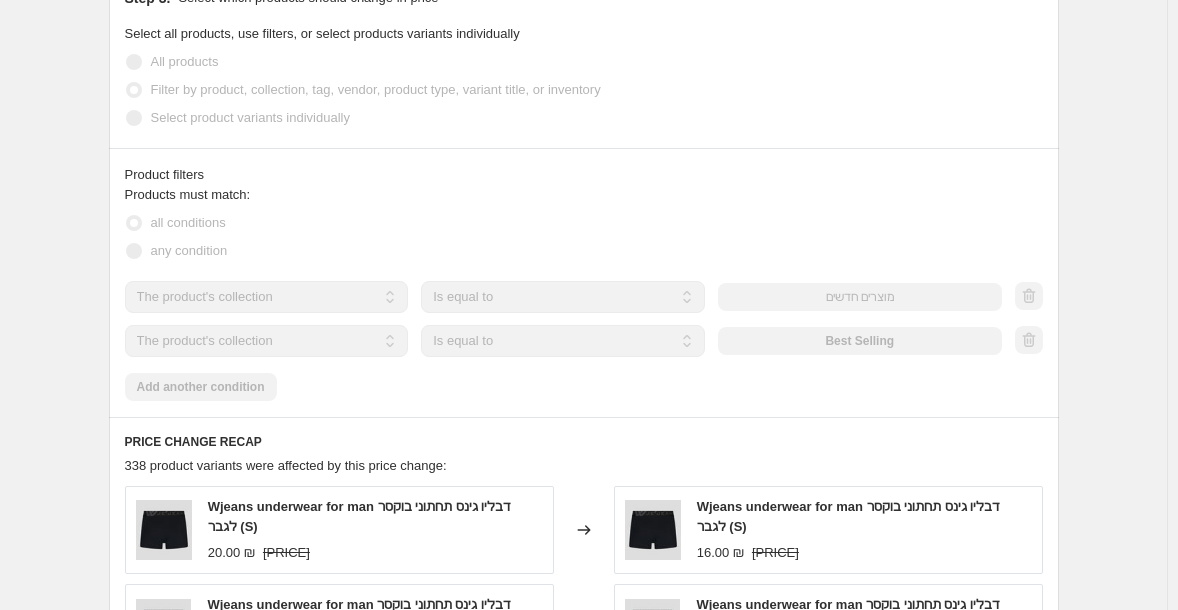 scroll, scrollTop: 1154, scrollLeft: 0, axis: vertical 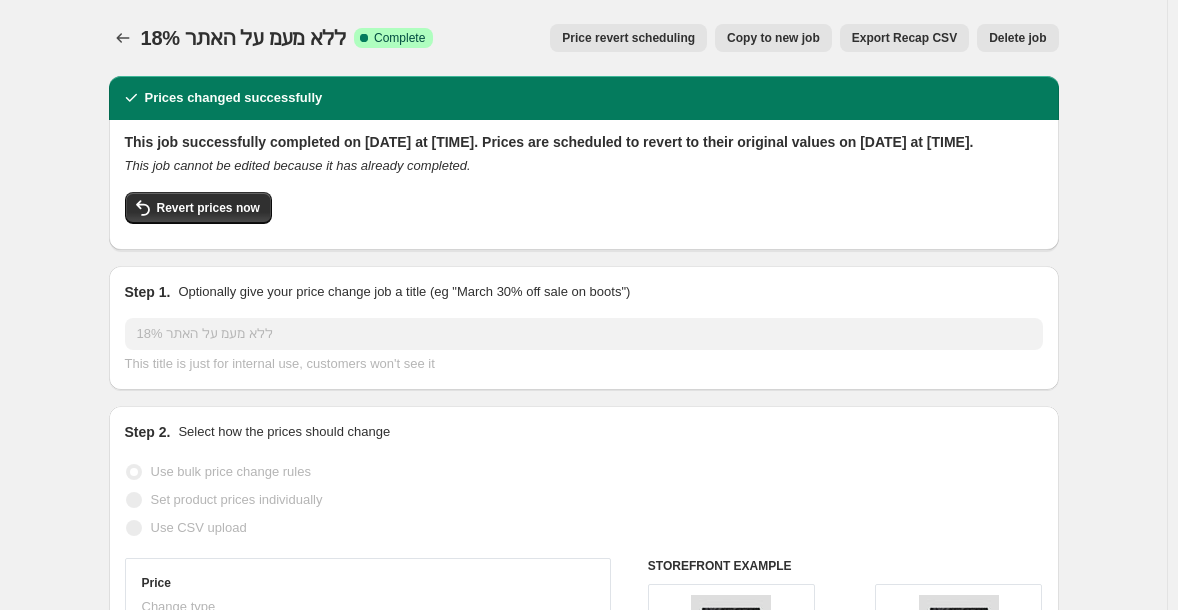click on "Copy to new job" at bounding box center (773, 38) 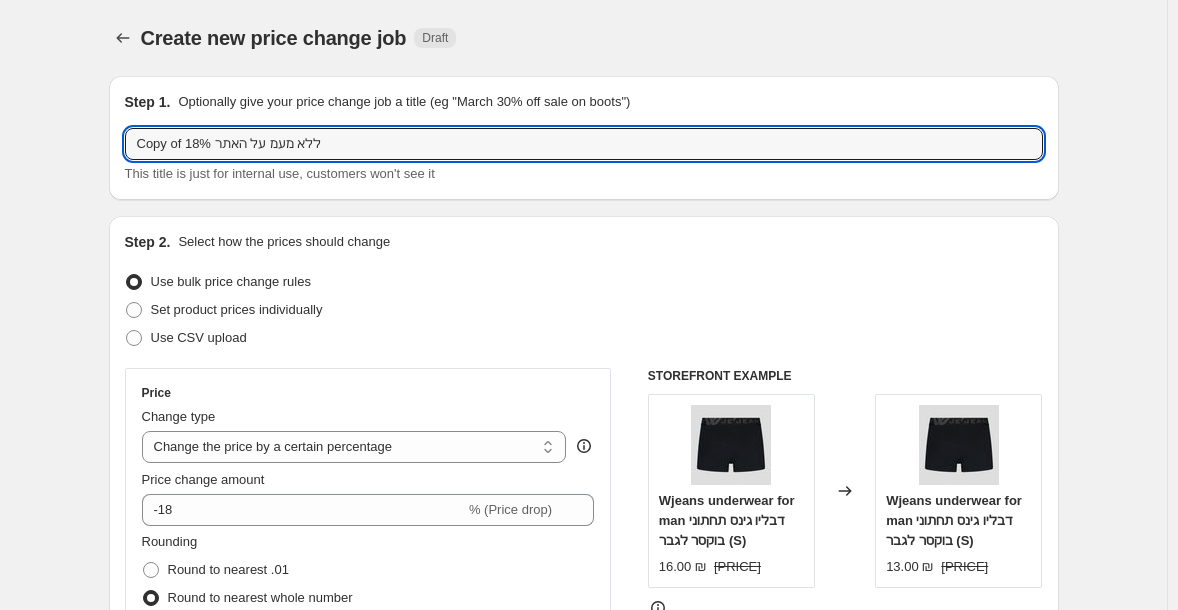 drag, startPoint x: 189, startPoint y: 140, endPoint x: 60, endPoint y: 143, distance: 129.03488 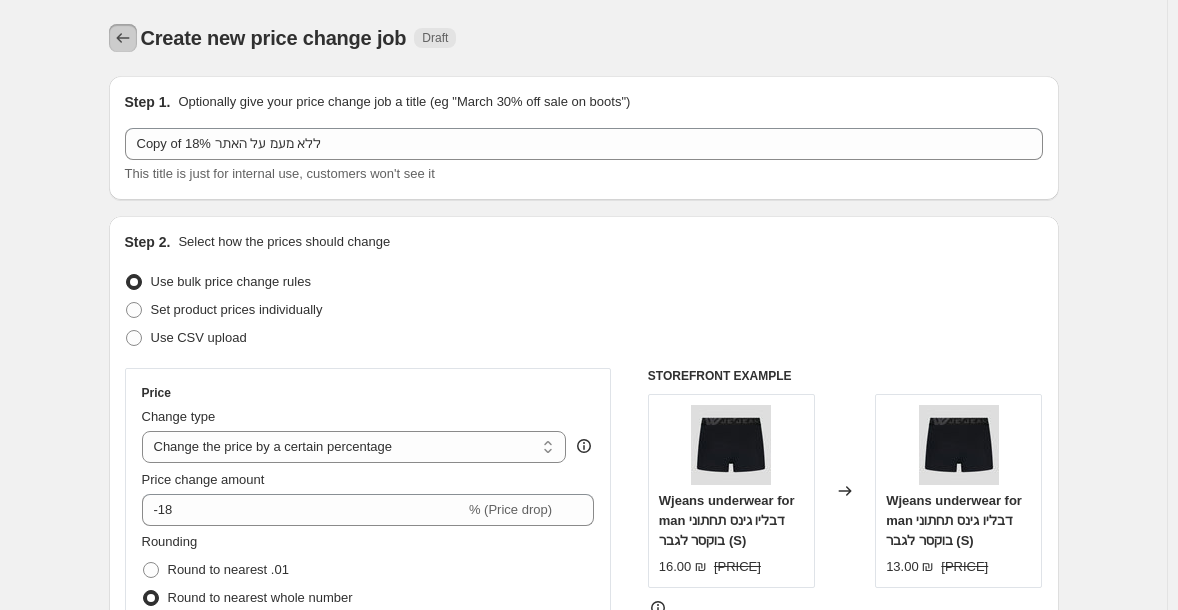 click 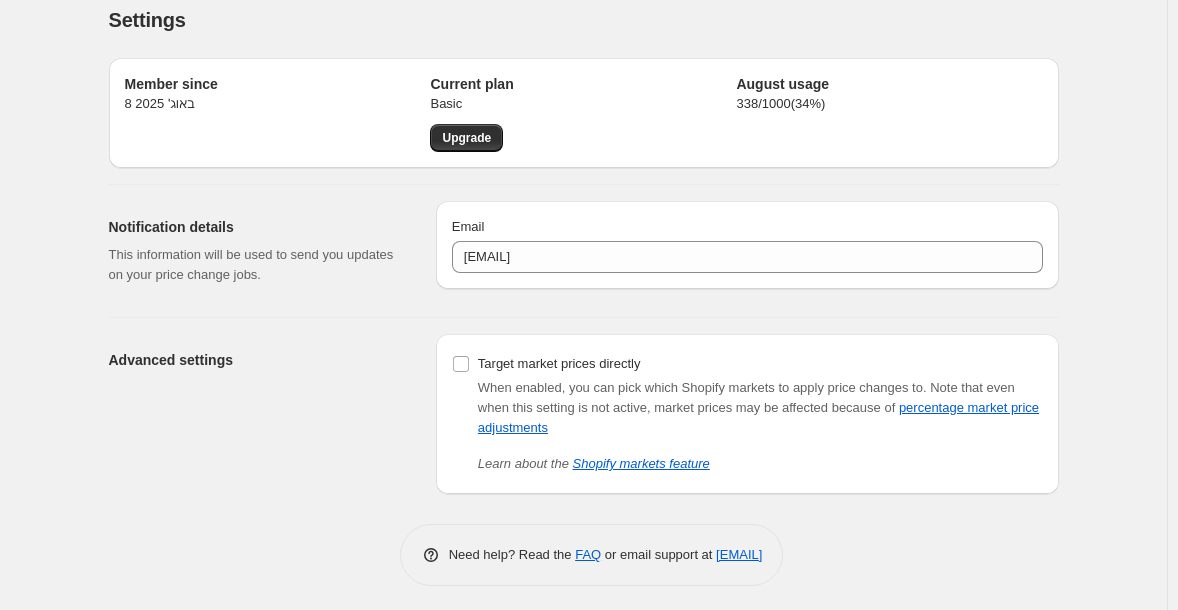 scroll, scrollTop: 23, scrollLeft: 0, axis: vertical 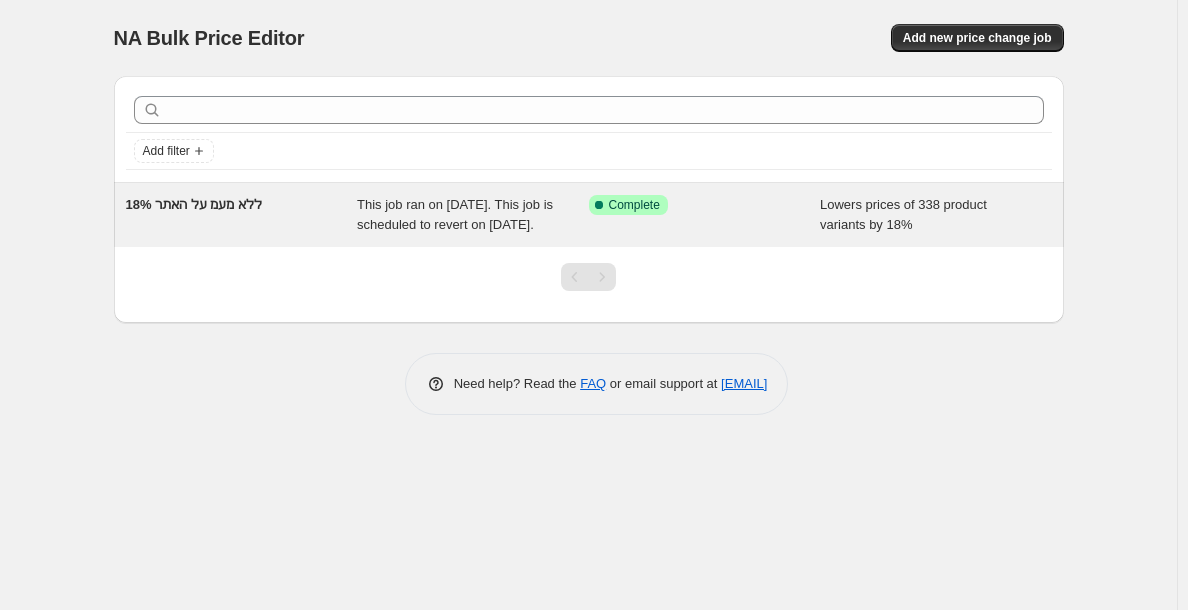 click on "This job ran on [DATE]. This job is scheduled to revert on [DATE]." at bounding box center (473, 215) 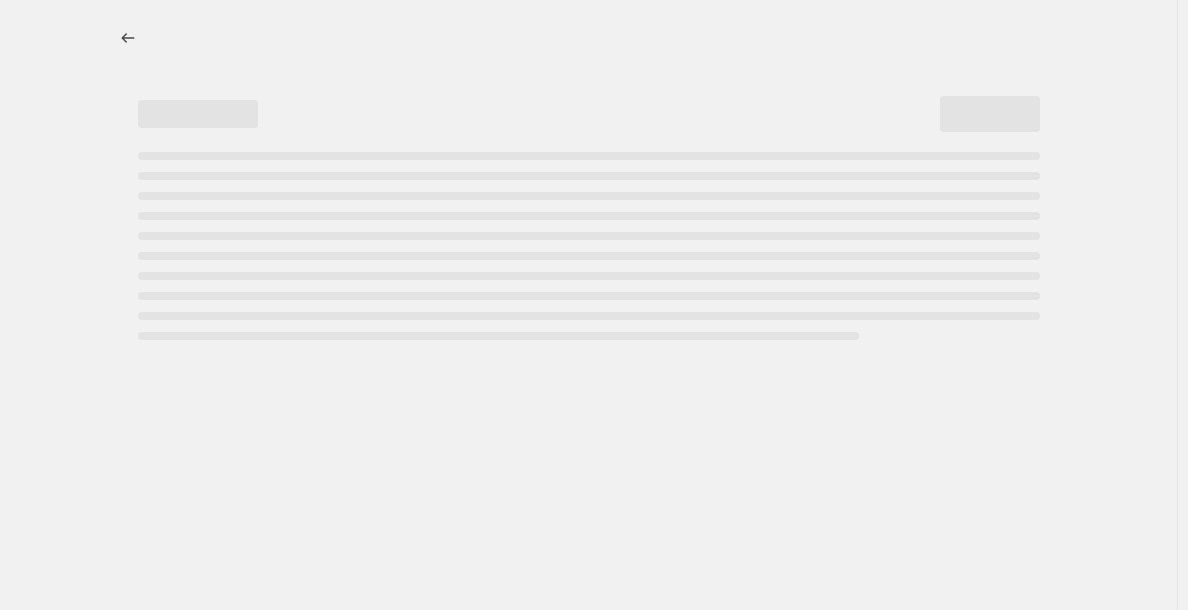 select on "percentage" 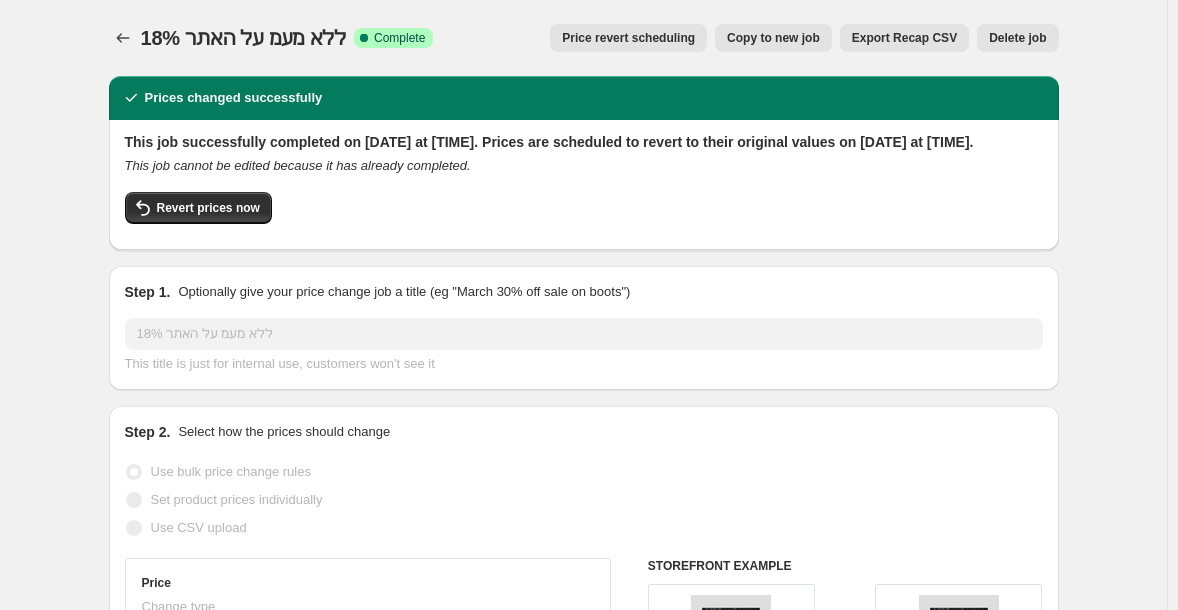 click on "Copy to new job" at bounding box center (773, 38) 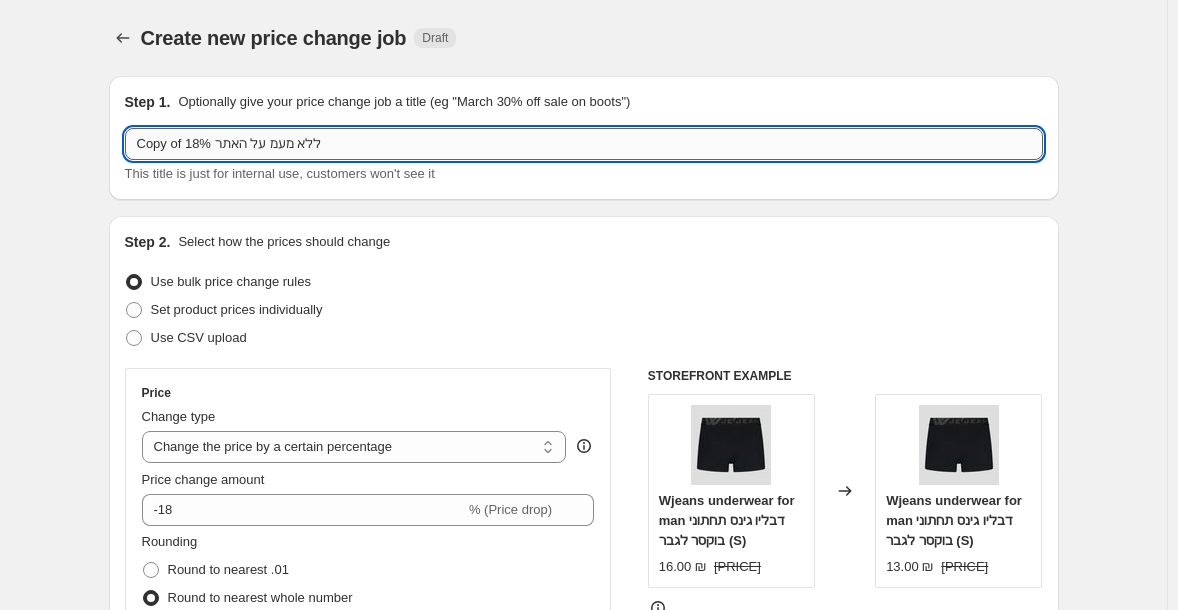 drag, startPoint x: 189, startPoint y: 137, endPoint x: 284, endPoint y: 141, distance: 95.084175 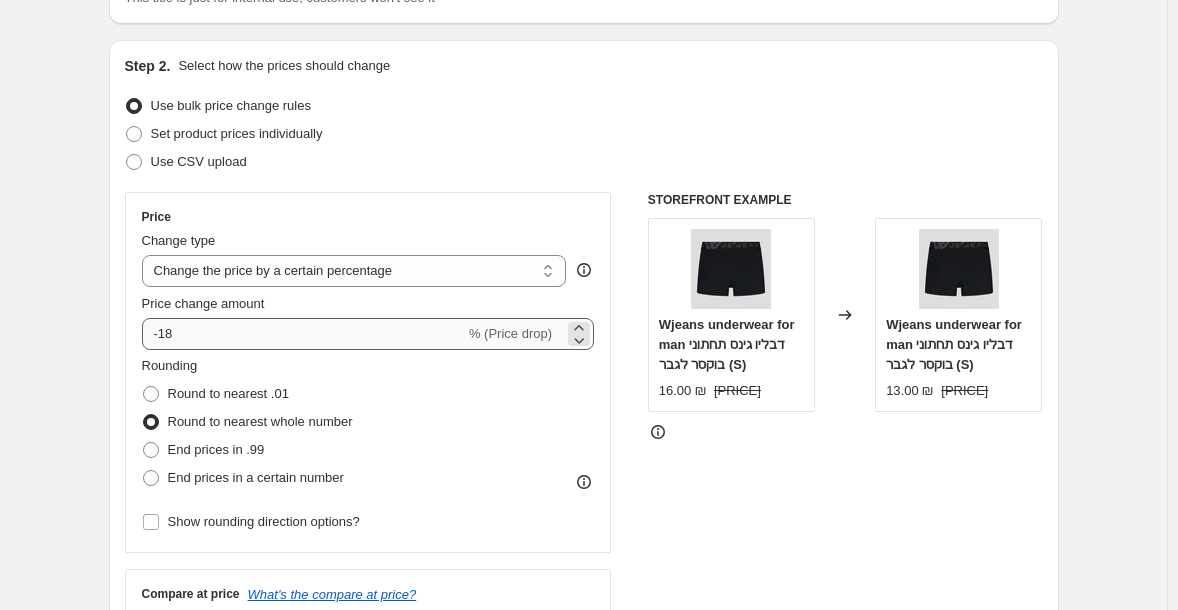 scroll, scrollTop: 178, scrollLeft: 0, axis: vertical 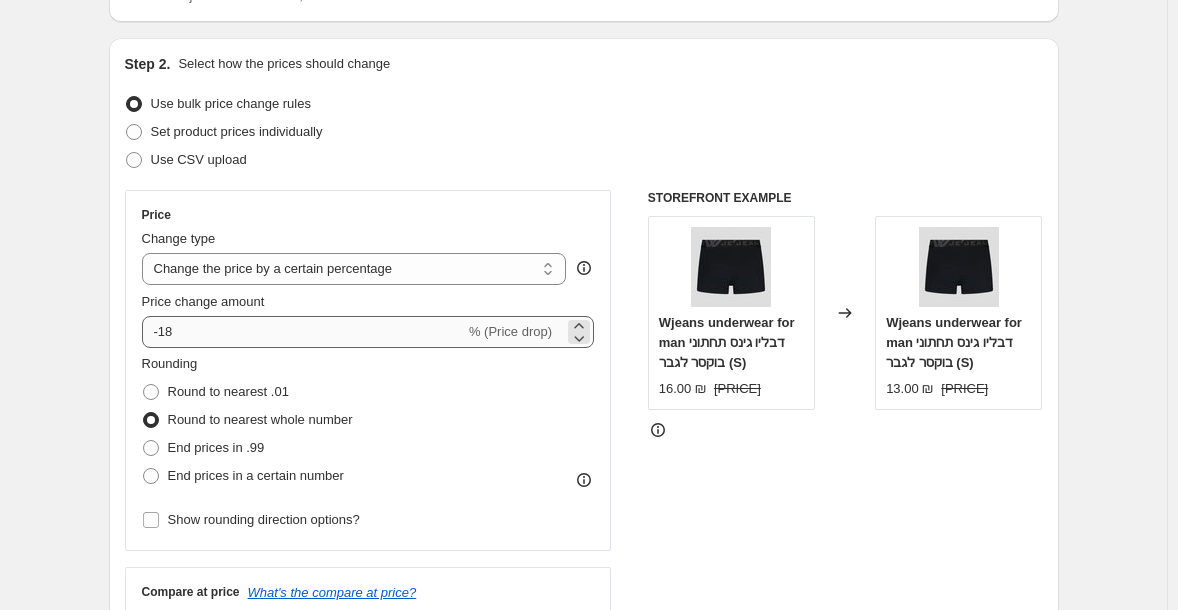 type on "באק טו סקול 15%" 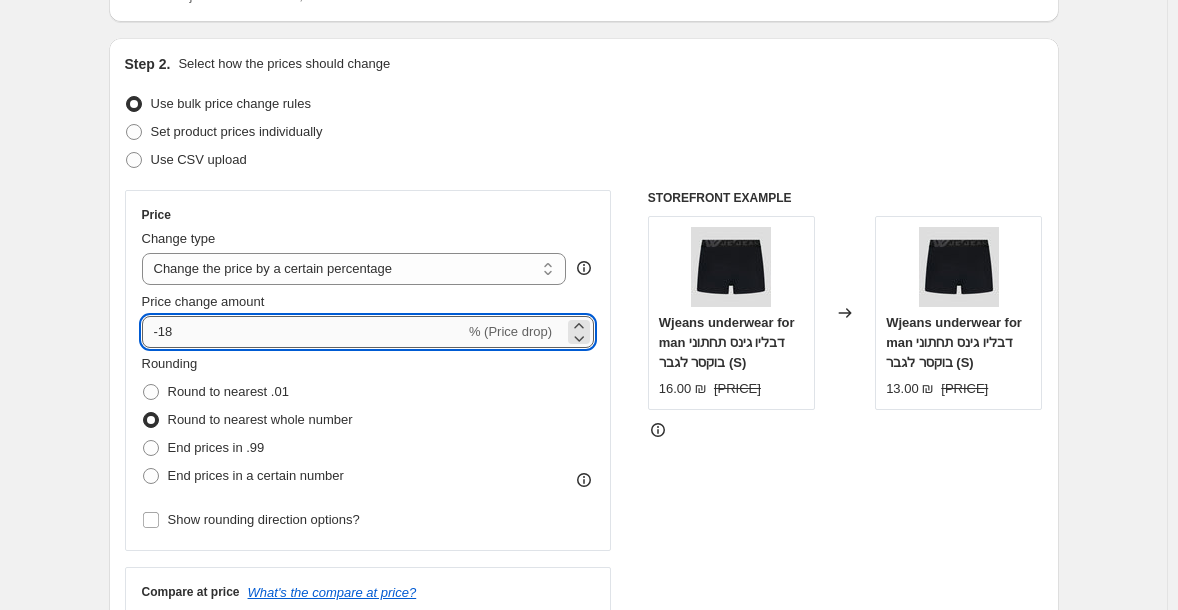 drag, startPoint x: 337, startPoint y: 333, endPoint x: 169, endPoint y: 341, distance: 168.19037 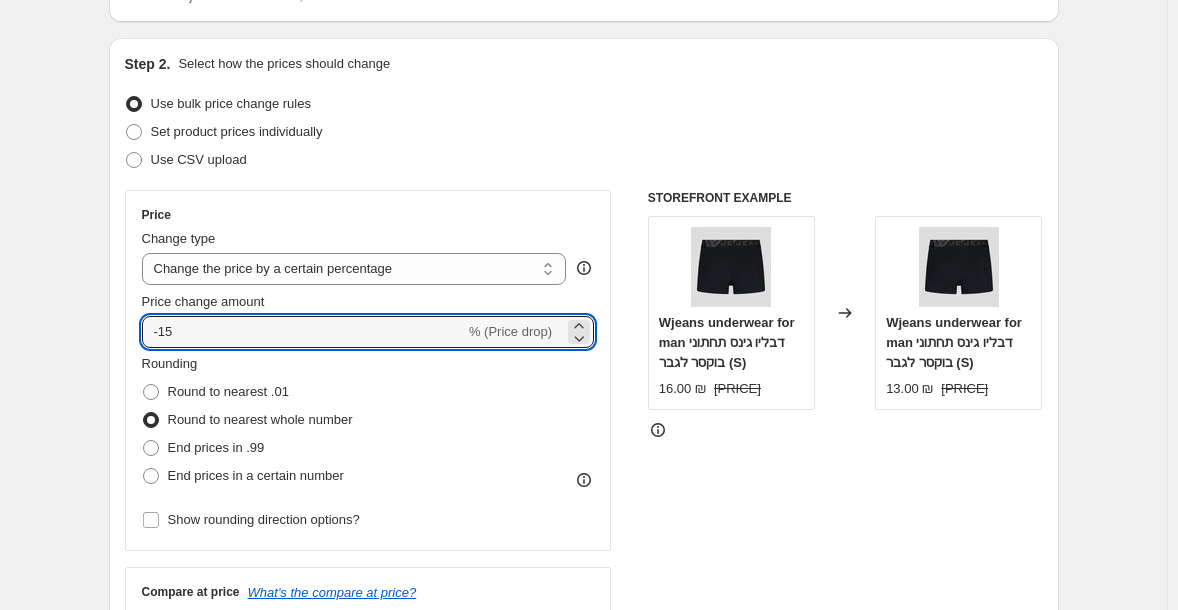 type on "-15" 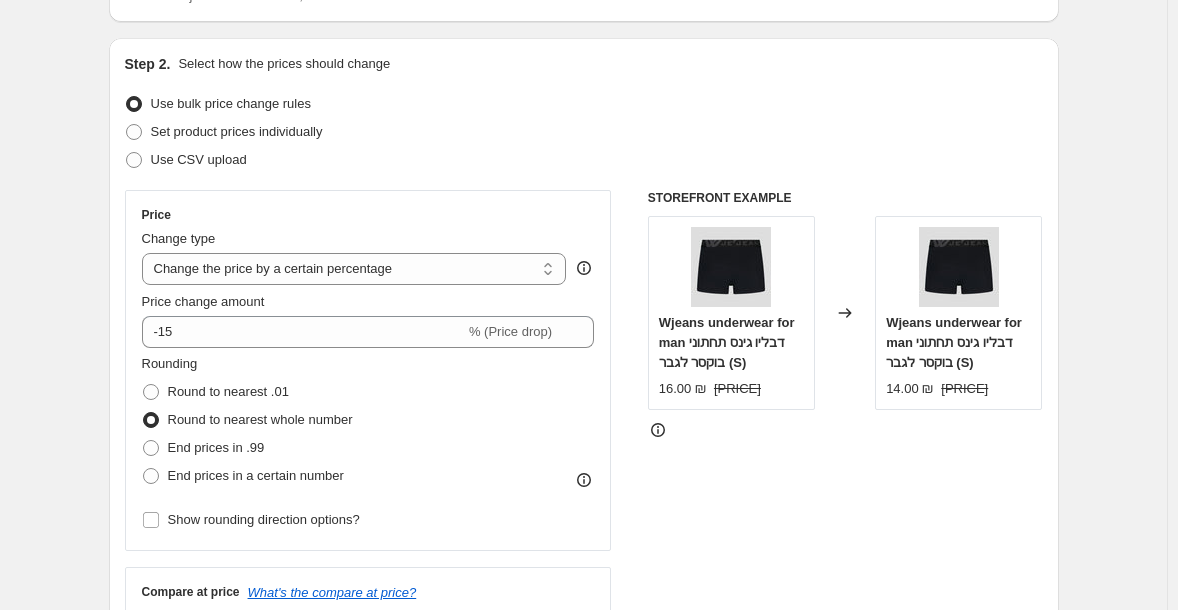 click on "Rounding Round to nearest .01 Round to nearest whole number End prices in .99 End prices in a certain number" at bounding box center (368, 422) 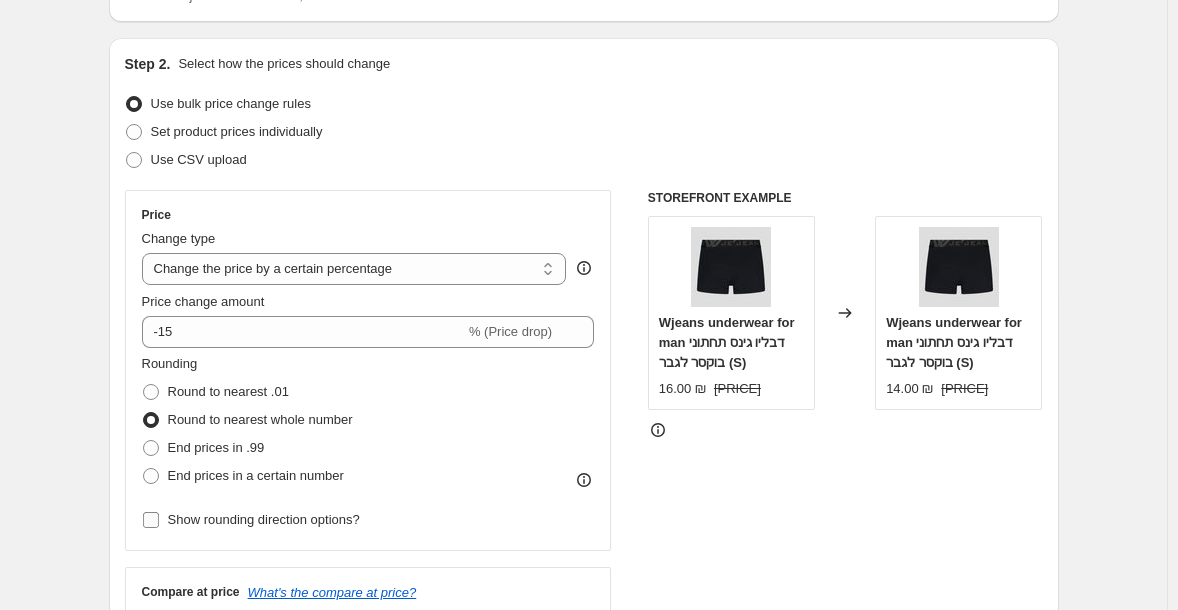 click on "Show rounding direction options?" at bounding box center (264, 519) 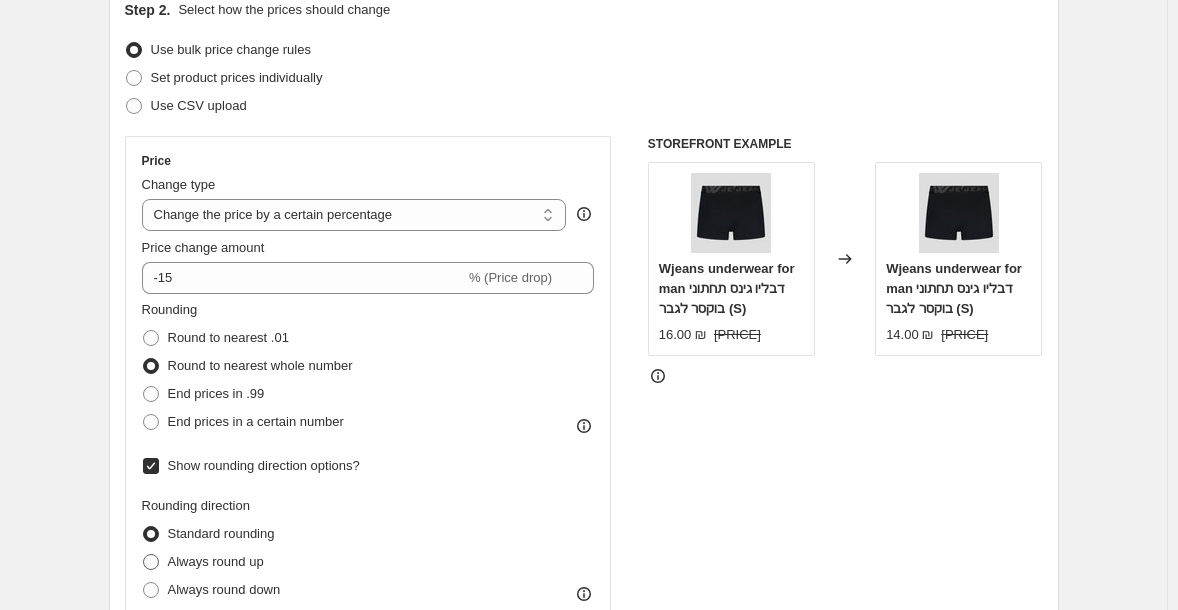 scroll, scrollTop: 278, scrollLeft: 0, axis: vertical 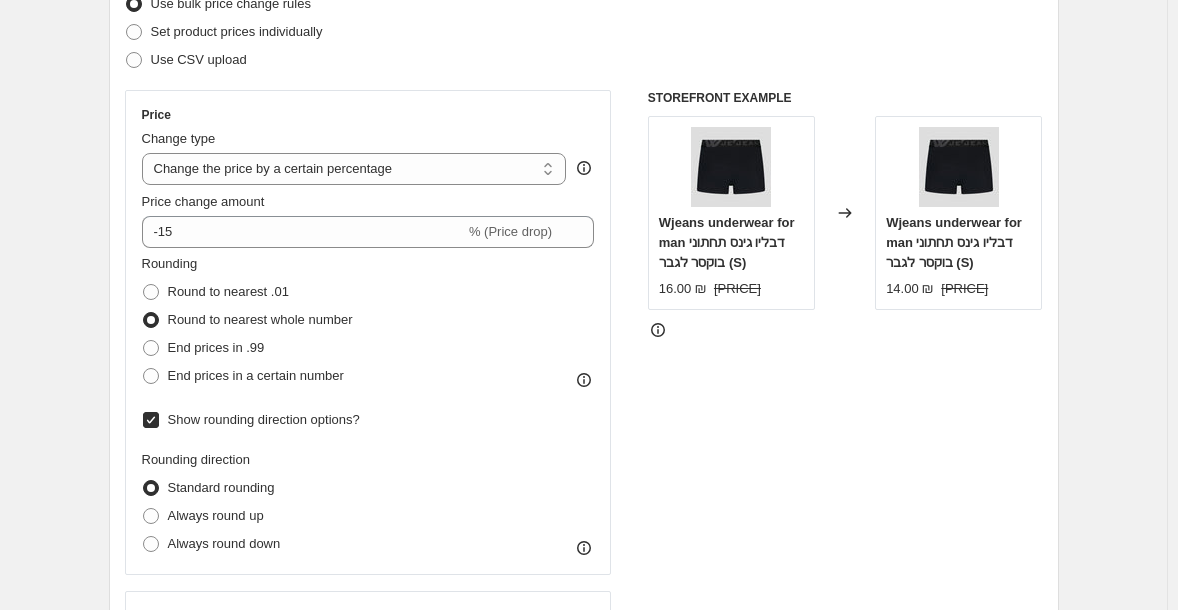 click on "Show rounding direction options?" at bounding box center (251, 420) 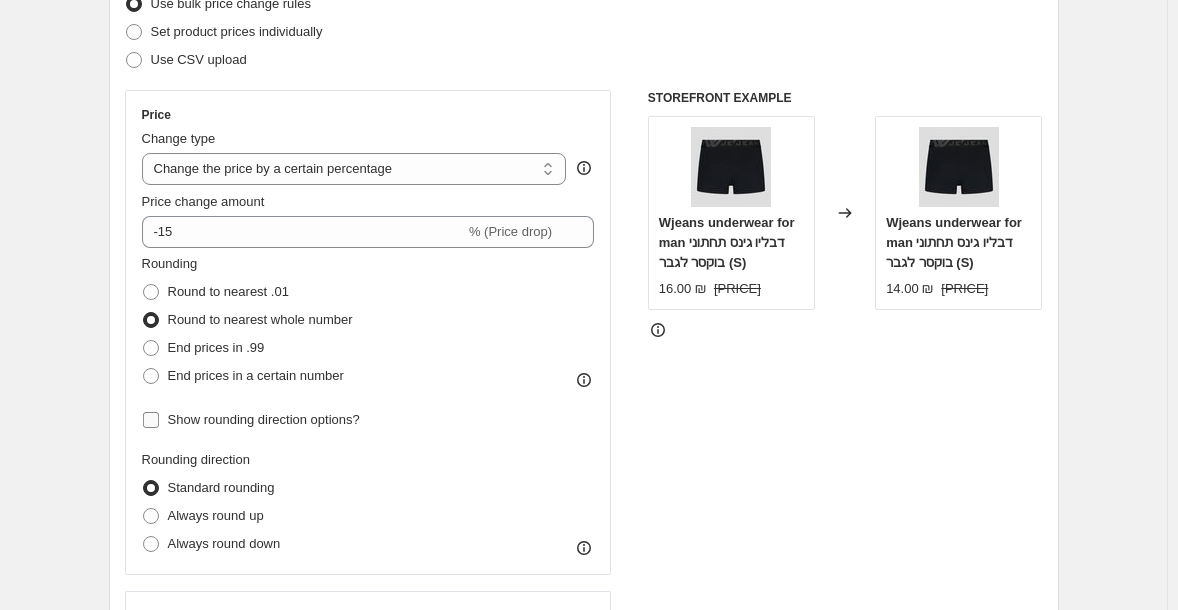 checkbox on "false" 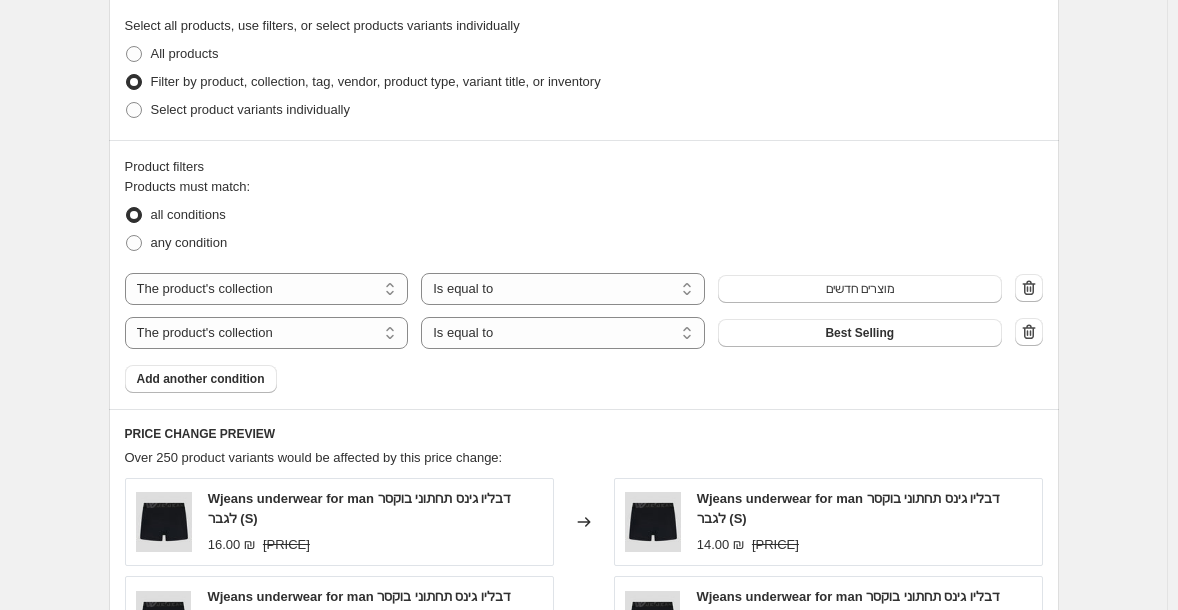 scroll, scrollTop: 983, scrollLeft: 0, axis: vertical 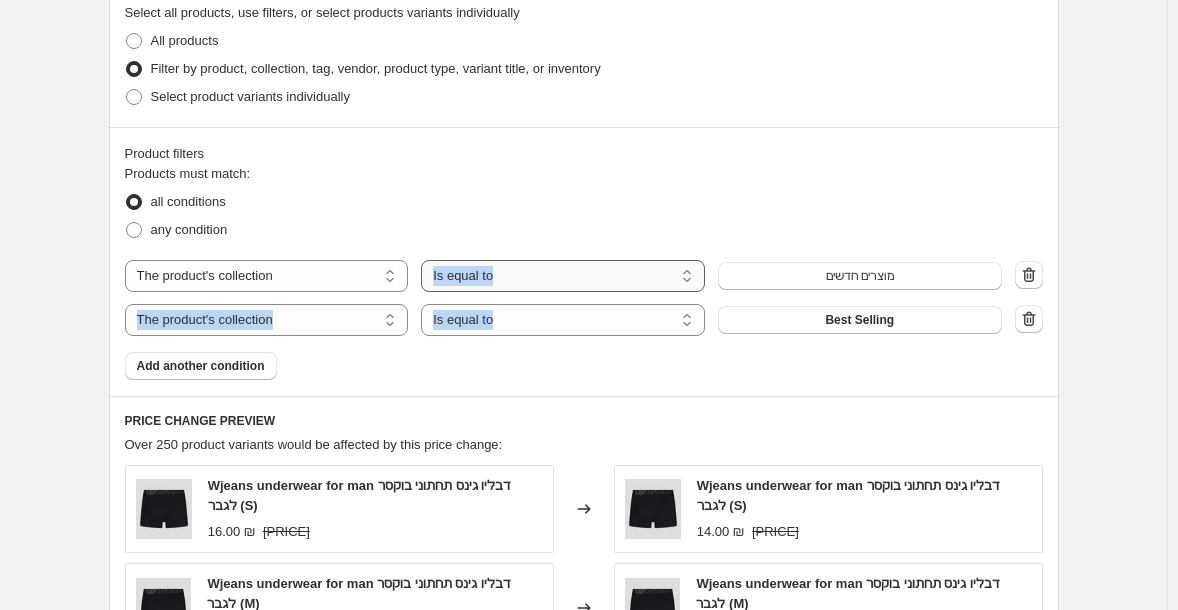 drag, startPoint x: 382, startPoint y: 337, endPoint x: 486, endPoint y: 277, distance: 120.06665 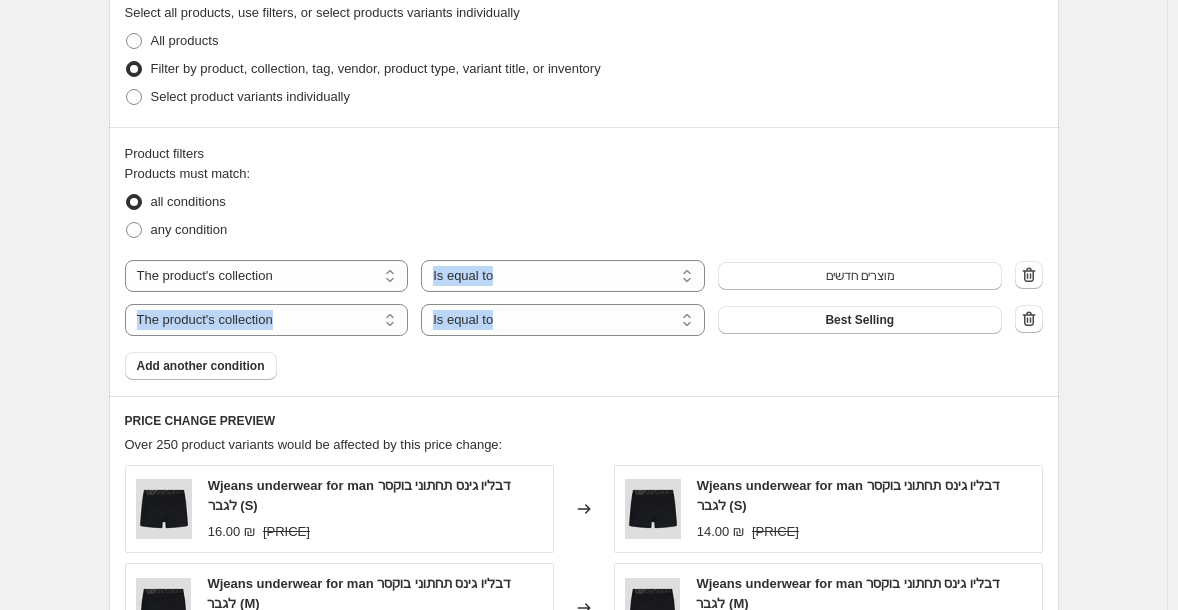 click on "Products must match: all conditions any condition The product The product's collection The product's tag The product's vendor The product's status The variant's title Inventory quantity The product's collection Is equal to Is not equal to Is equal to מוצרים חדשים The product The product's collection The product's tag The product's vendor The product's status The variant's title Inventory quantity The product's collection Is equal to Is not equal to Is equal to Best Selling Add another condition" at bounding box center [584, 272] 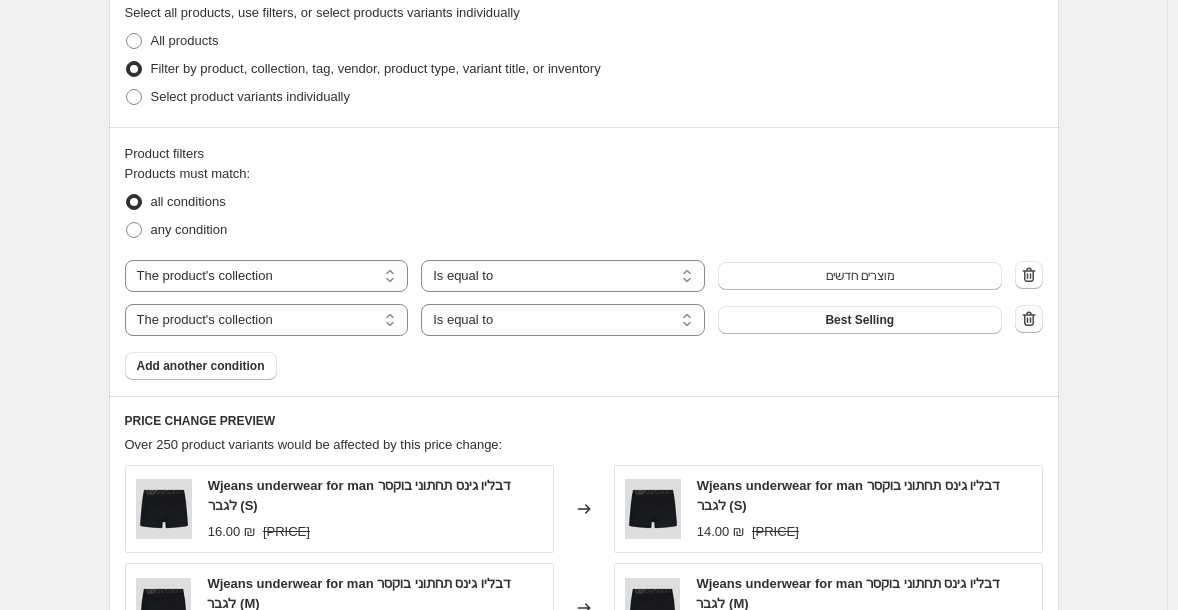 click 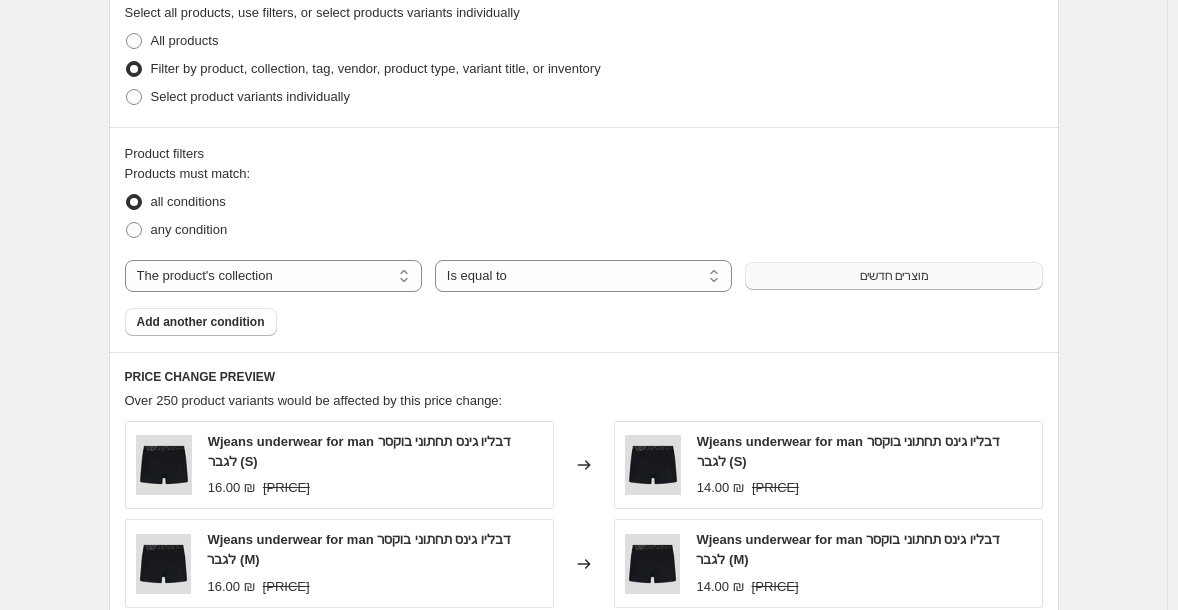 click on "מוצרים חדשים" at bounding box center (893, 276) 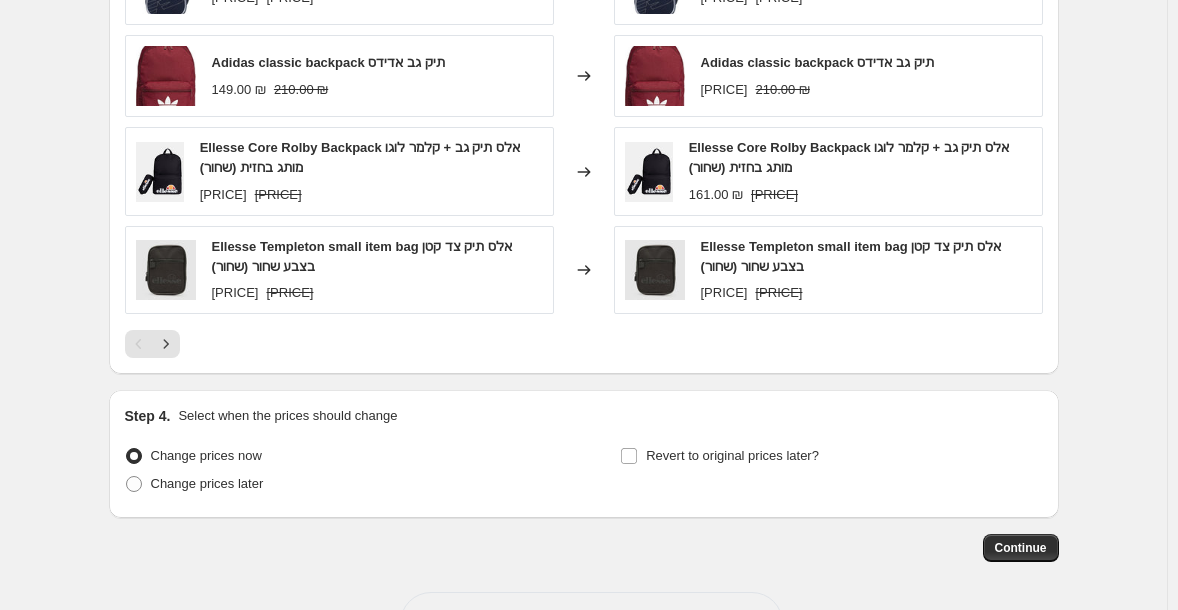 scroll, scrollTop: 1631, scrollLeft: 0, axis: vertical 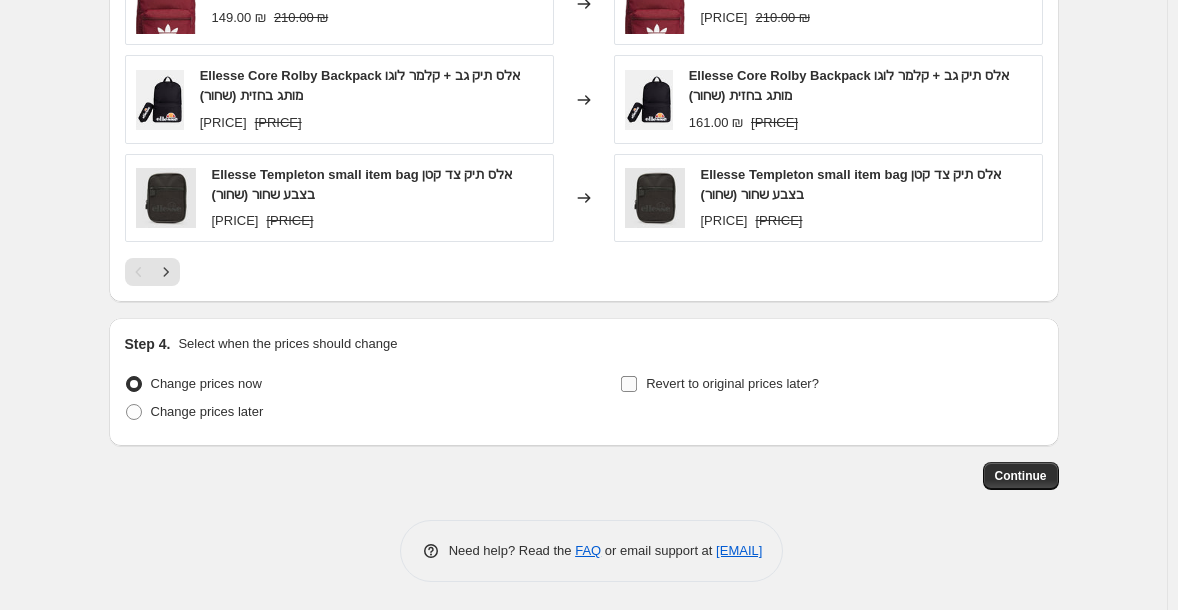 click on "Revert to original prices later?" at bounding box center (732, 383) 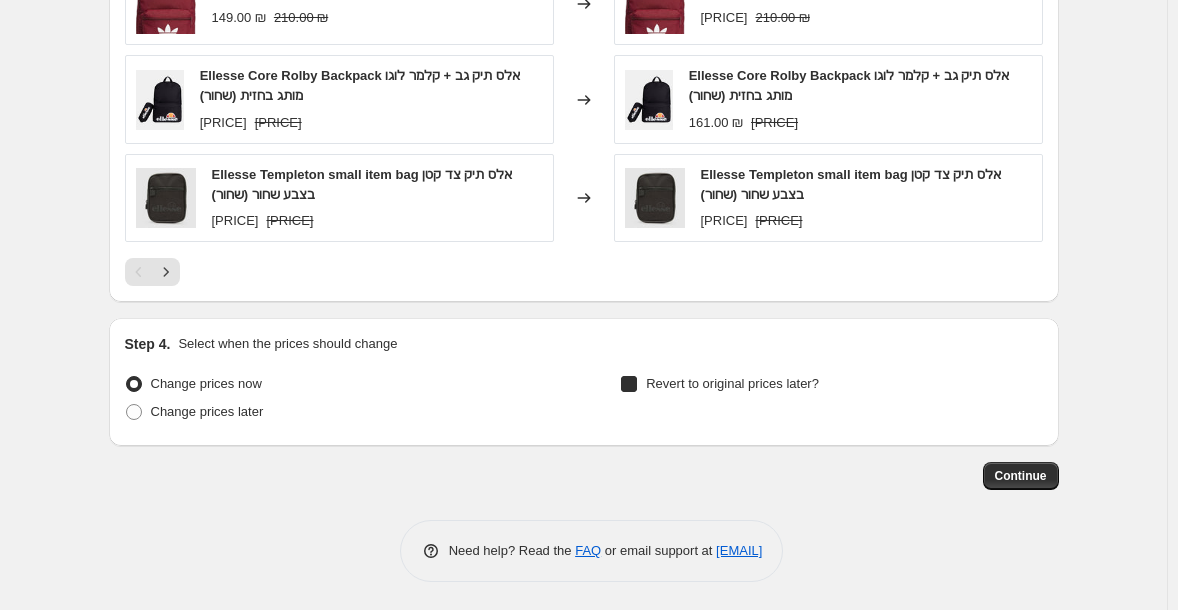 checkbox on "true" 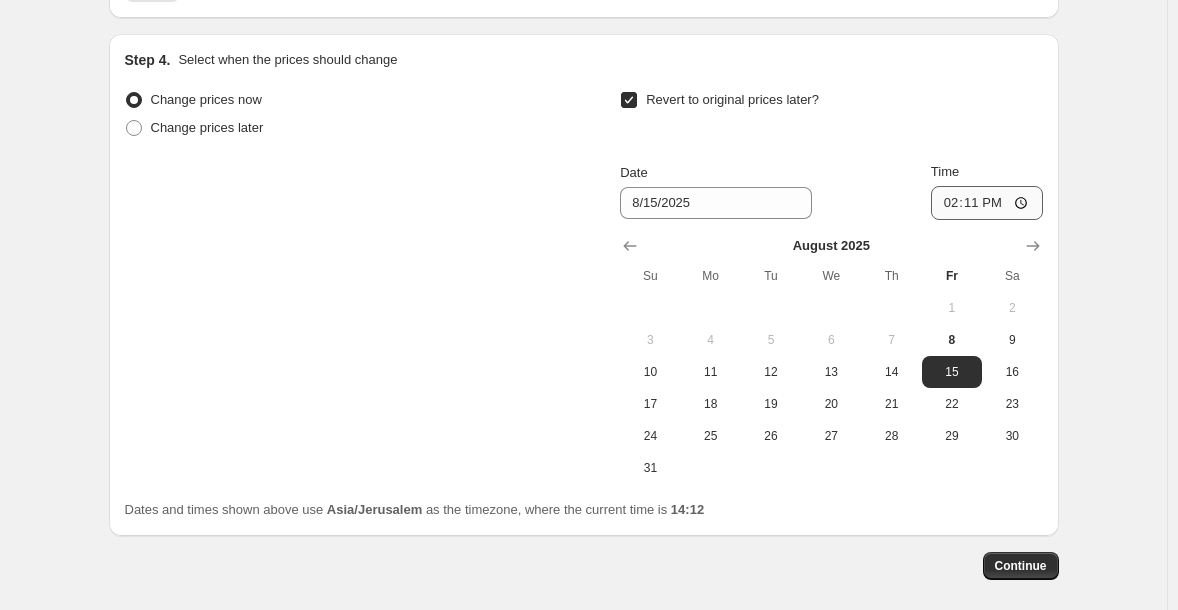 scroll, scrollTop: 1910, scrollLeft: 0, axis: vertical 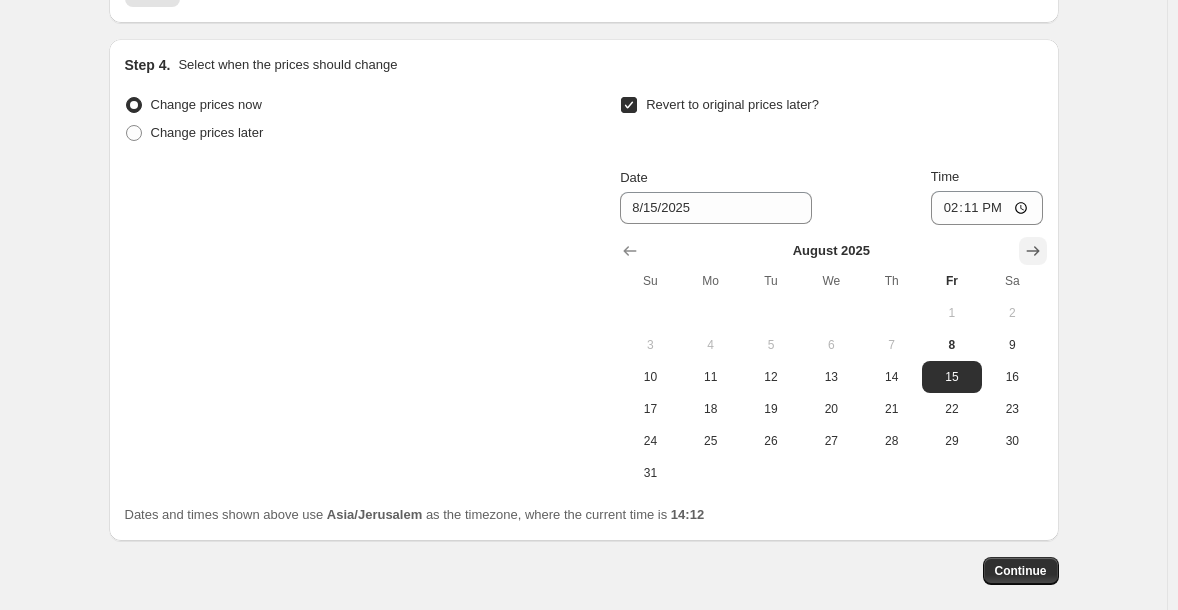 click at bounding box center [1033, 251] 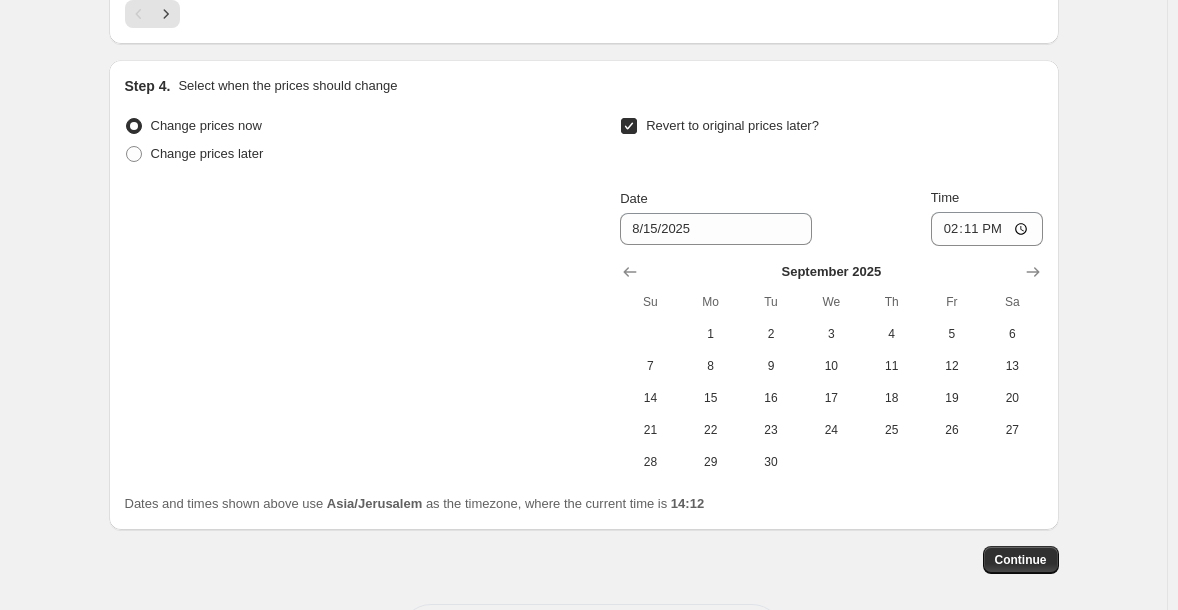 scroll, scrollTop: 1904, scrollLeft: 0, axis: vertical 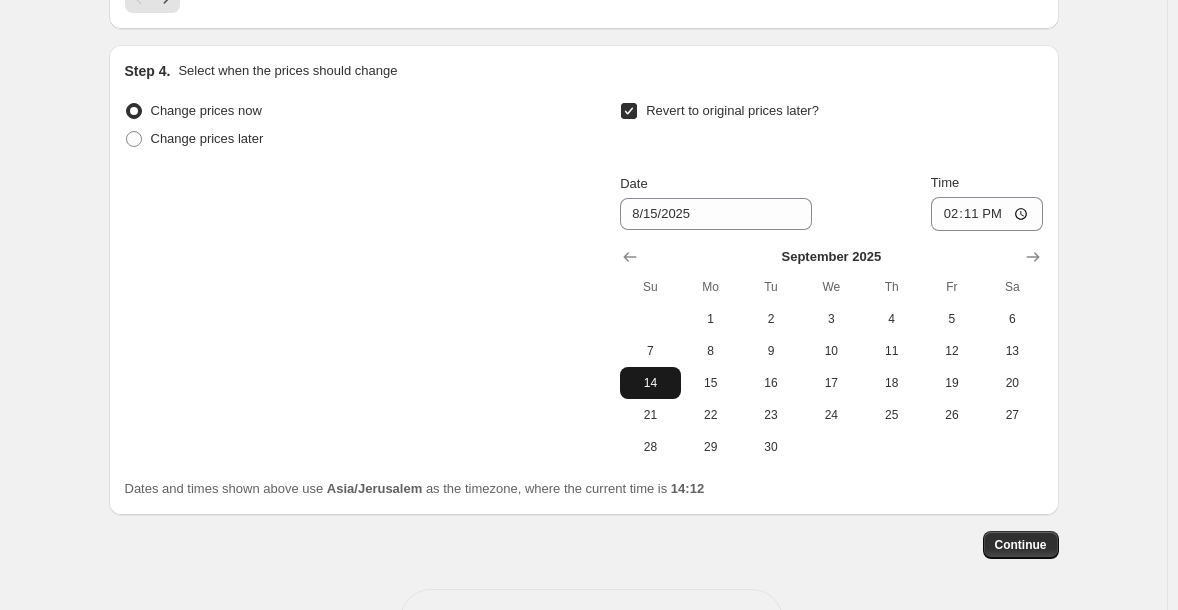 click on "14" at bounding box center [650, 383] 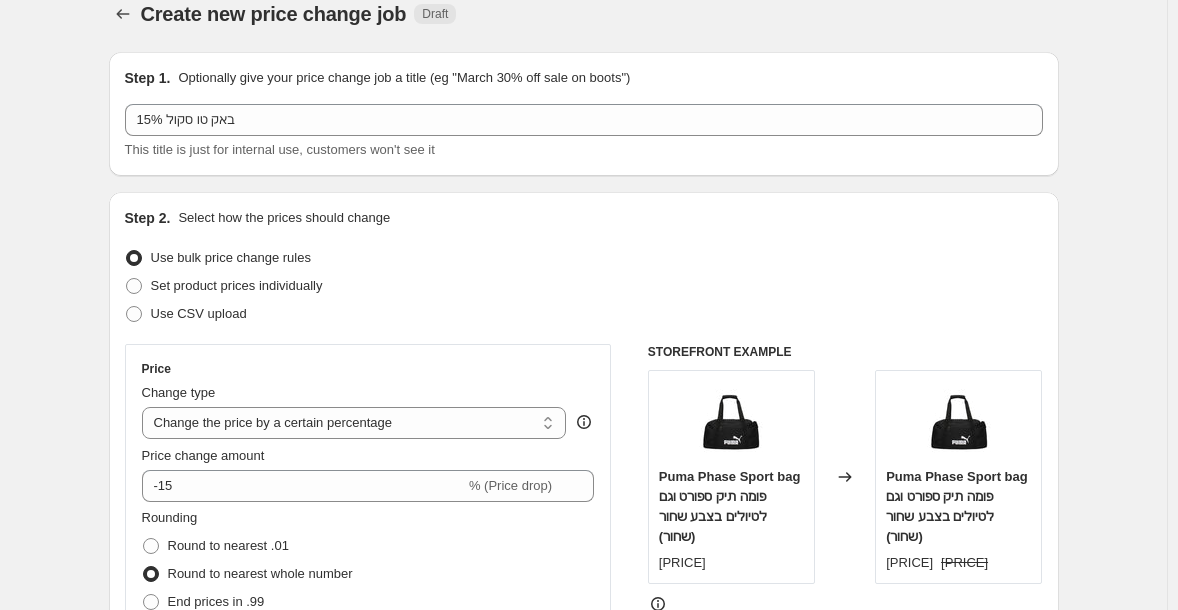 scroll, scrollTop: 0, scrollLeft: 0, axis: both 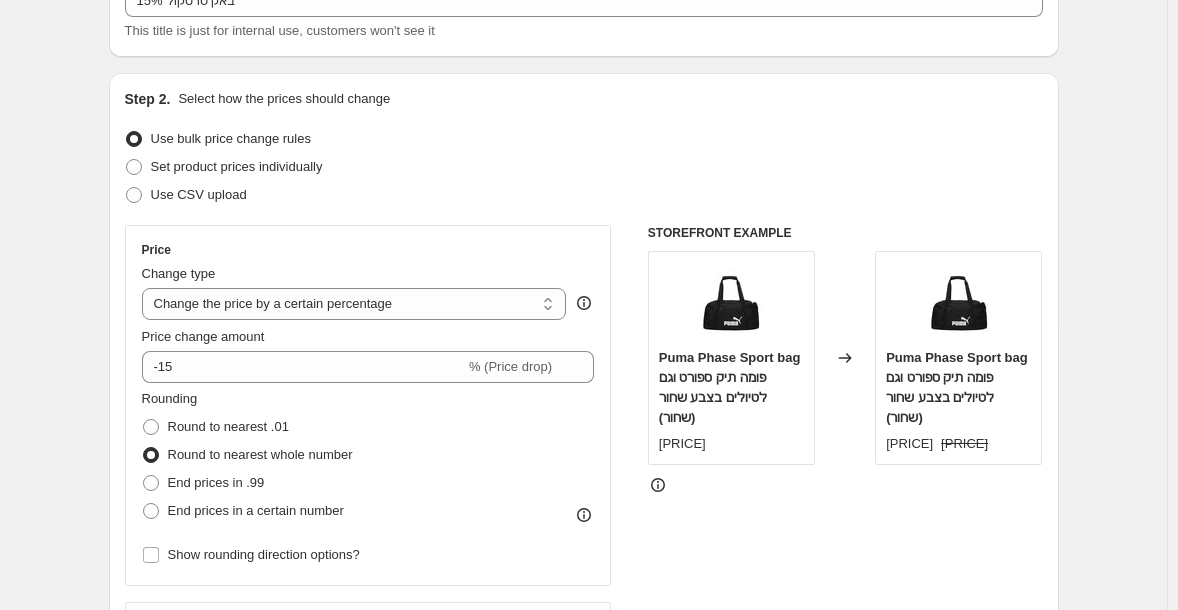 click on "Price Change type Change the price to a certain amount Change the price by a certain amount Change the price by a certain percentage Change the price to the current compare at price (price before sale) Change the price by a certain amount relative to the compare at price Change the price by a certain percentage relative to the compare at price Don't change the price Change the price by a certain percentage relative to the cost per item Change price to certain cost margin Change the price by a certain percentage Price change amount -15 % (Price drop) Rounding Round to nearest .01 Round to nearest whole number End prices in .99 End prices in a certain number Show rounding direction options?" at bounding box center (368, 405) 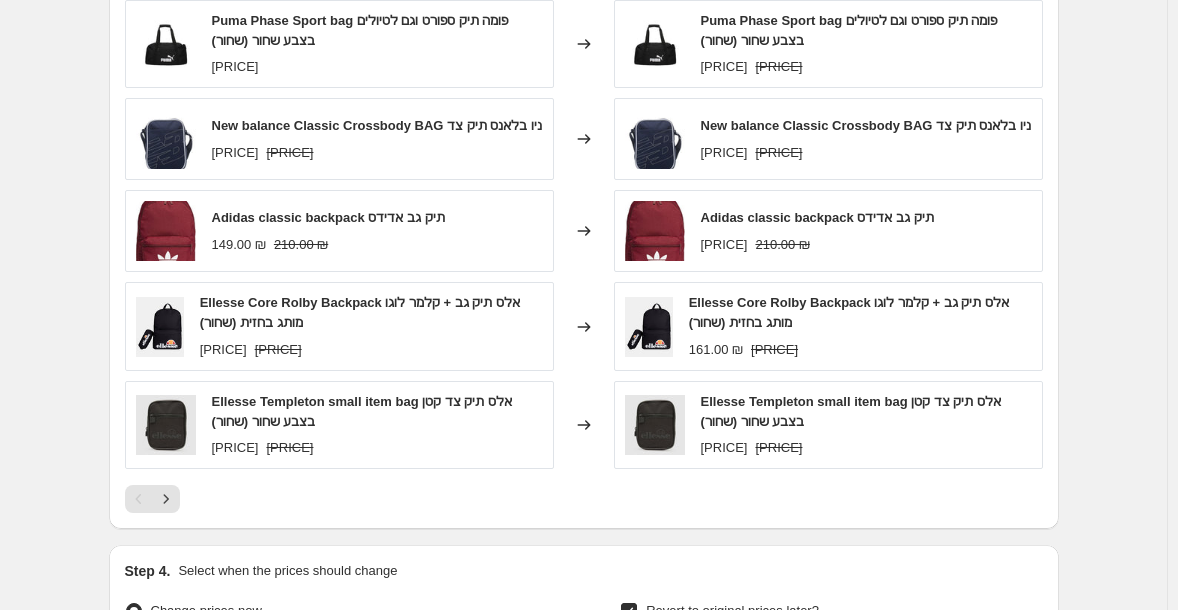 scroll, scrollTop: 1408, scrollLeft: 0, axis: vertical 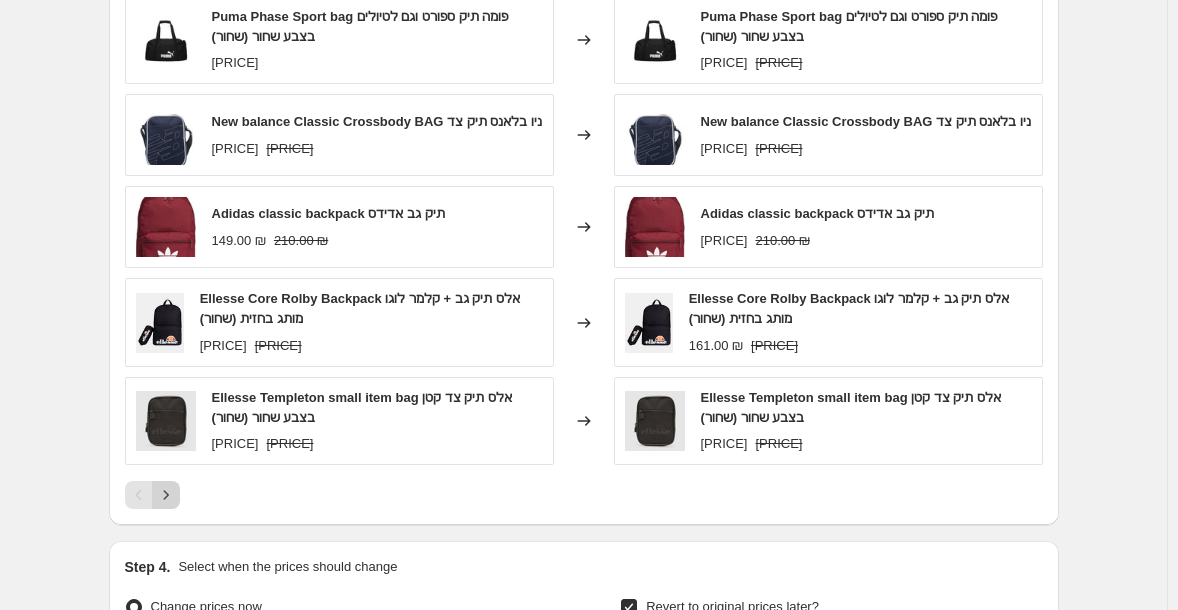 click 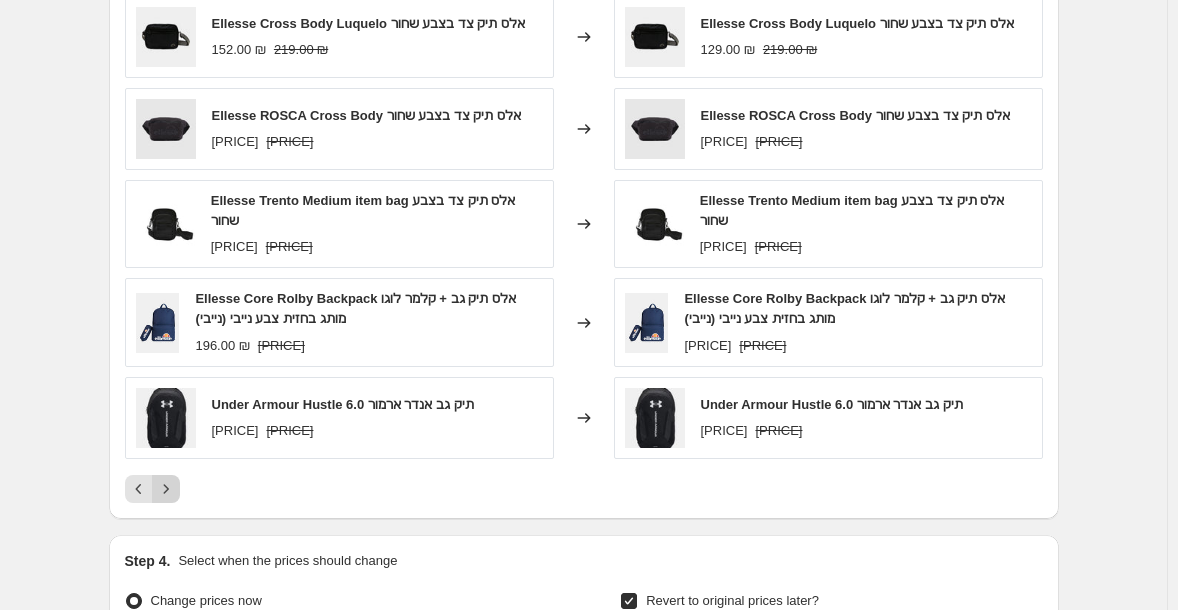 click 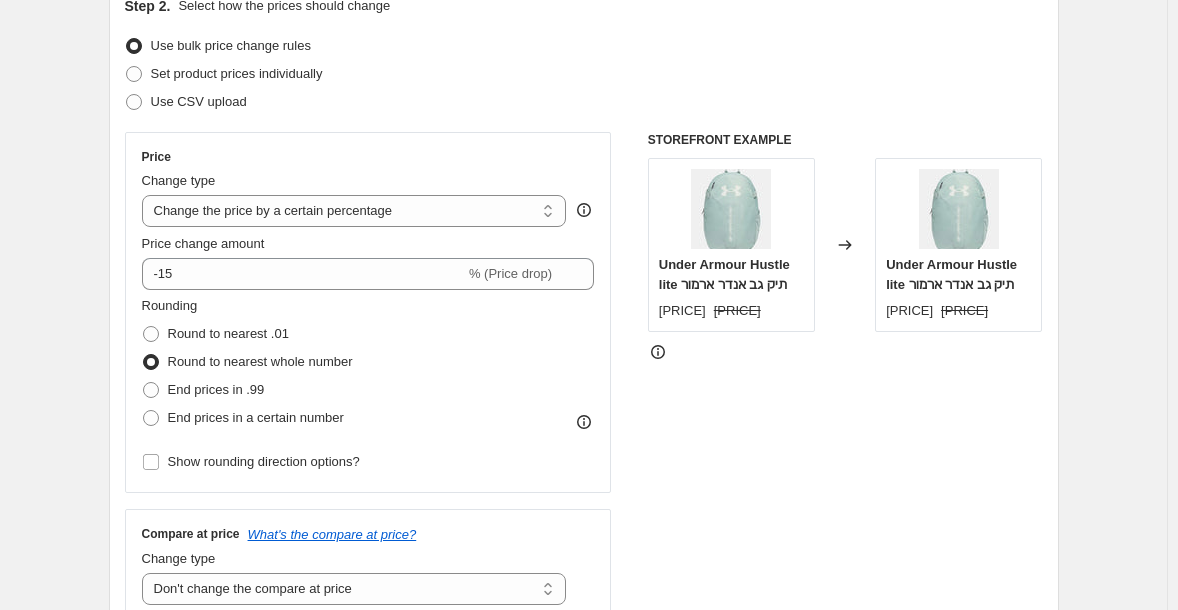 scroll, scrollTop: 268, scrollLeft: 0, axis: vertical 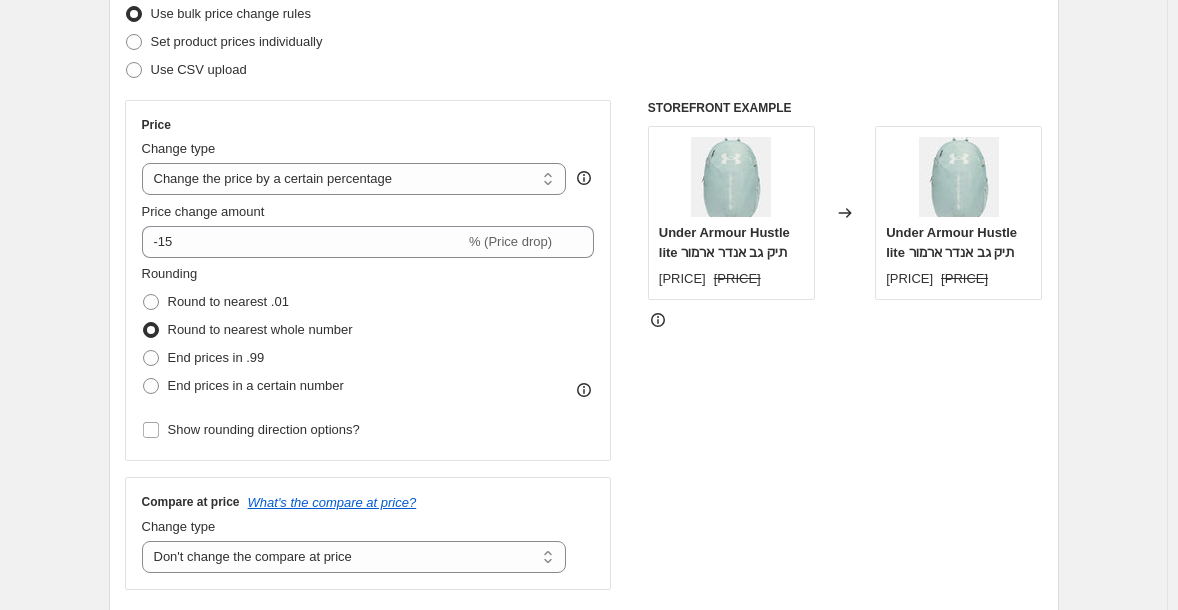 click 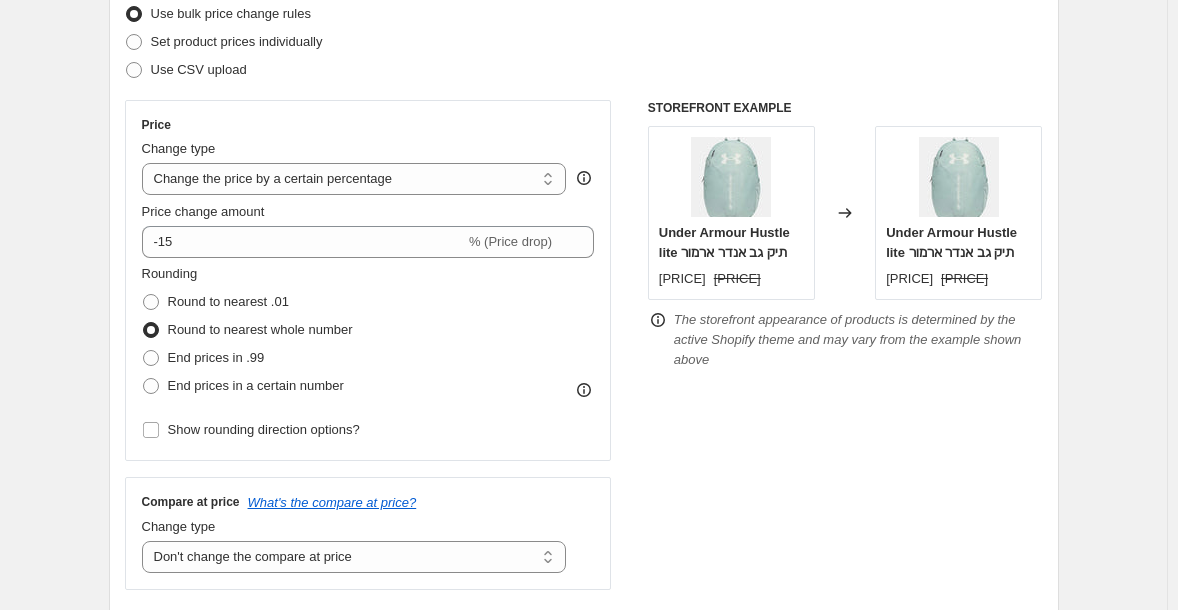 click 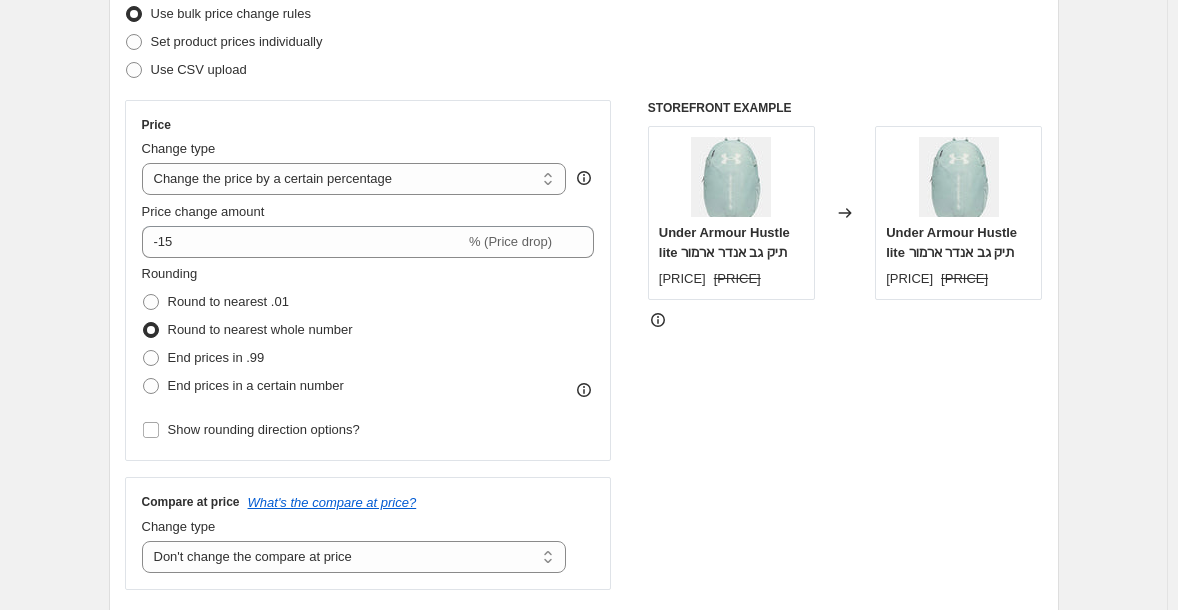 click 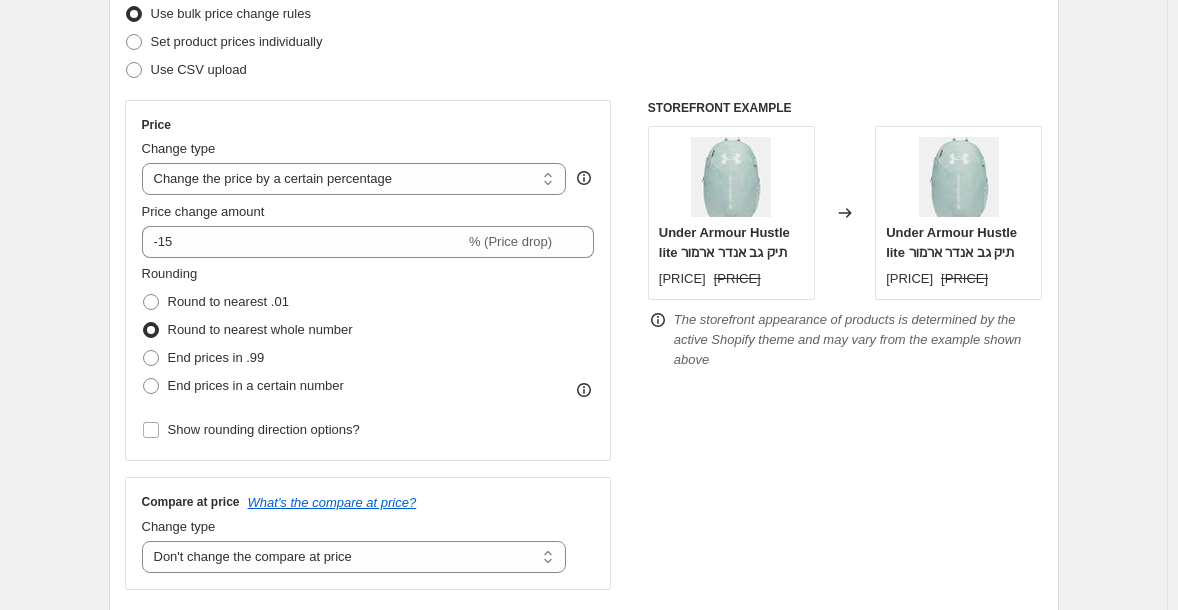 click 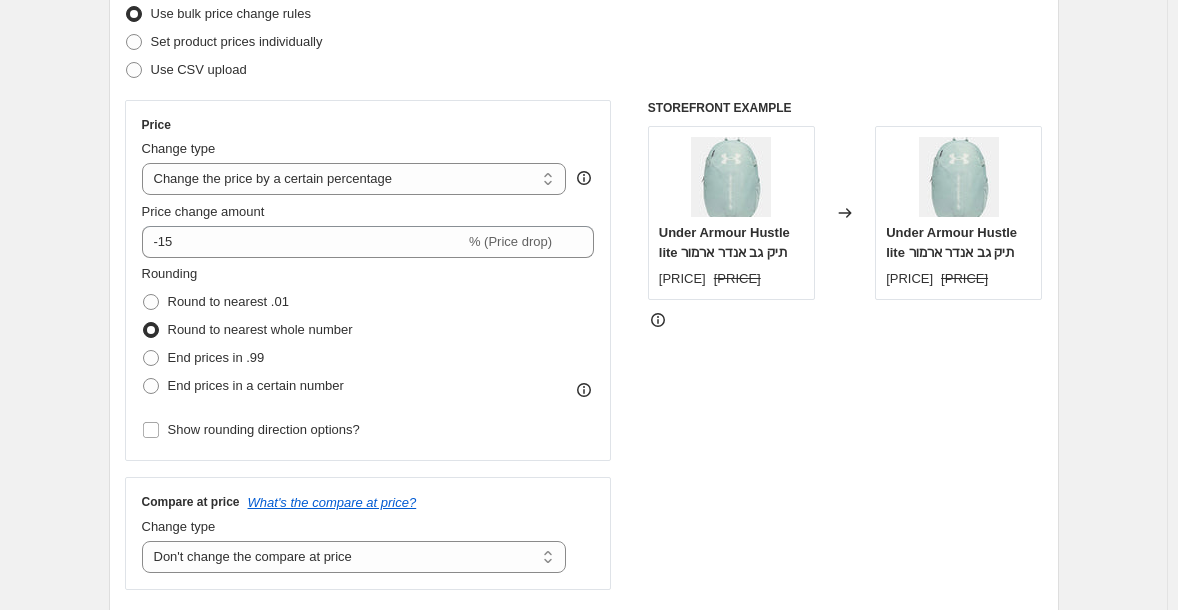 click 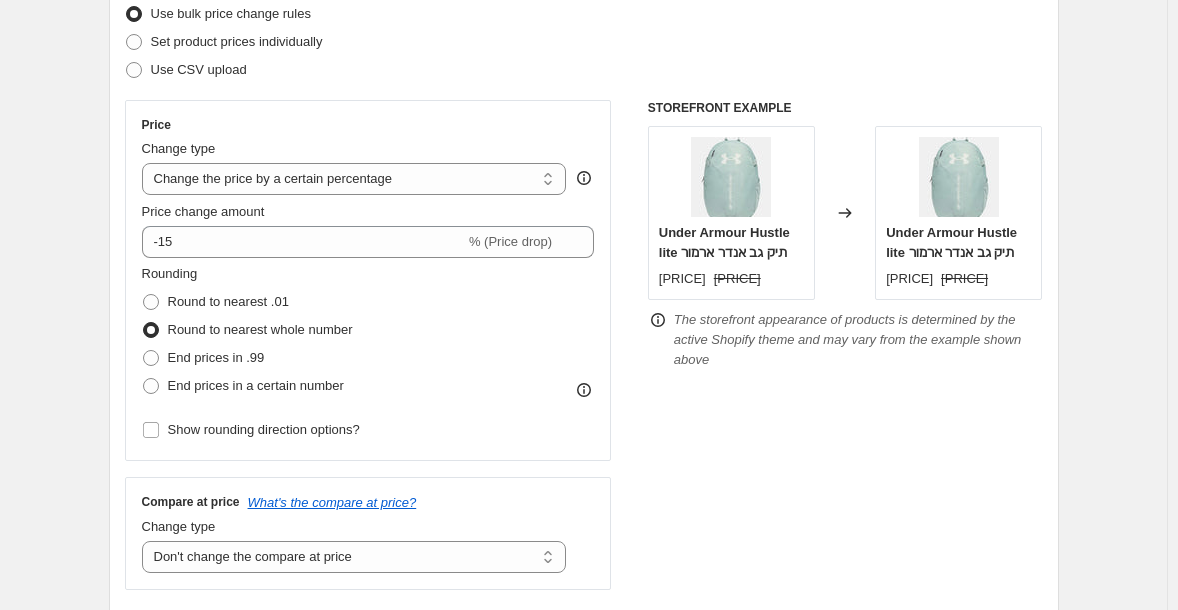 click 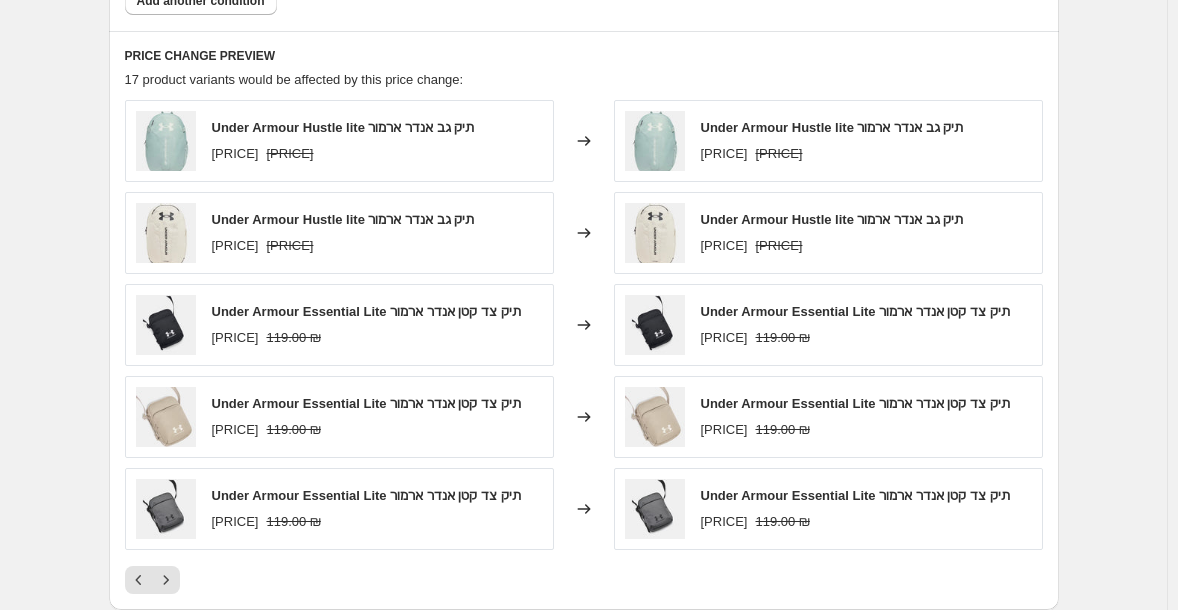 scroll, scrollTop: 1953, scrollLeft: 0, axis: vertical 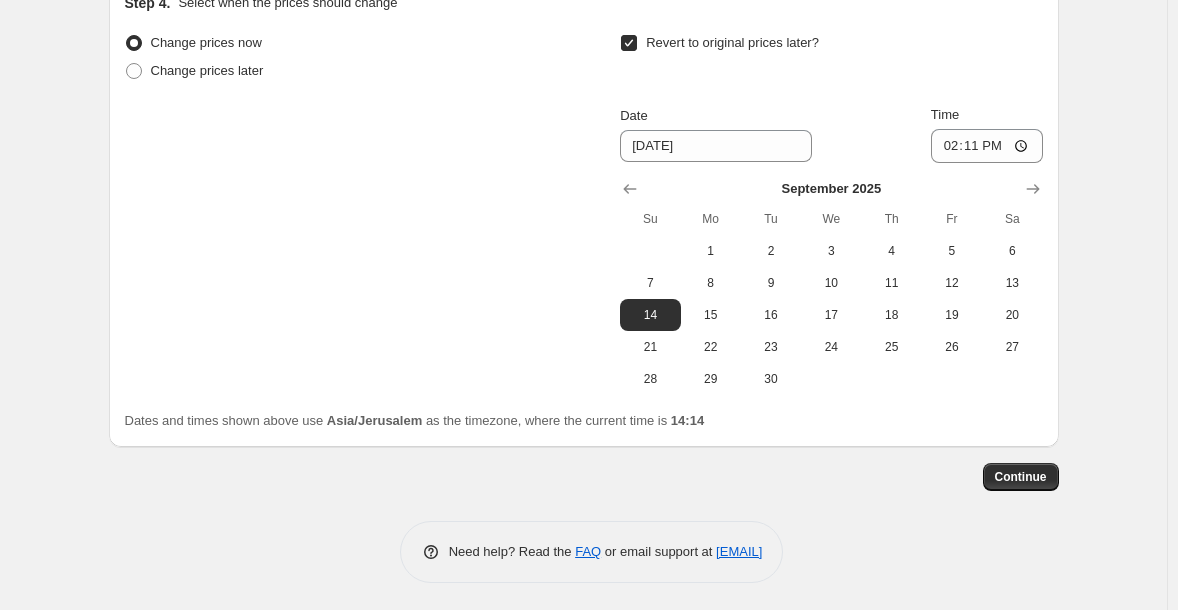 click on "Continue" at bounding box center [1021, 477] 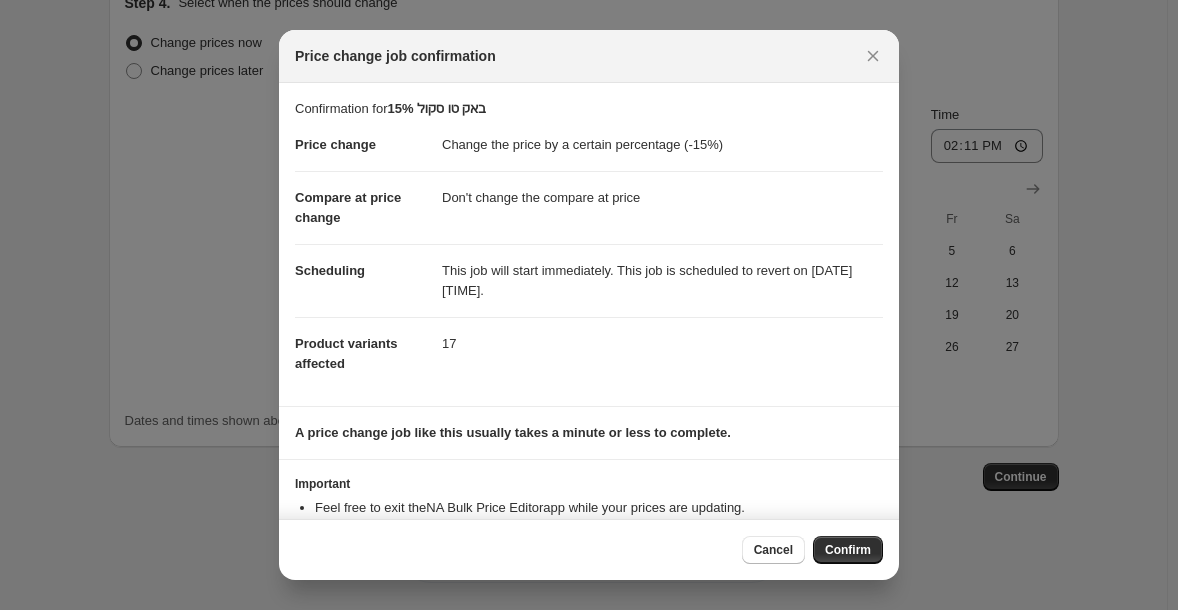 scroll, scrollTop: 65, scrollLeft: 0, axis: vertical 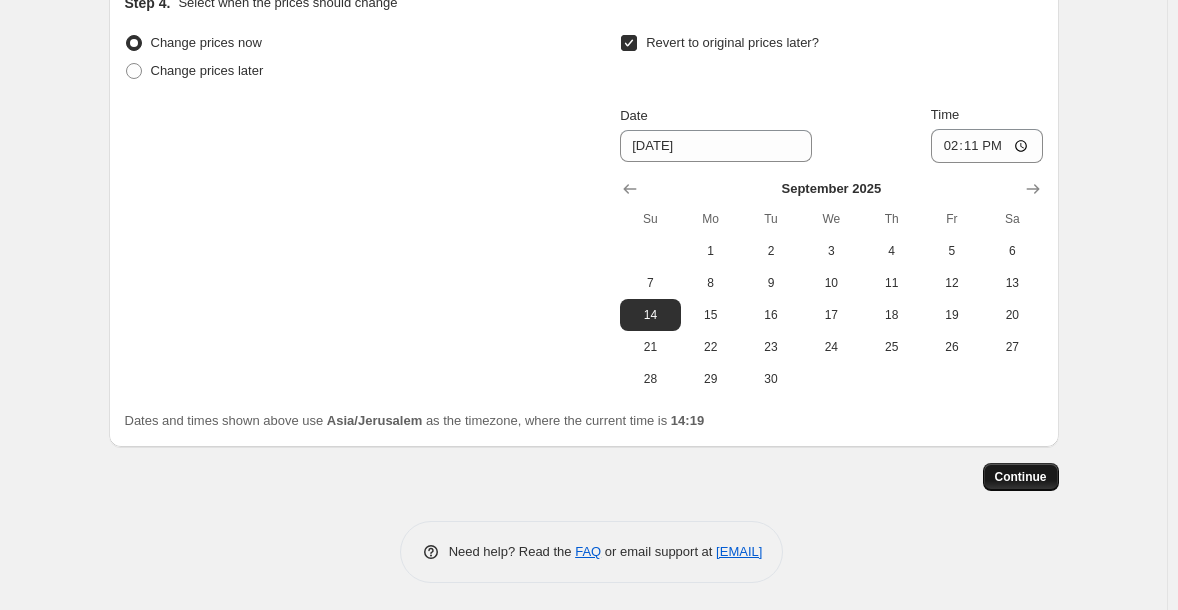 click on "Continue" at bounding box center [1021, 477] 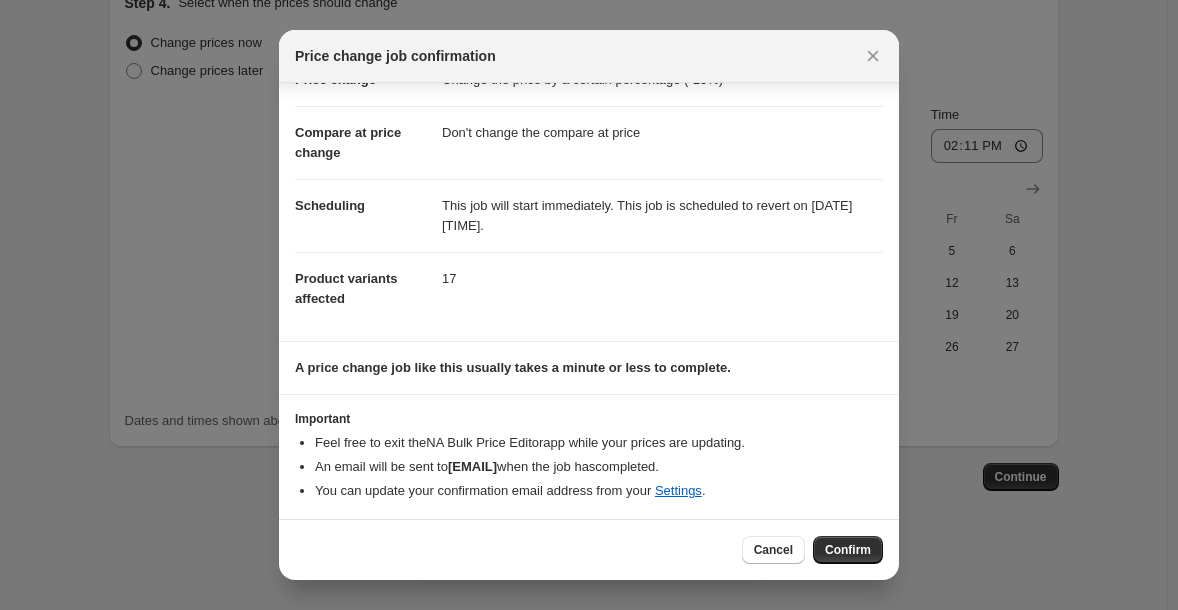 scroll, scrollTop: 0, scrollLeft: 0, axis: both 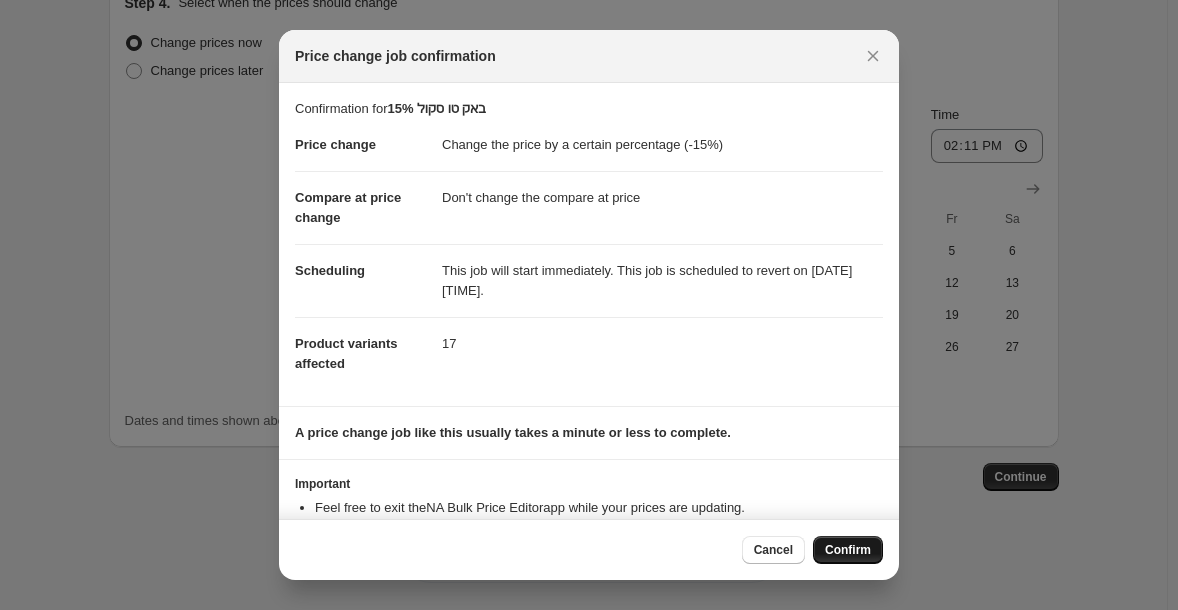click on "Confirm" at bounding box center (848, 550) 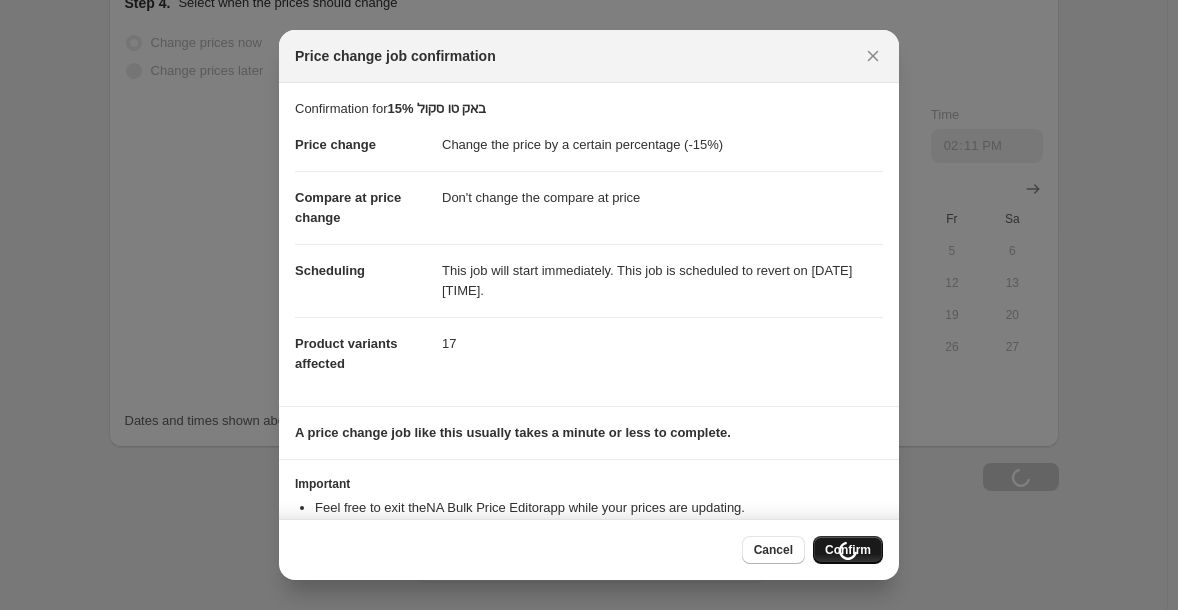scroll, scrollTop: 2021, scrollLeft: 0, axis: vertical 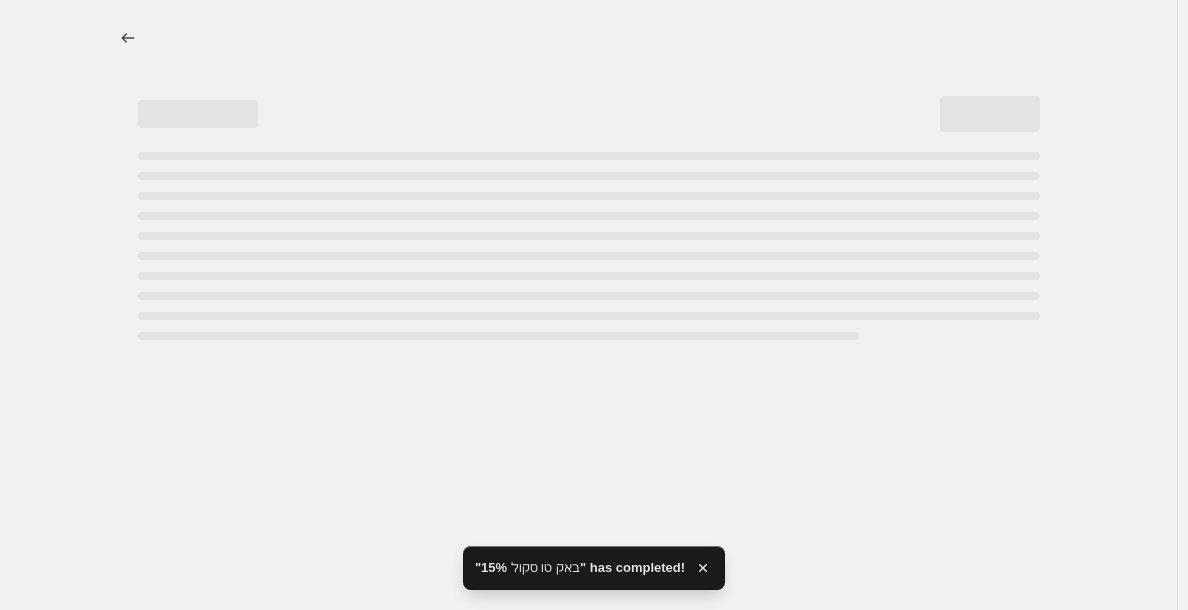 select on "percentage" 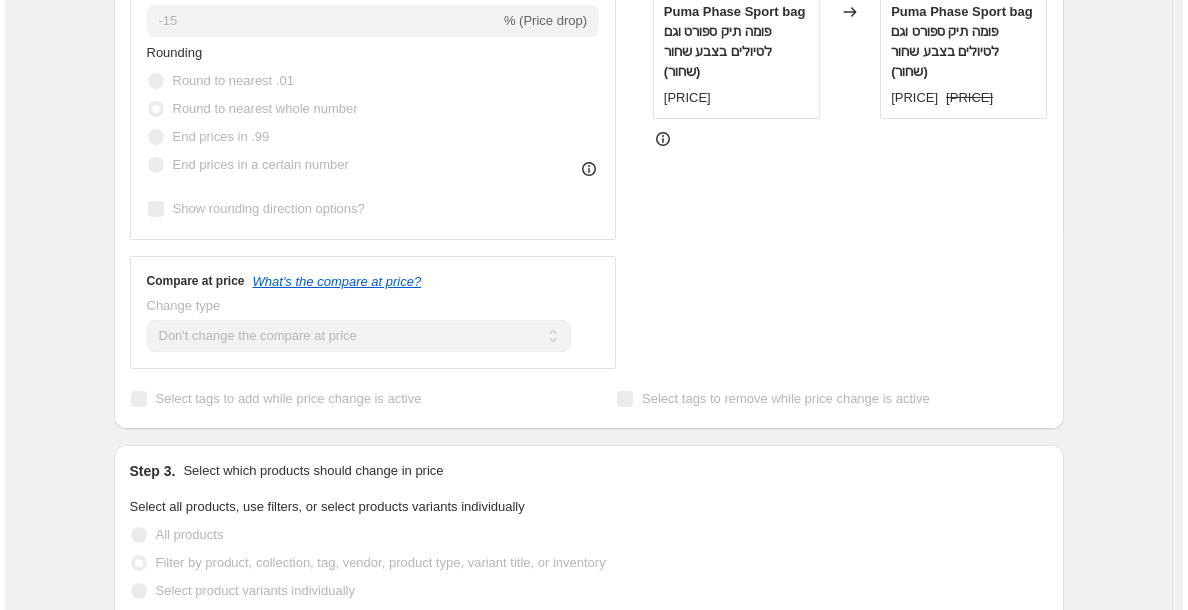 scroll, scrollTop: 0, scrollLeft: 0, axis: both 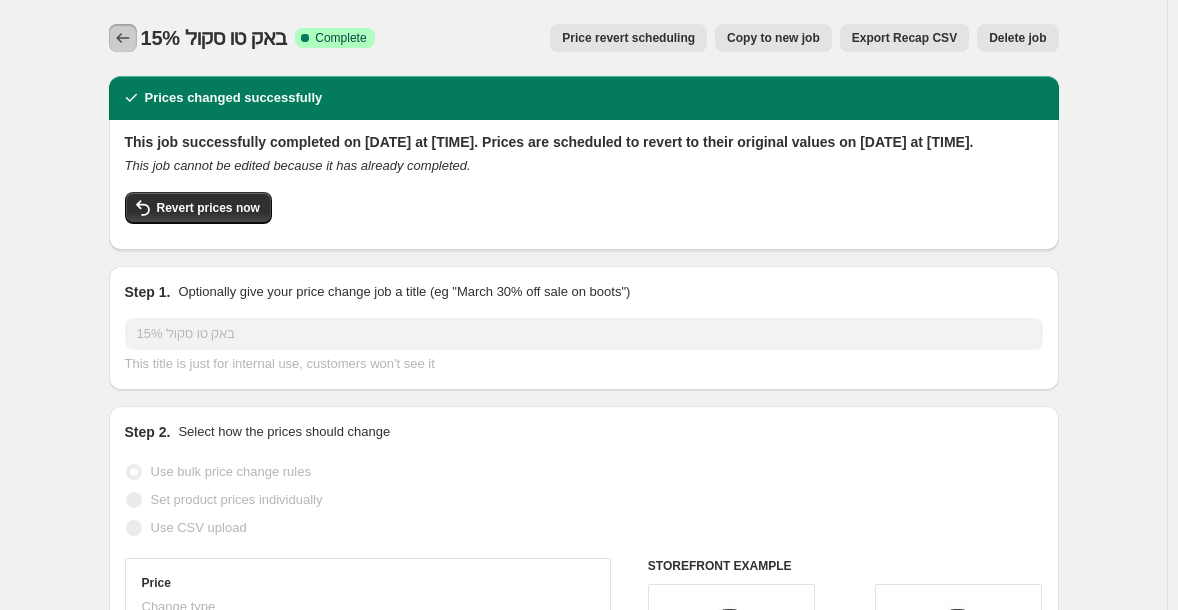click at bounding box center (123, 38) 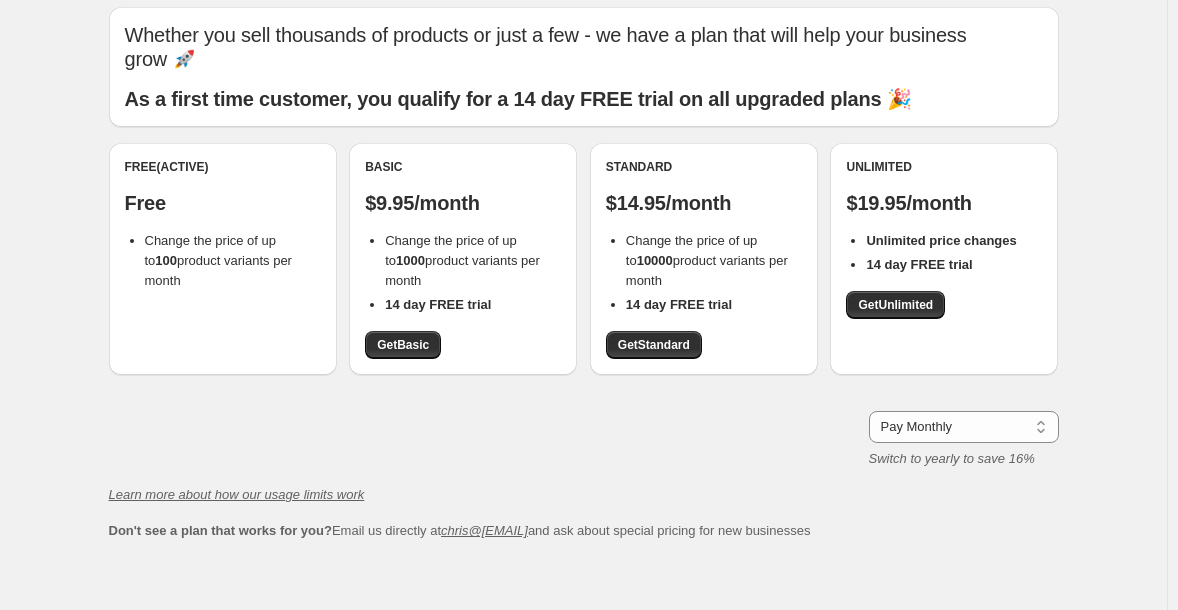 scroll, scrollTop: 100, scrollLeft: 0, axis: vertical 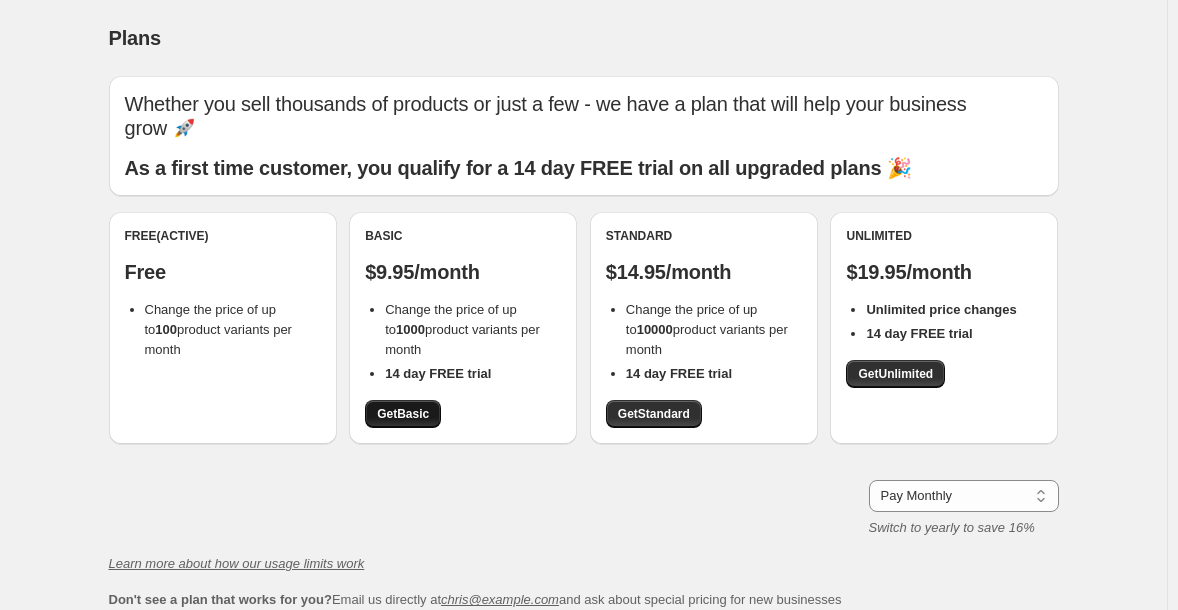 click on "Get  Basic" at bounding box center [403, 414] 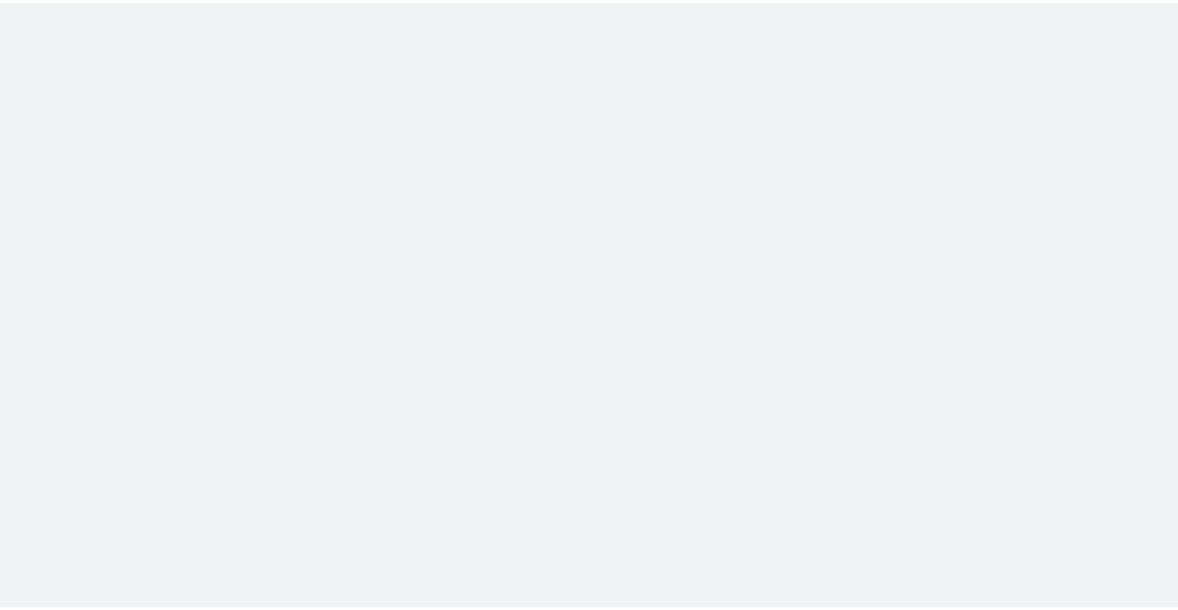 scroll, scrollTop: 0, scrollLeft: 0, axis: both 